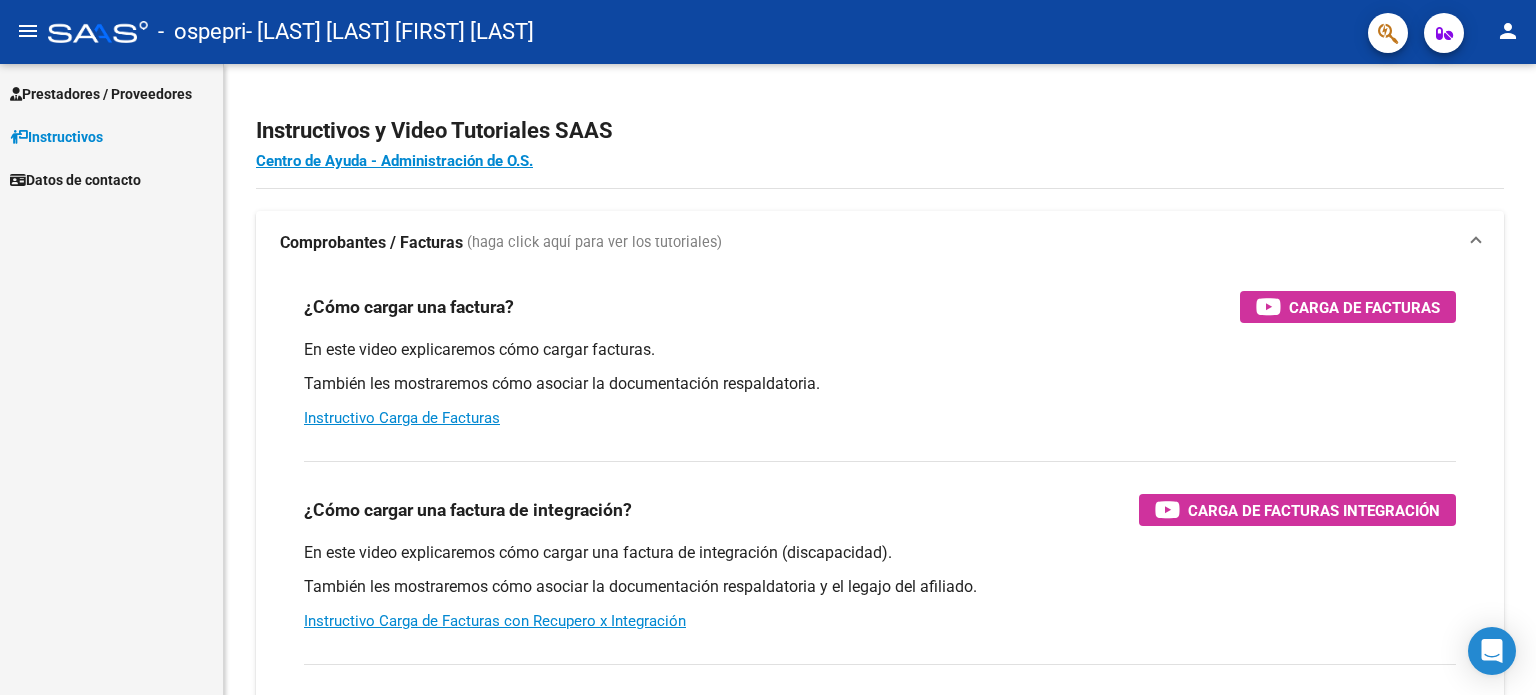 scroll, scrollTop: 0, scrollLeft: 0, axis: both 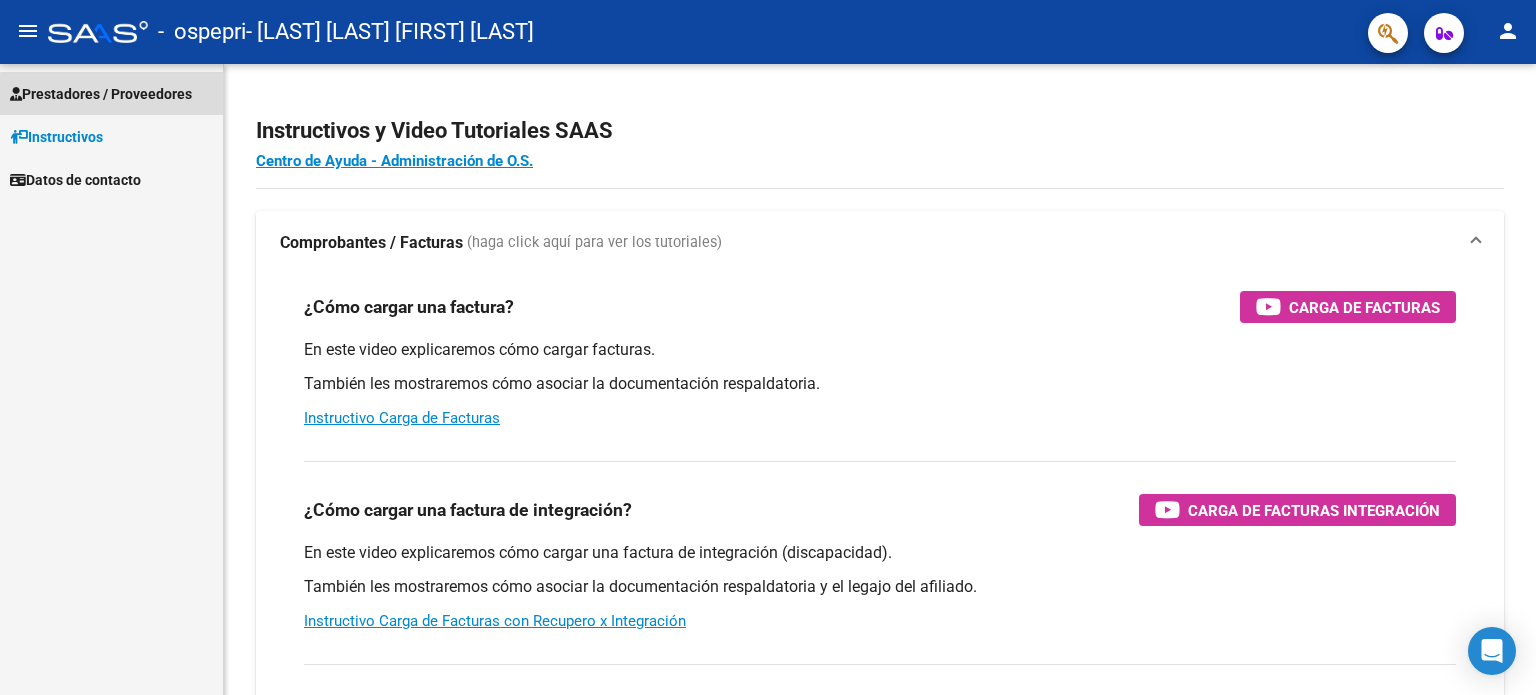 click on "Prestadores / Proveedores" at bounding box center [101, 94] 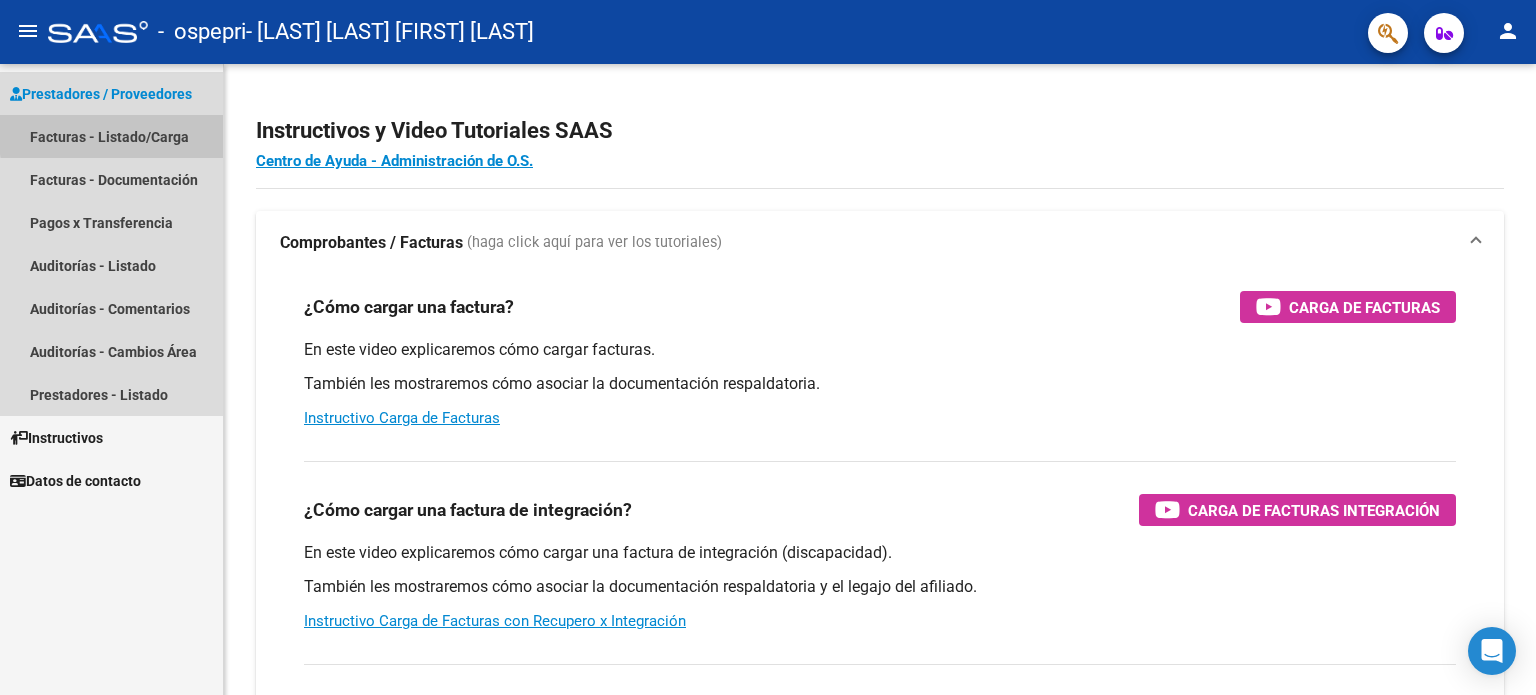 click on "Facturas - Listado/Carga" at bounding box center (111, 136) 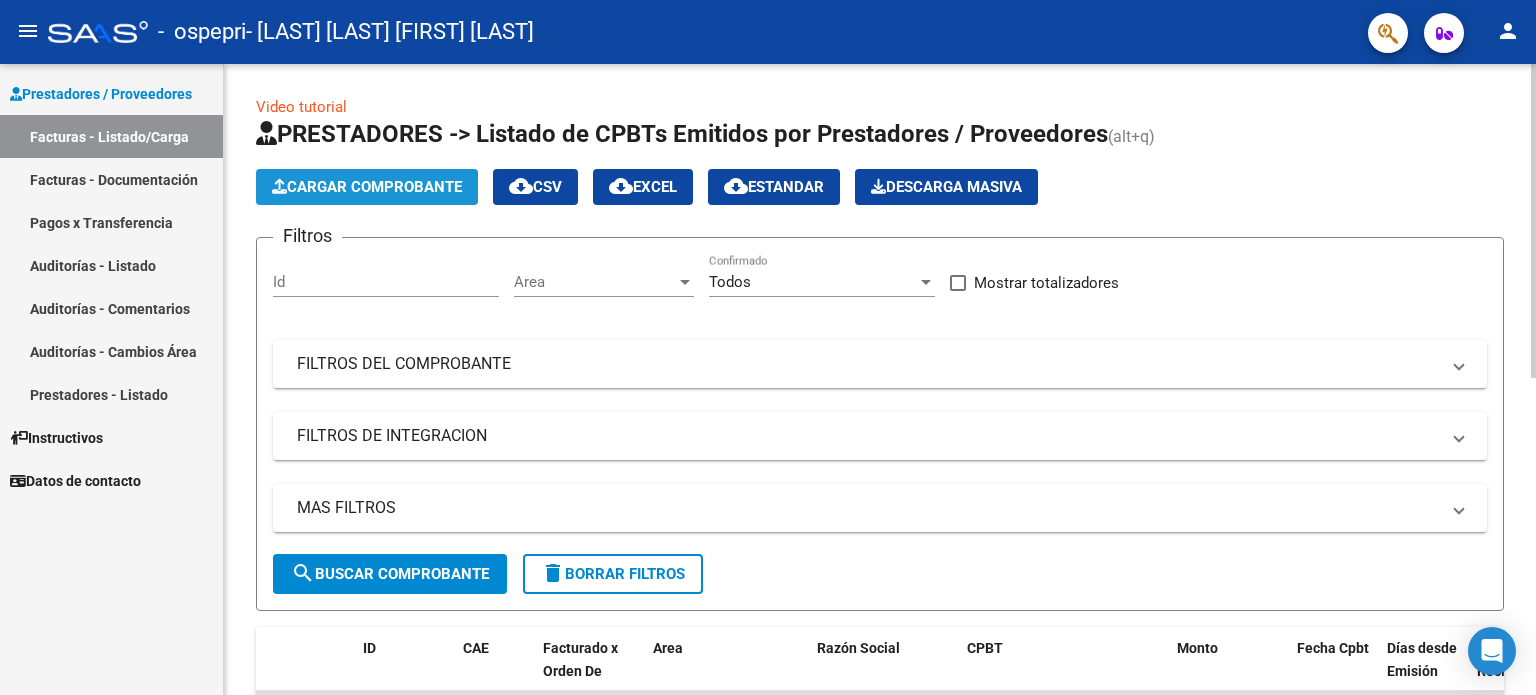 click on "Cargar Comprobante" 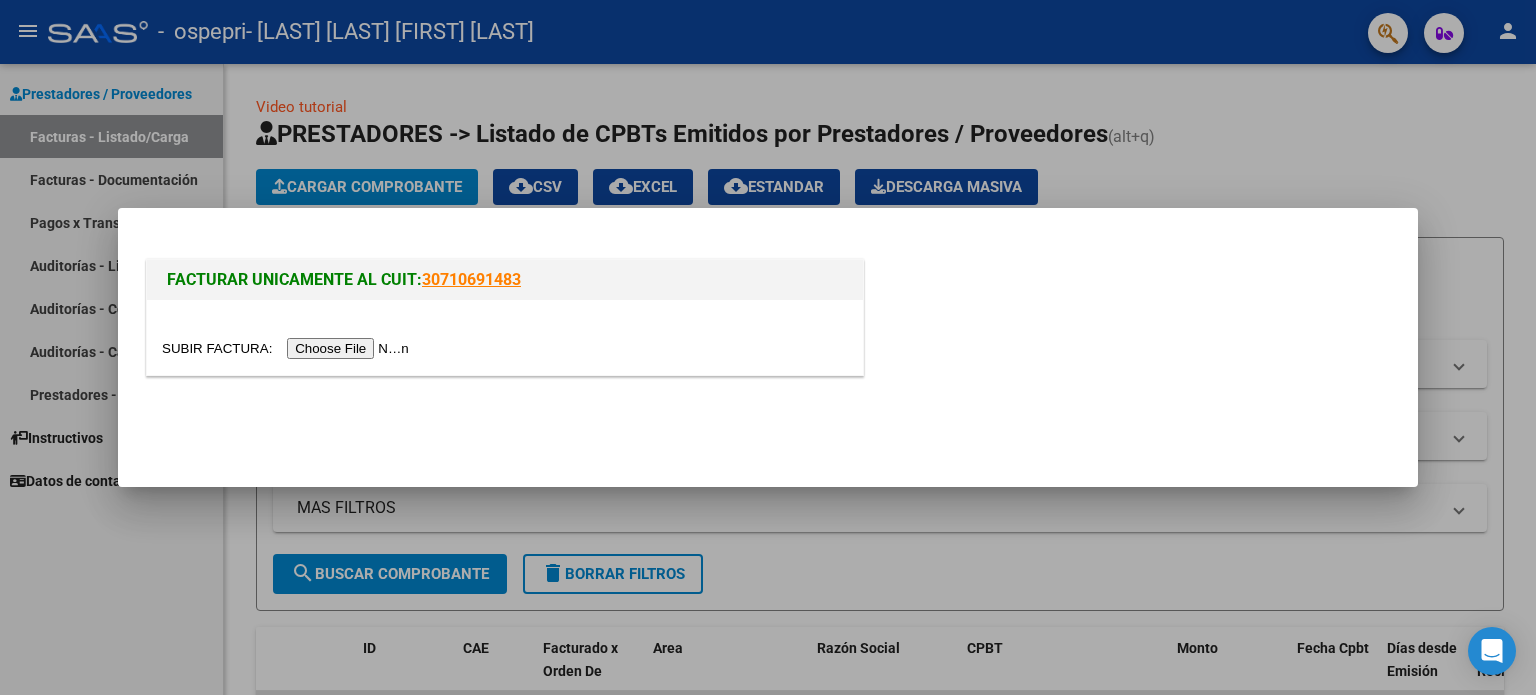click at bounding box center (288, 348) 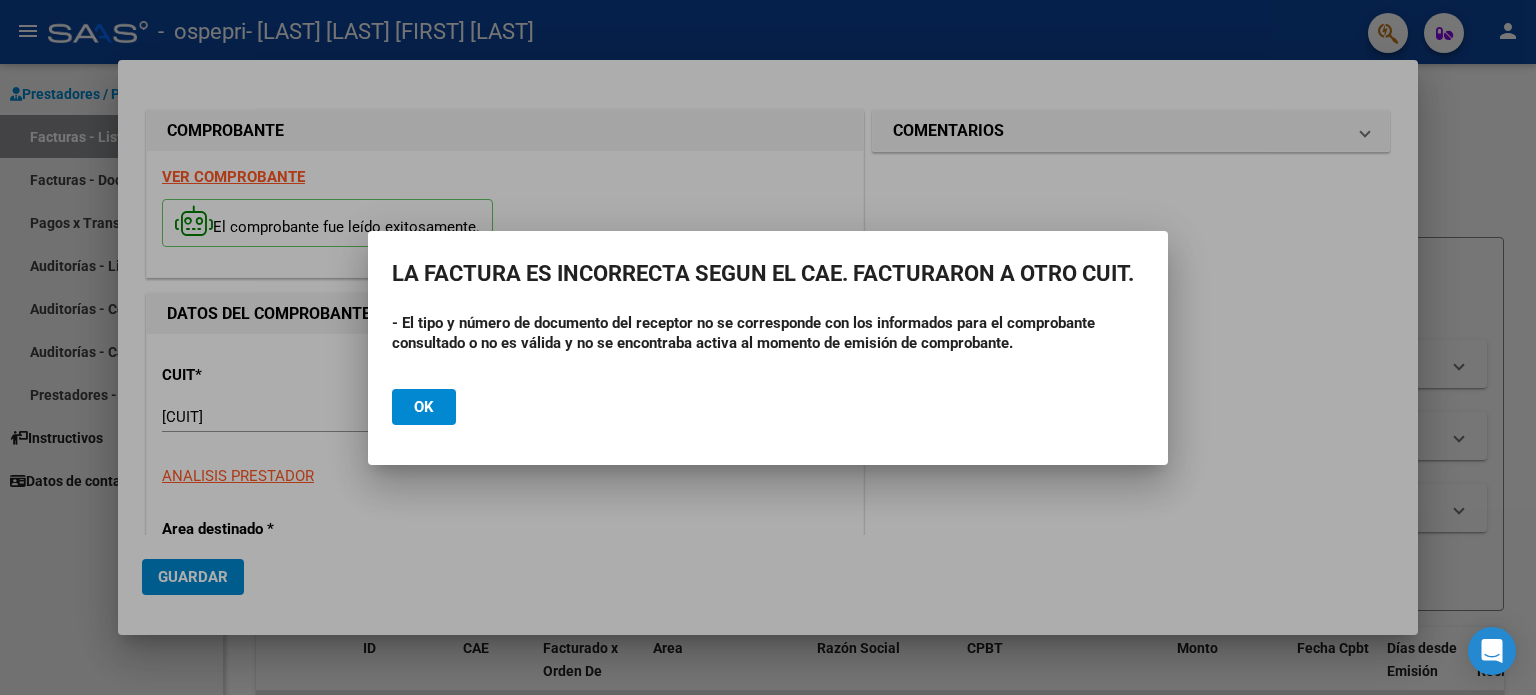 drag, startPoint x: 636, startPoint y: 558, endPoint x: 617, endPoint y: 558, distance: 19 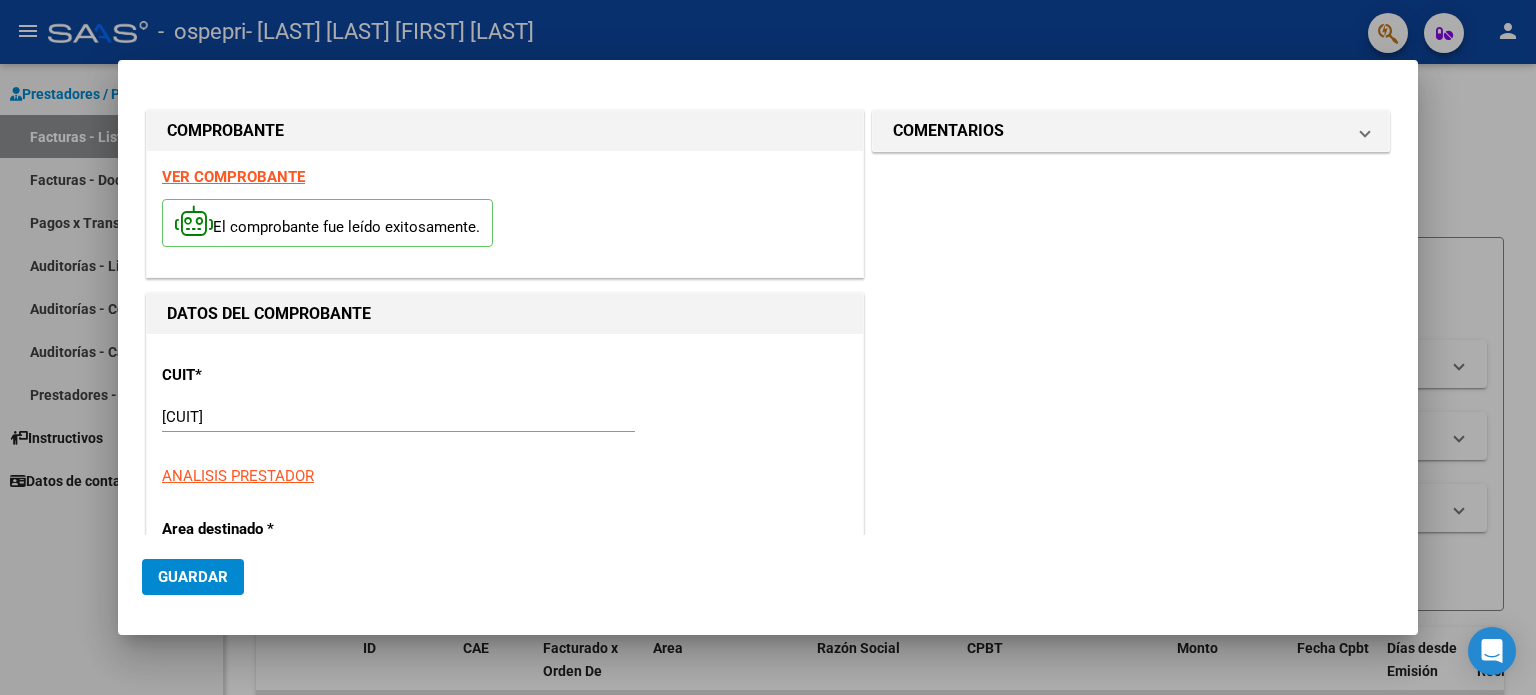 click at bounding box center (768, 347) 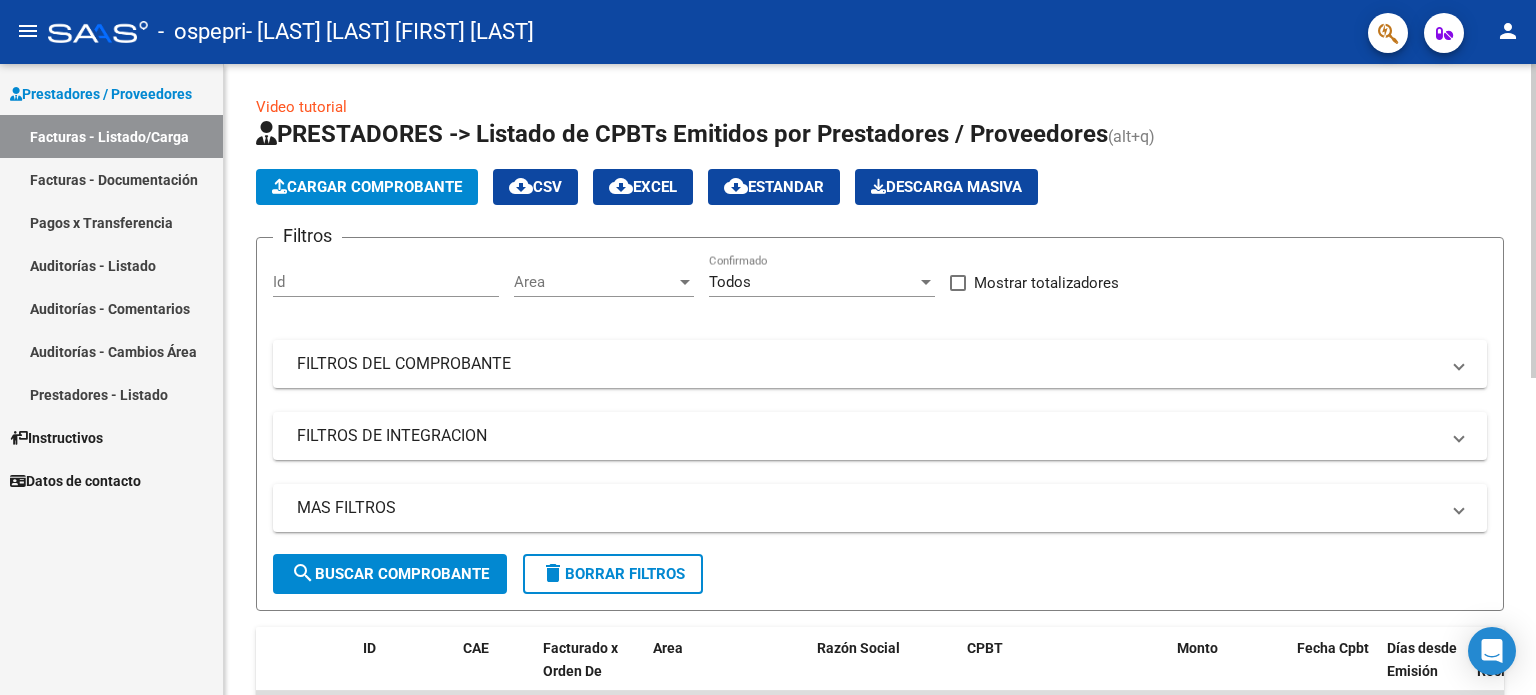 click on "Cargar Comprobante" 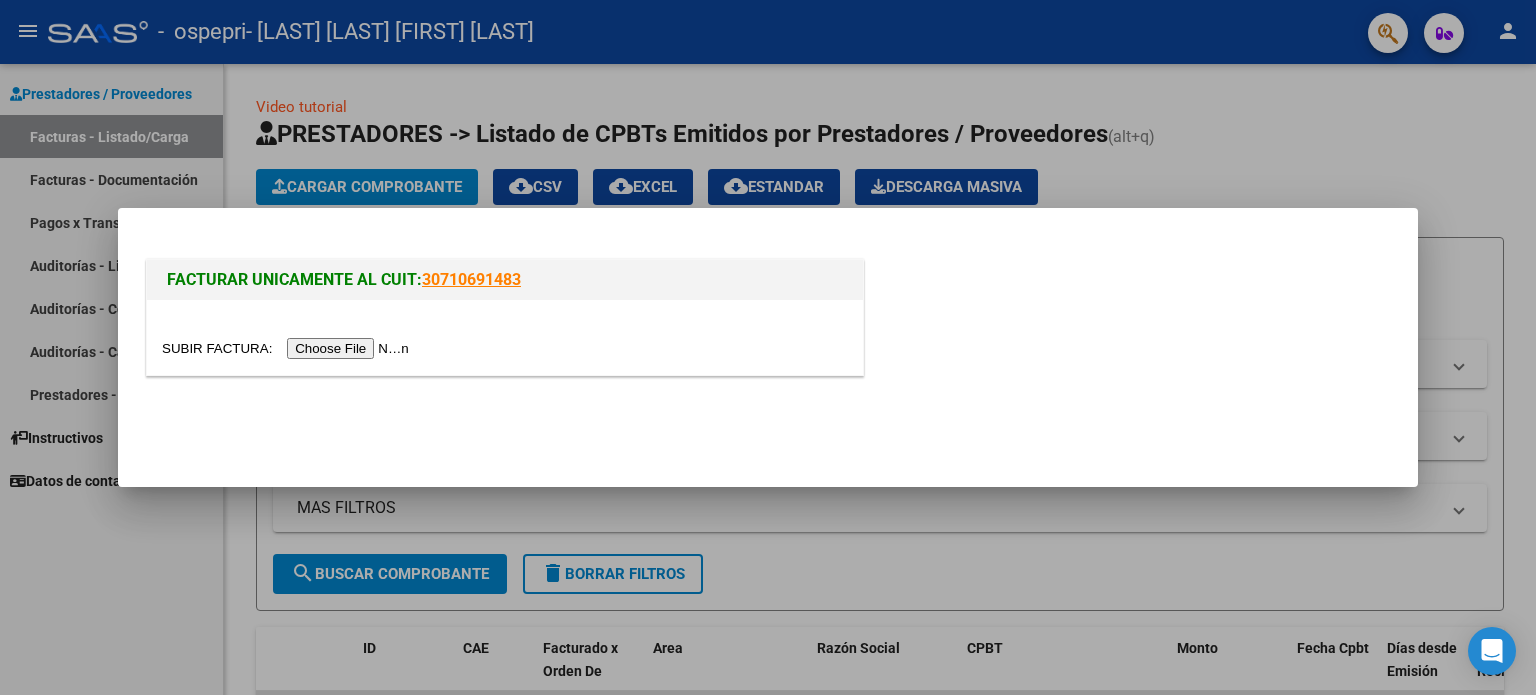 click at bounding box center (288, 348) 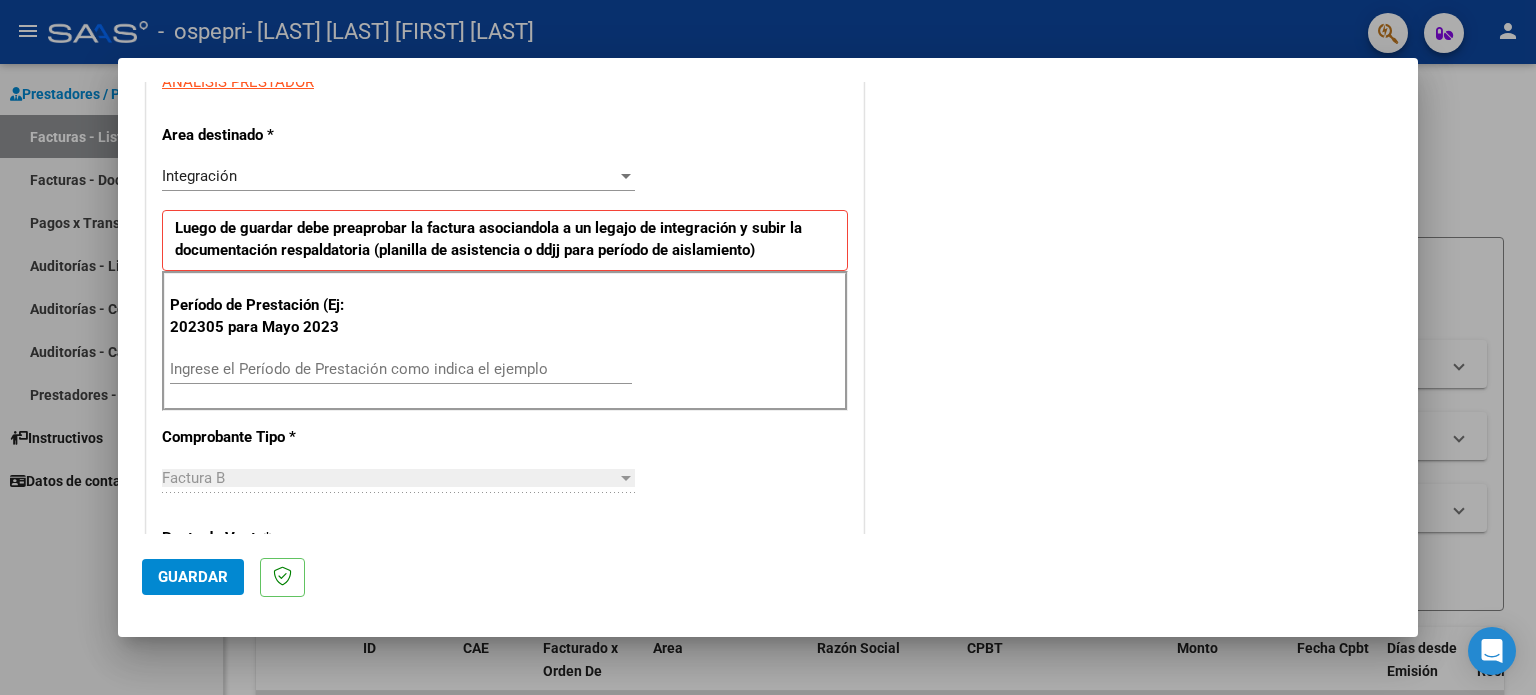 scroll, scrollTop: 400, scrollLeft: 0, axis: vertical 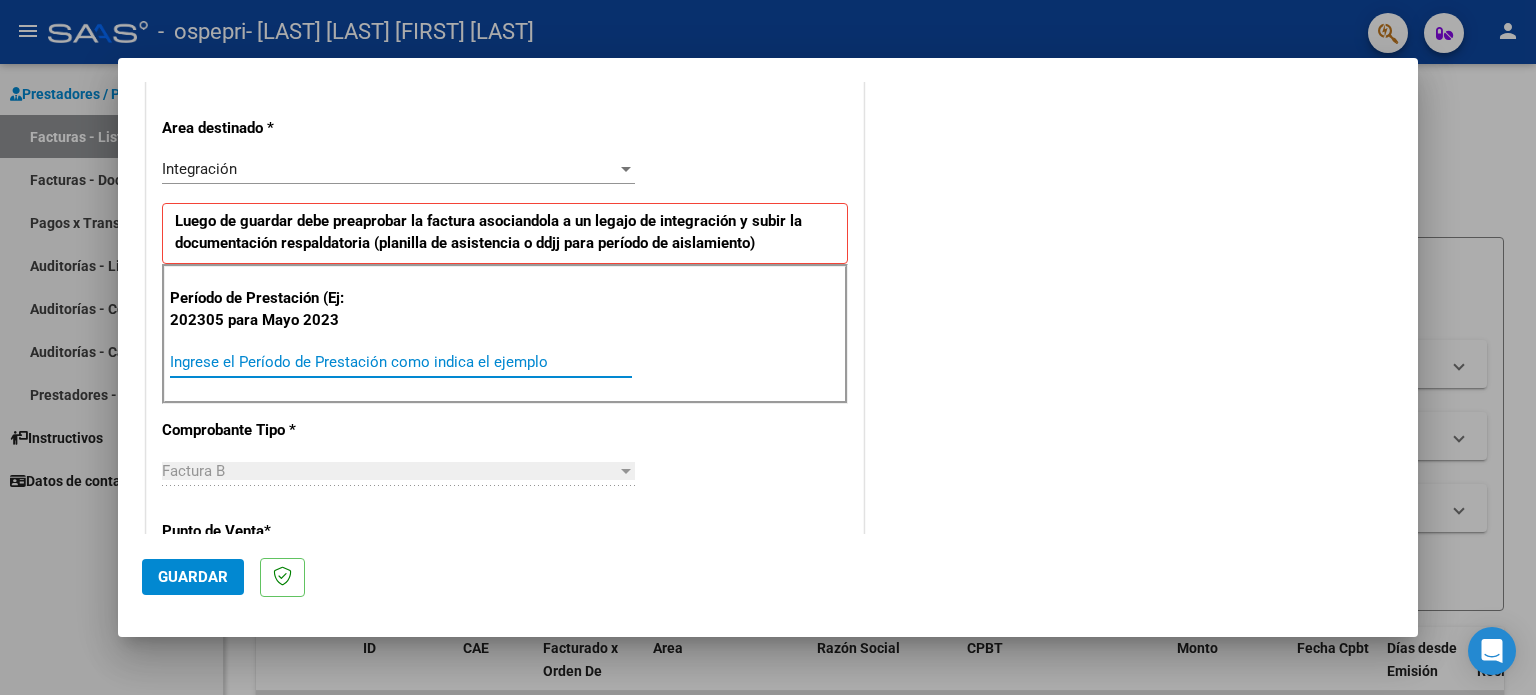 click on "Ingrese el Período de Prestación como indica el ejemplo" at bounding box center [401, 362] 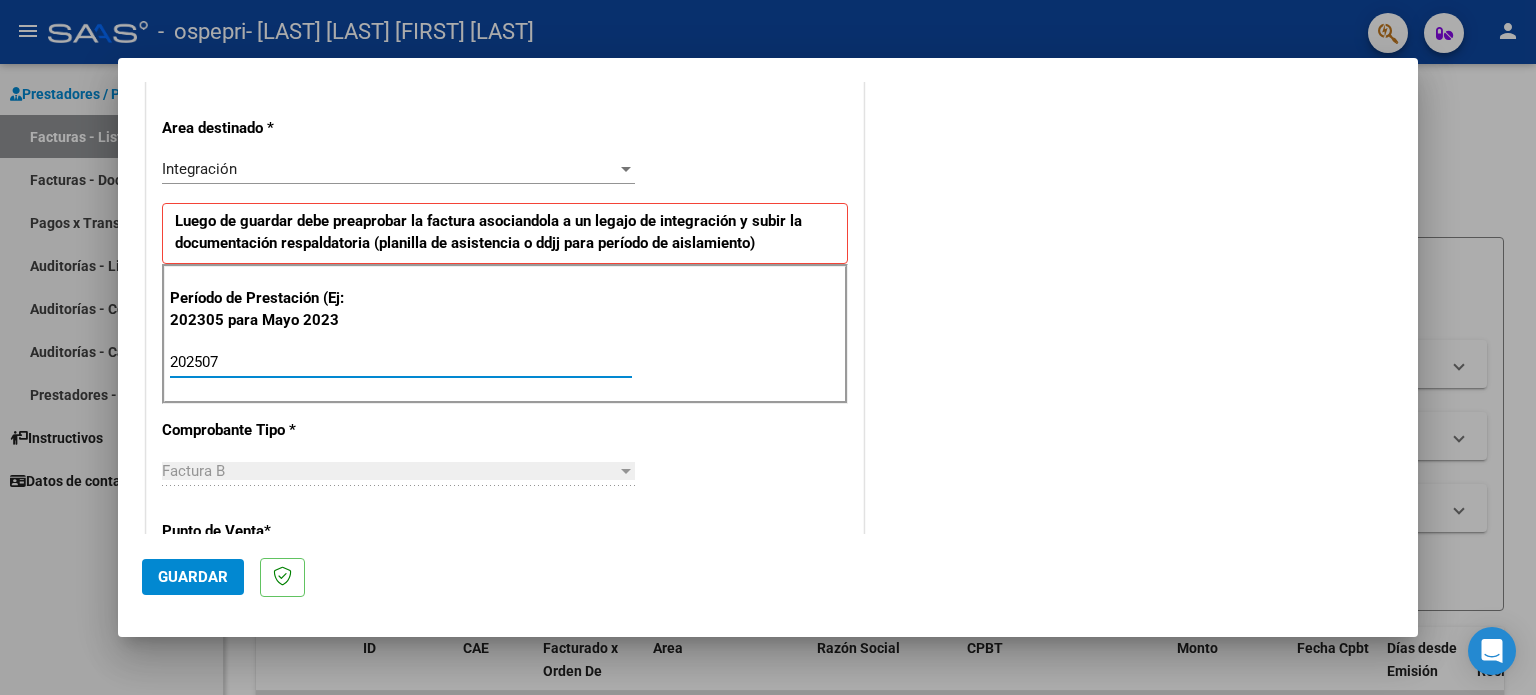type on "202507" 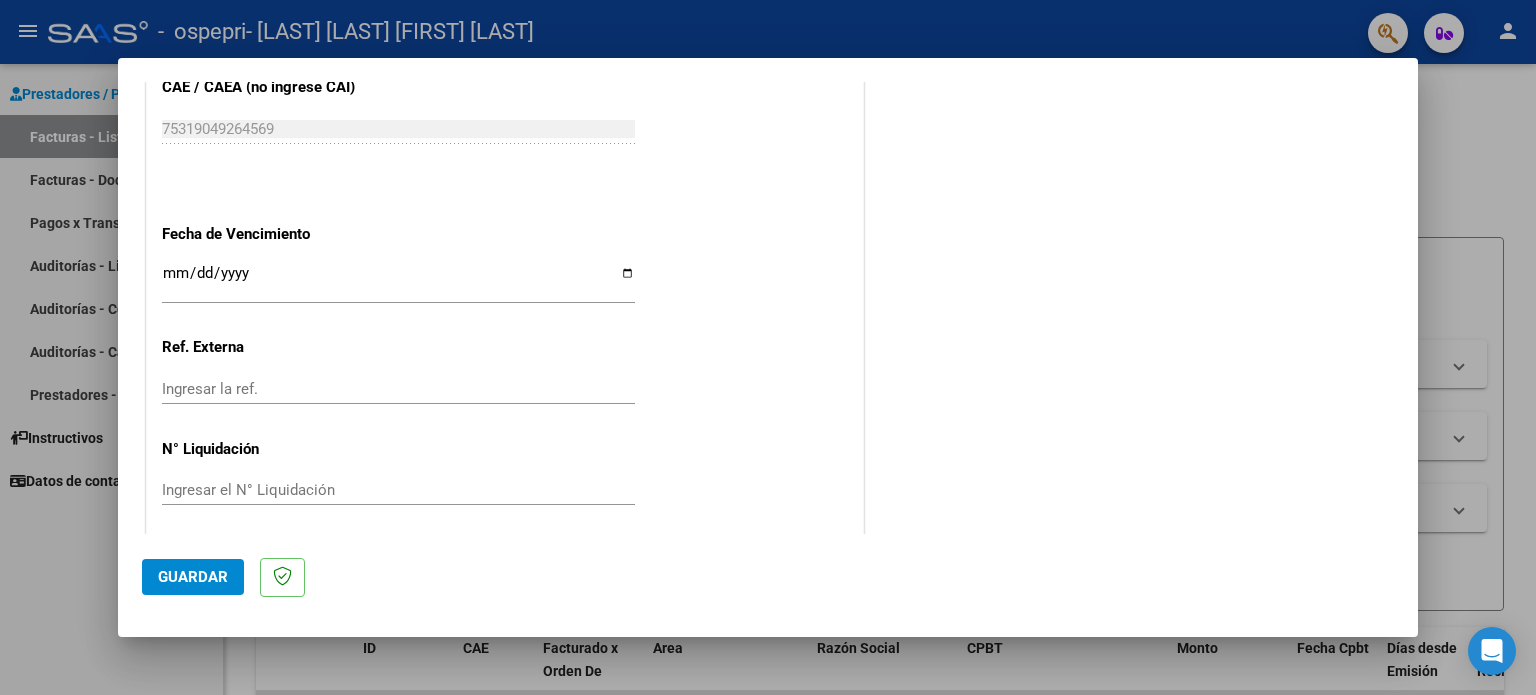 scroll, scrollTop: 1268, scrollLeft: 0, axis: vertical 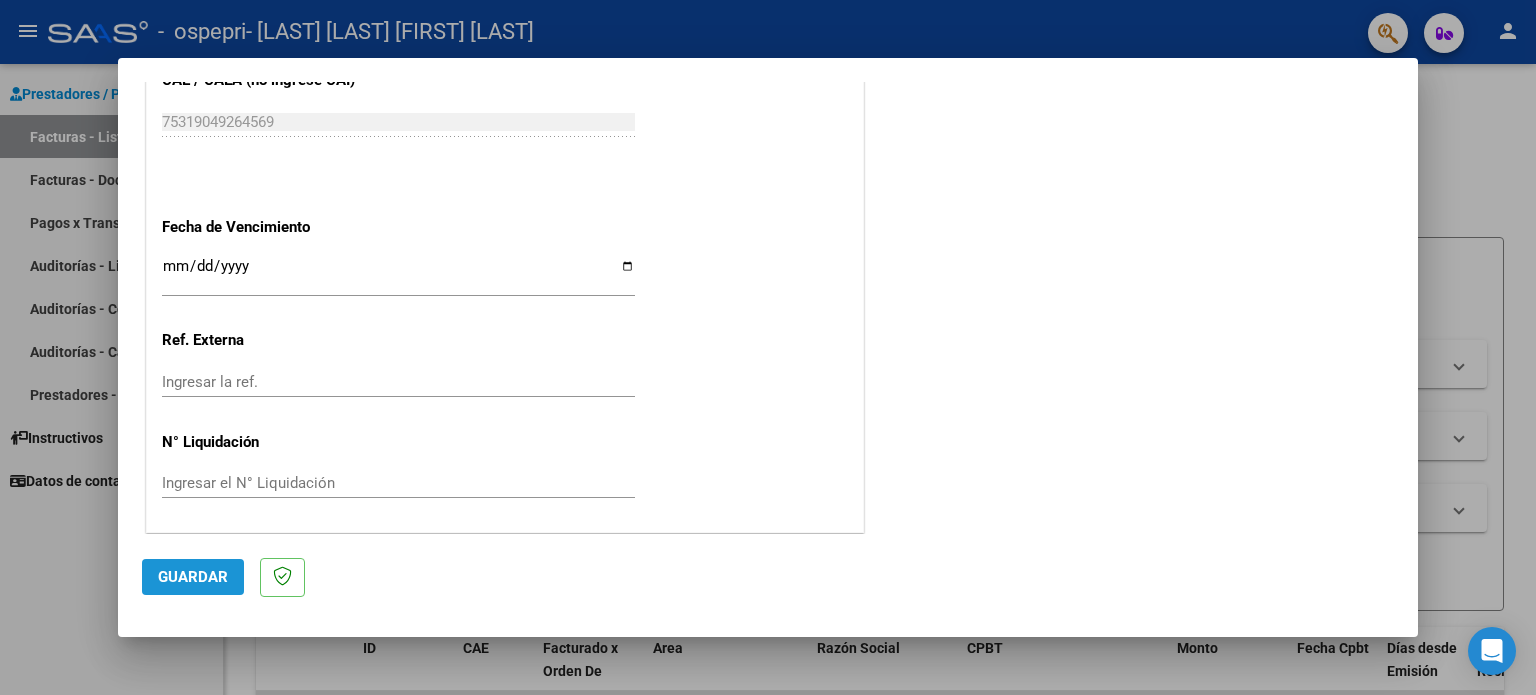 click on "Guardar" 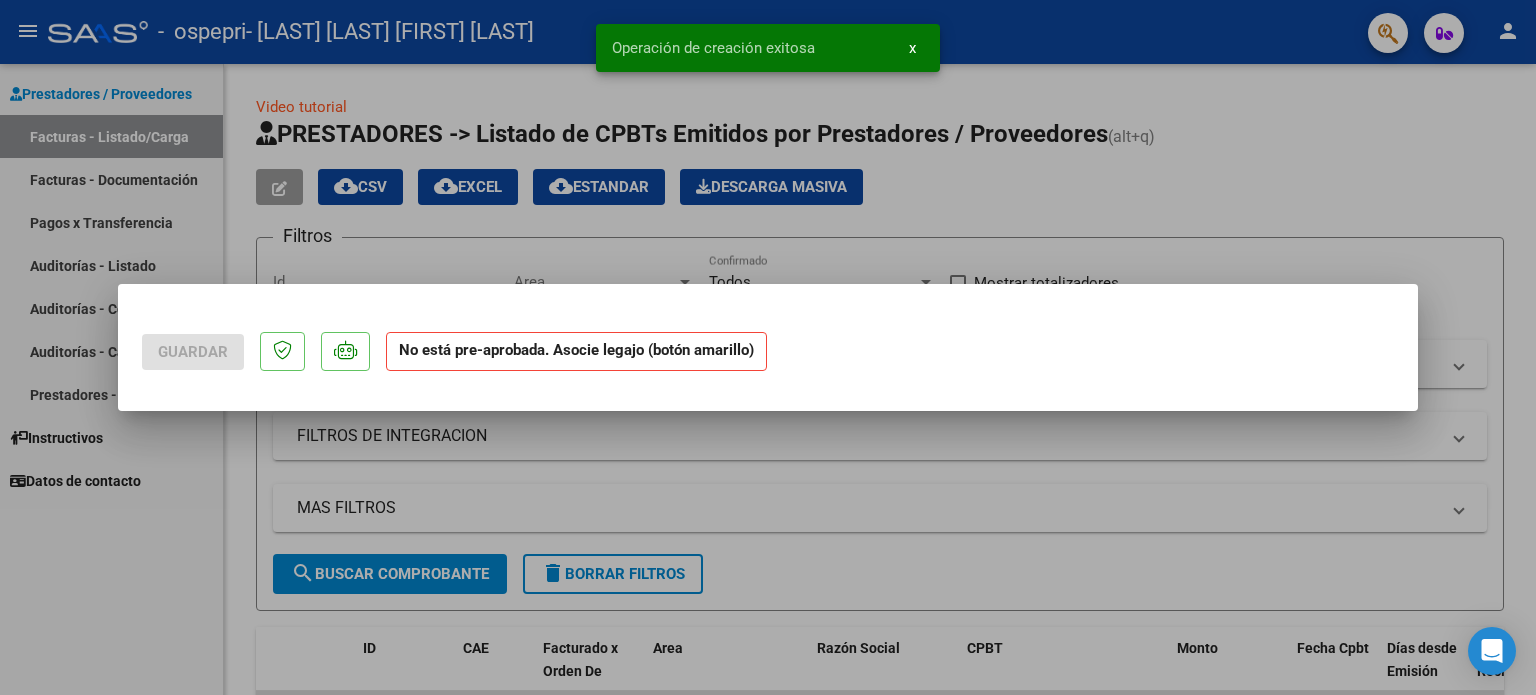 scroll, scrollTop: 0, scrollLeft: 0, axis: both 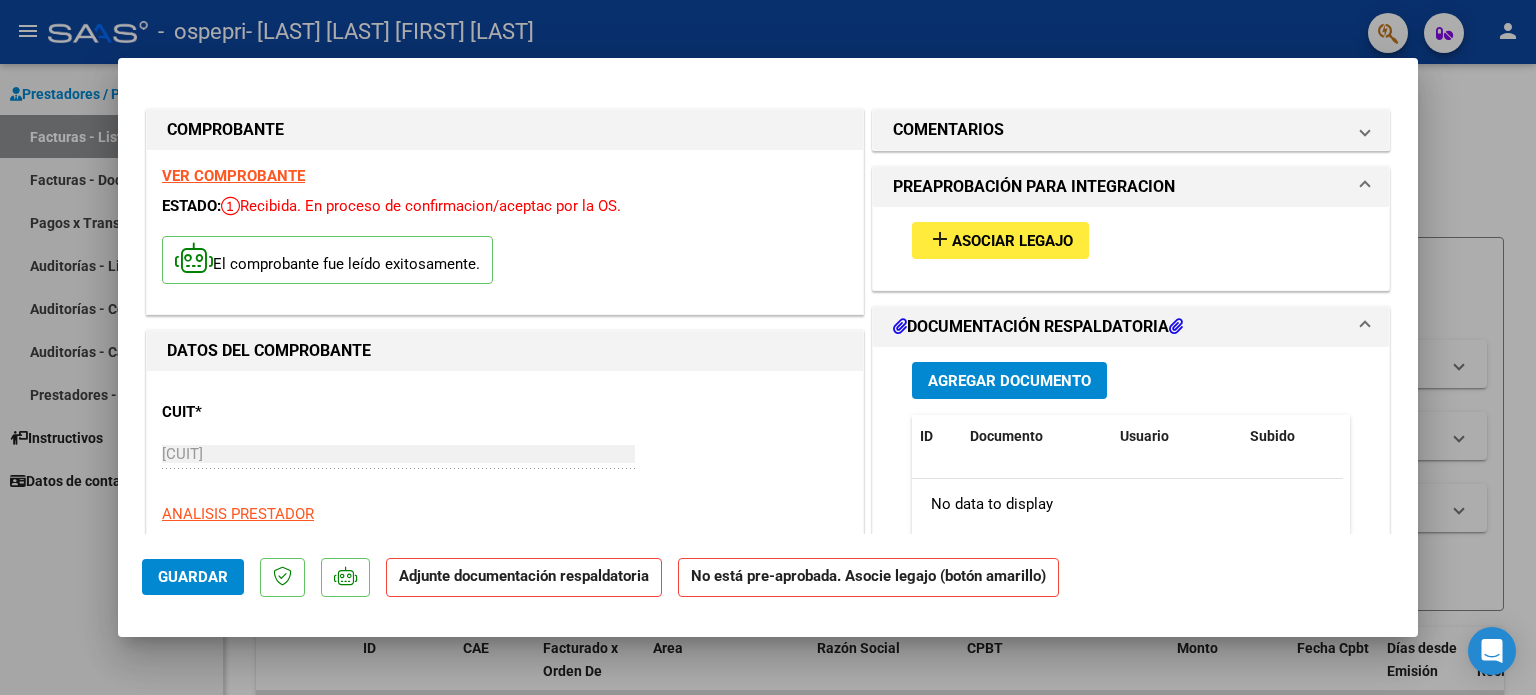 click on "Asociar Legajo" at bounding box center [1012, 241] 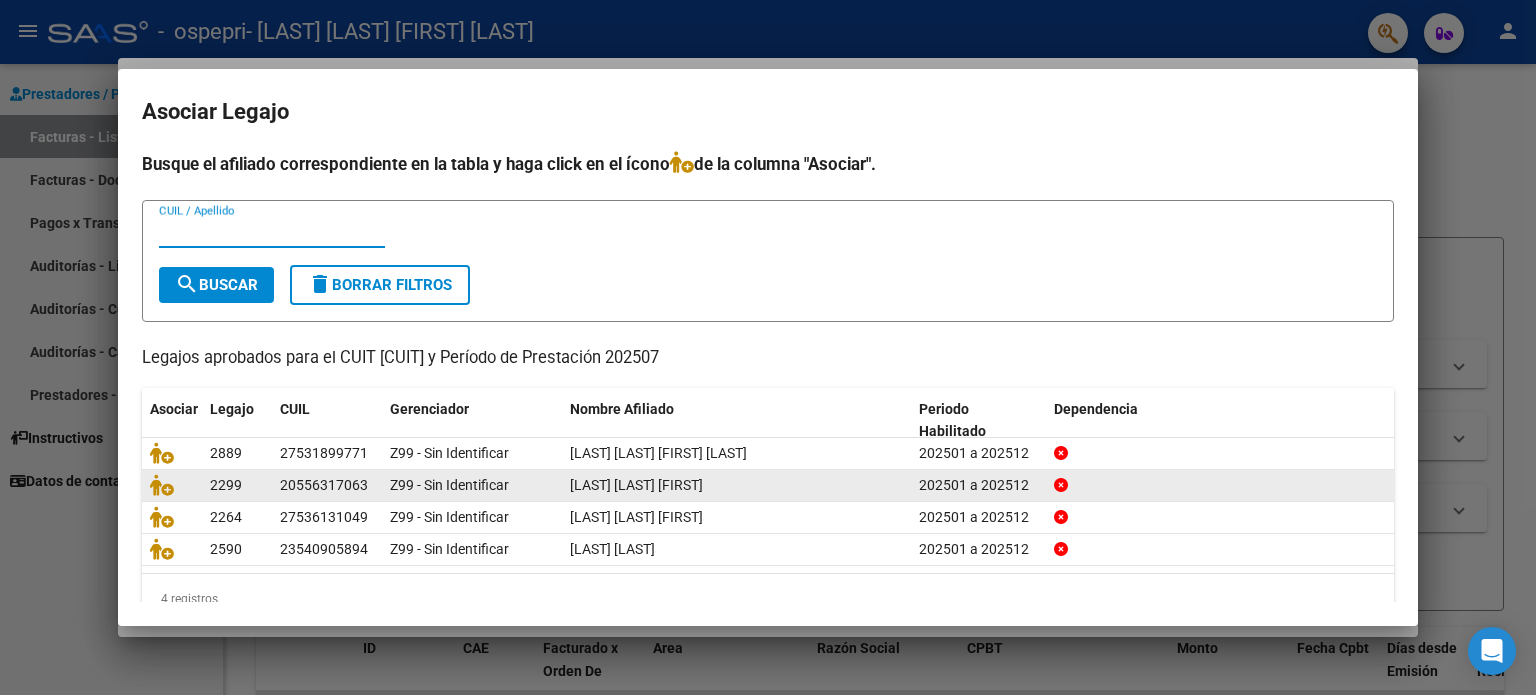 click on "[LAST] [LAST] [FIRST]" 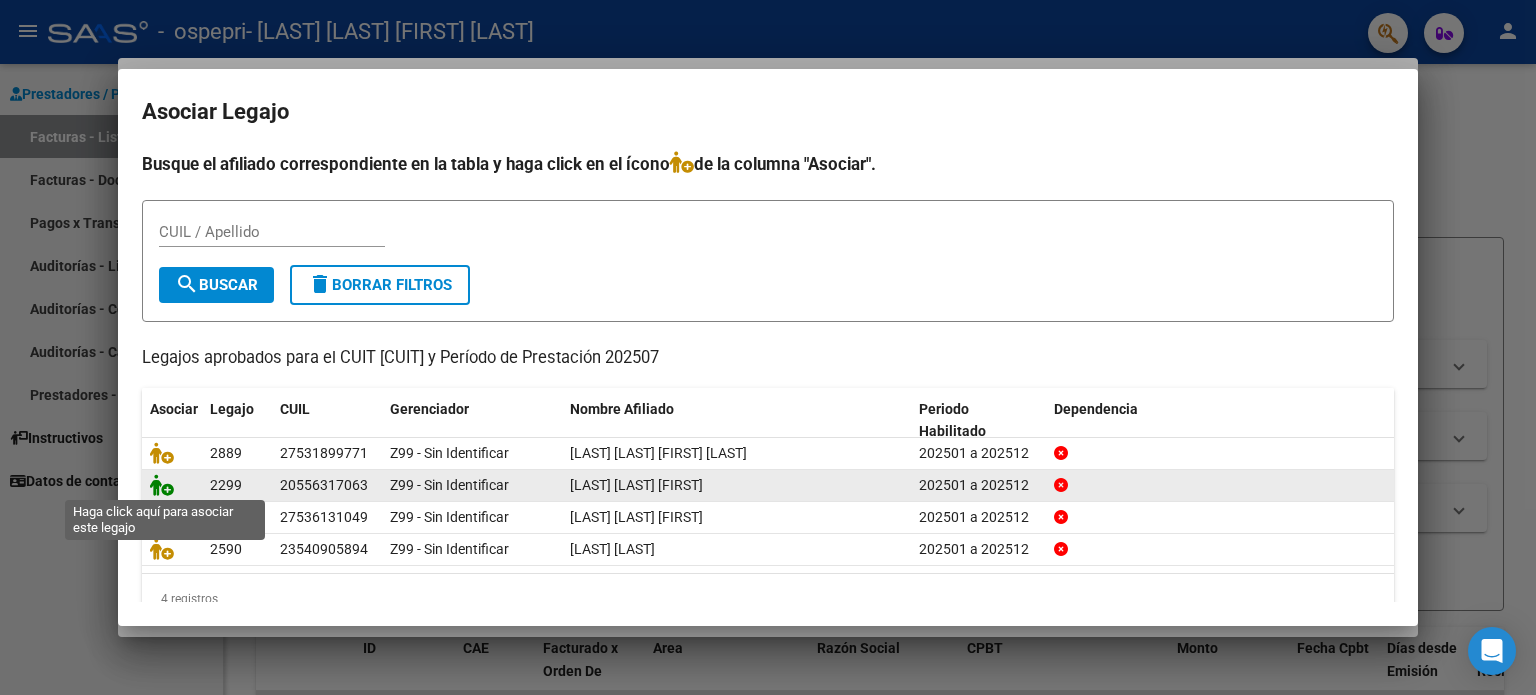 click 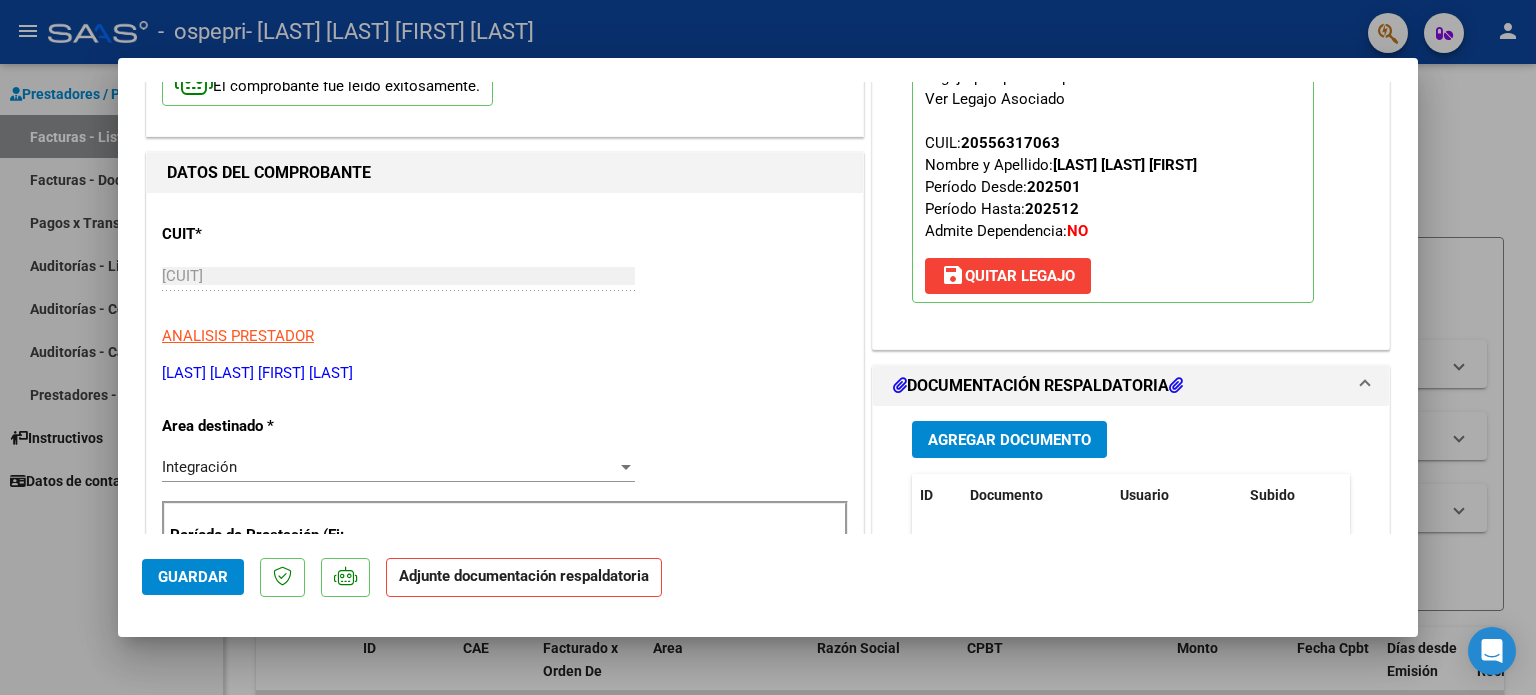 scroll, scrollTop: 200, scrollLeft: 0, axis: vertical 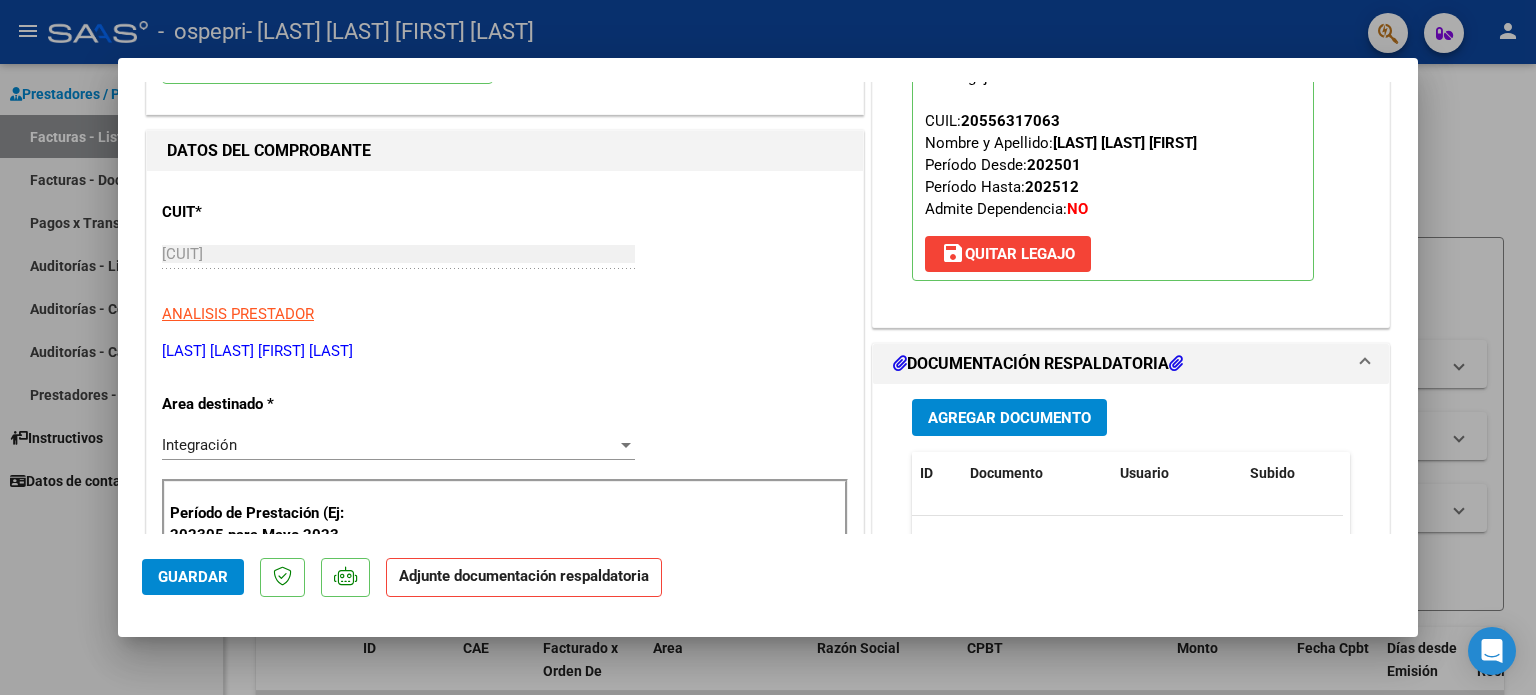 click on "Agregar Documento" at bounding box center (1009, 418) 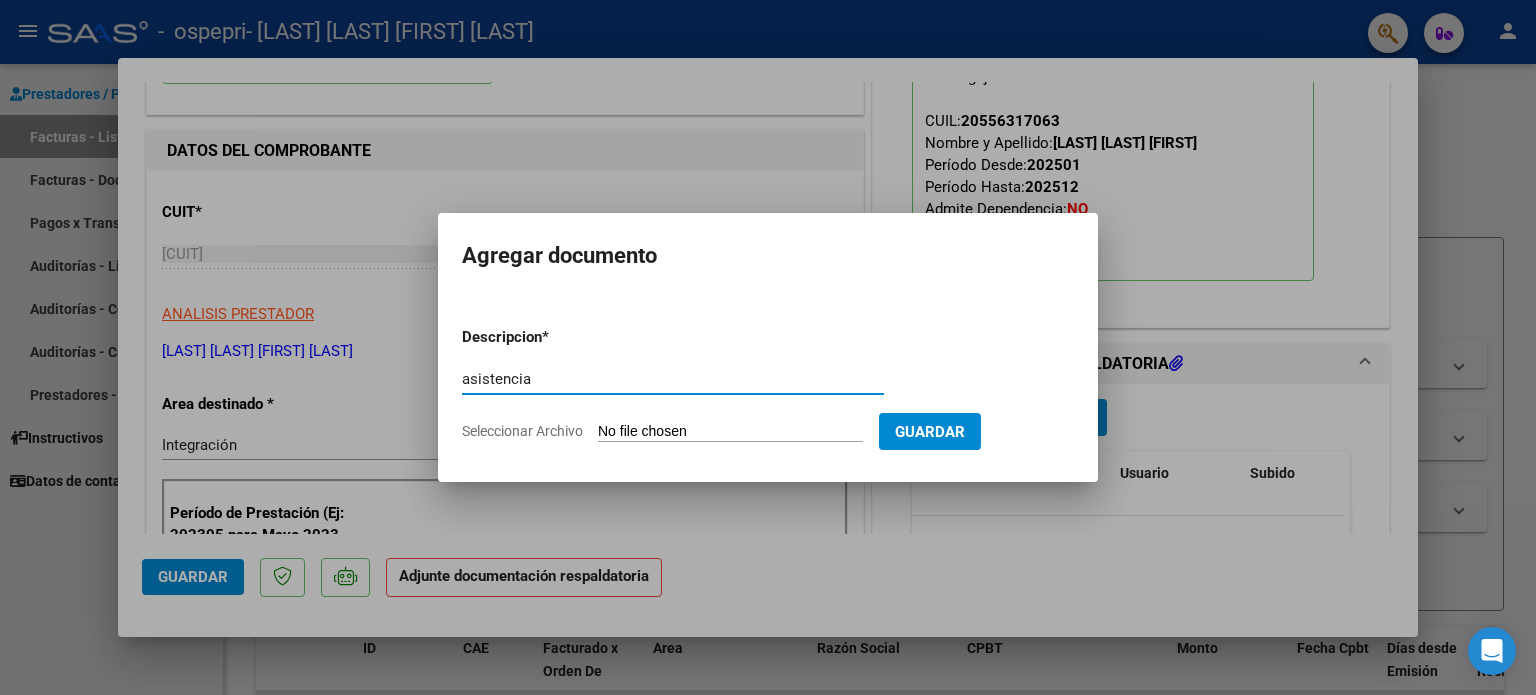 type on "asistencia" 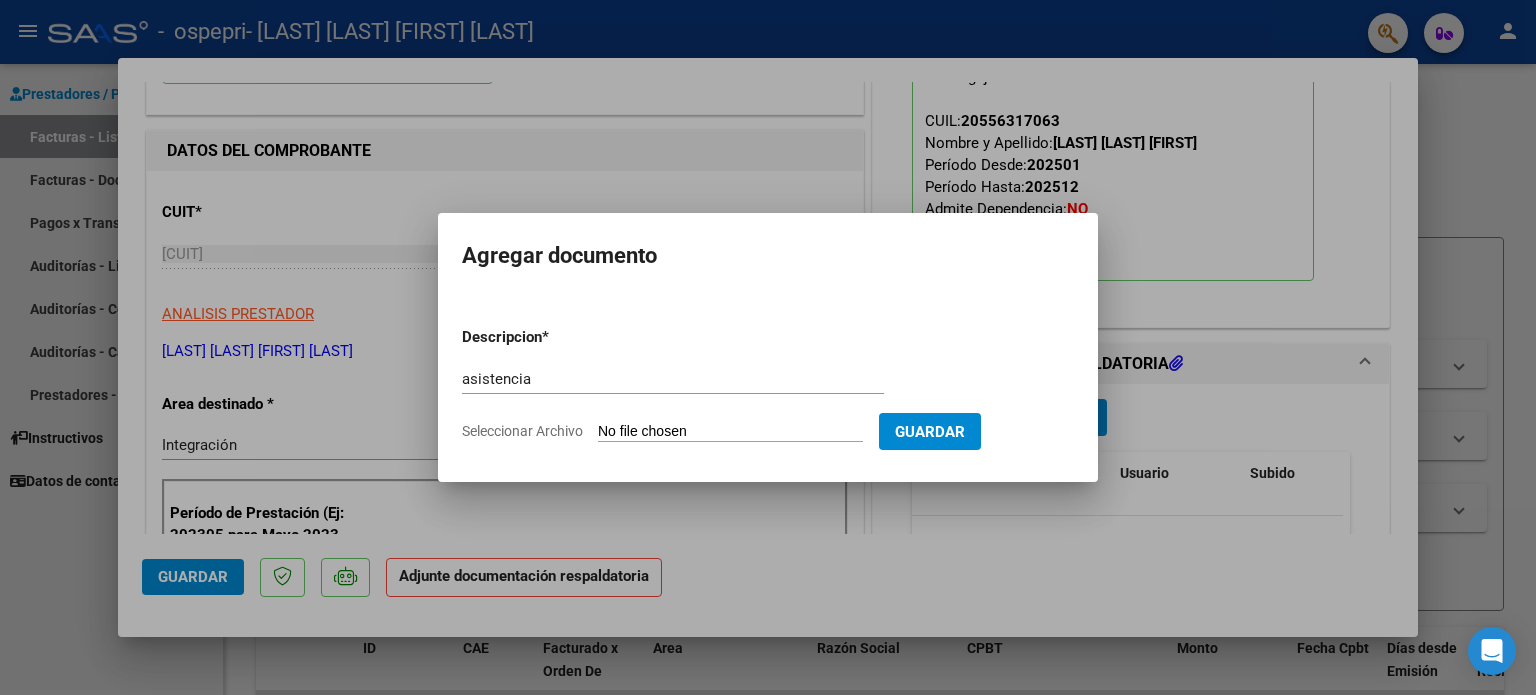 click on "Seleccionar Archivo" 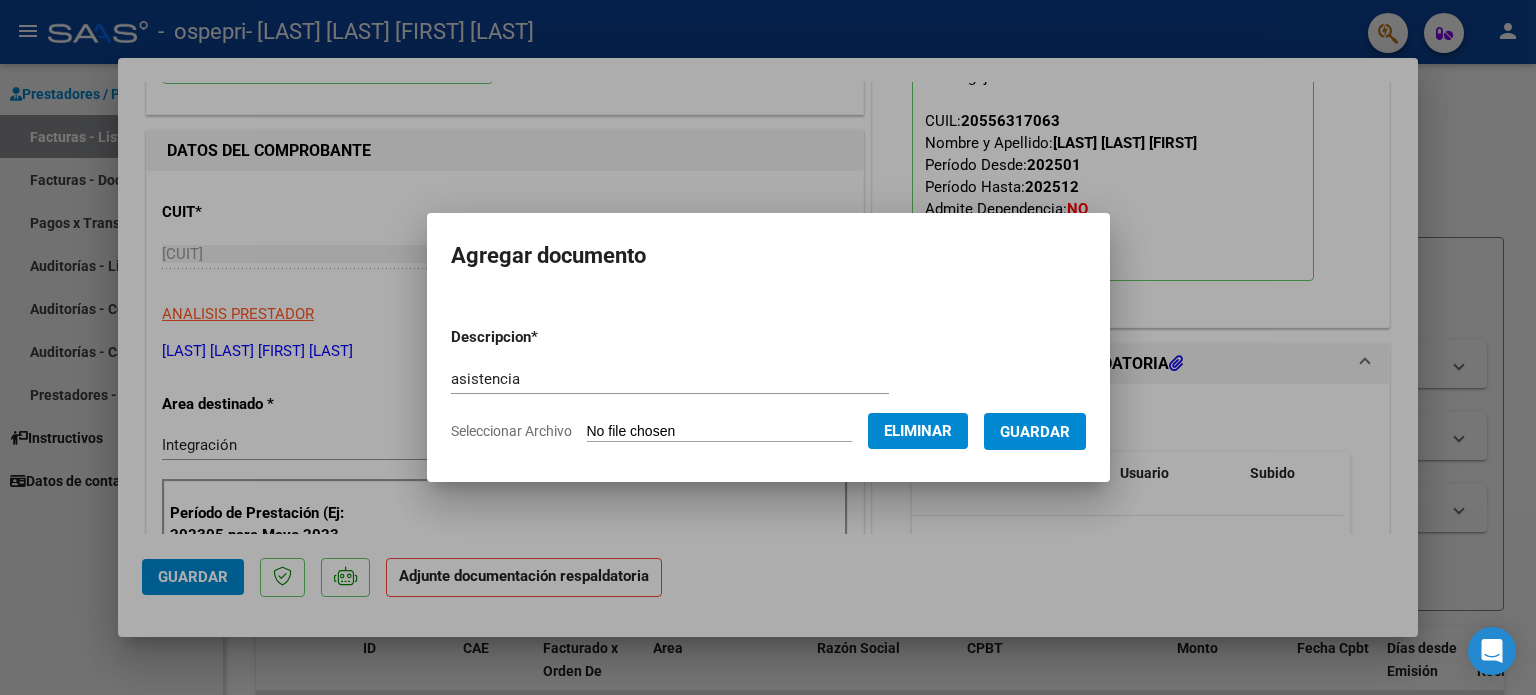 click on "Guardar" at bounding box center (1035, 432) 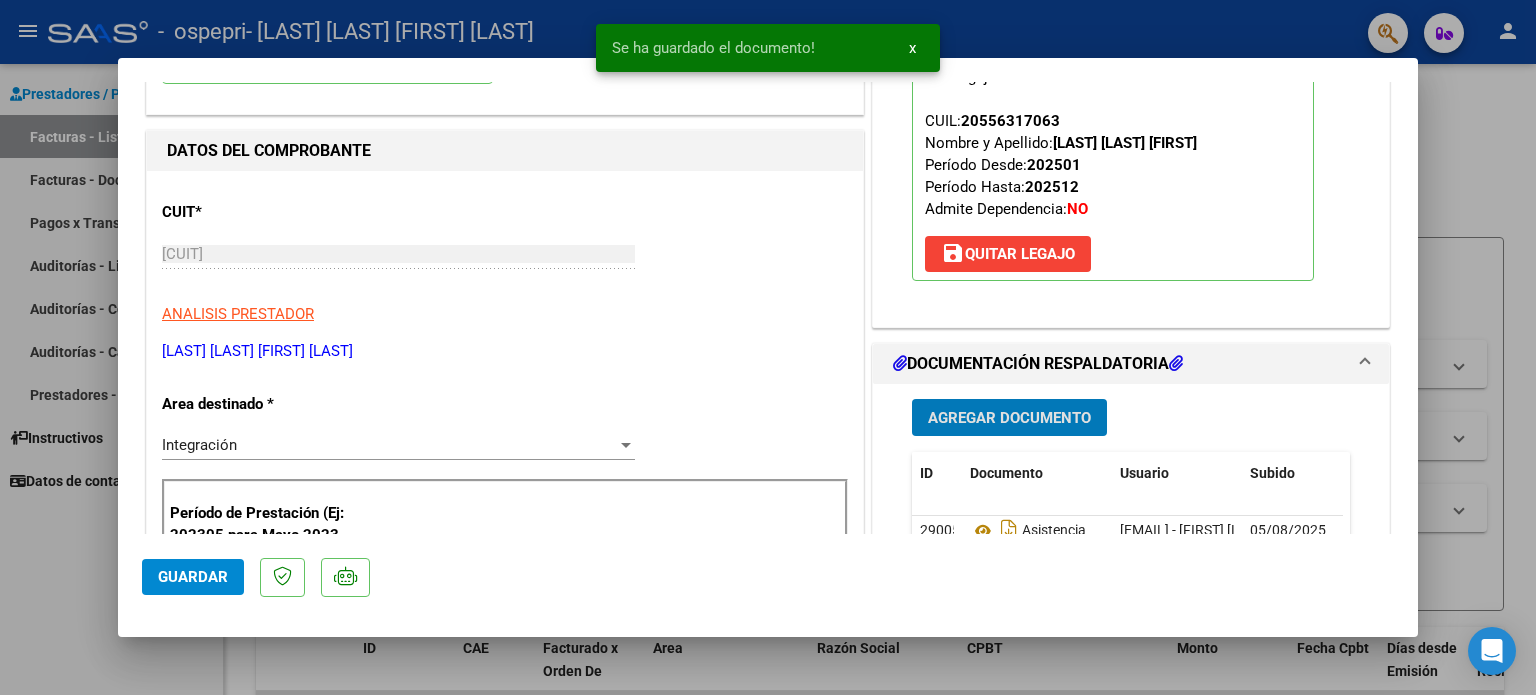 click on "Agregar Documento" at bounding box center [1009, 418] 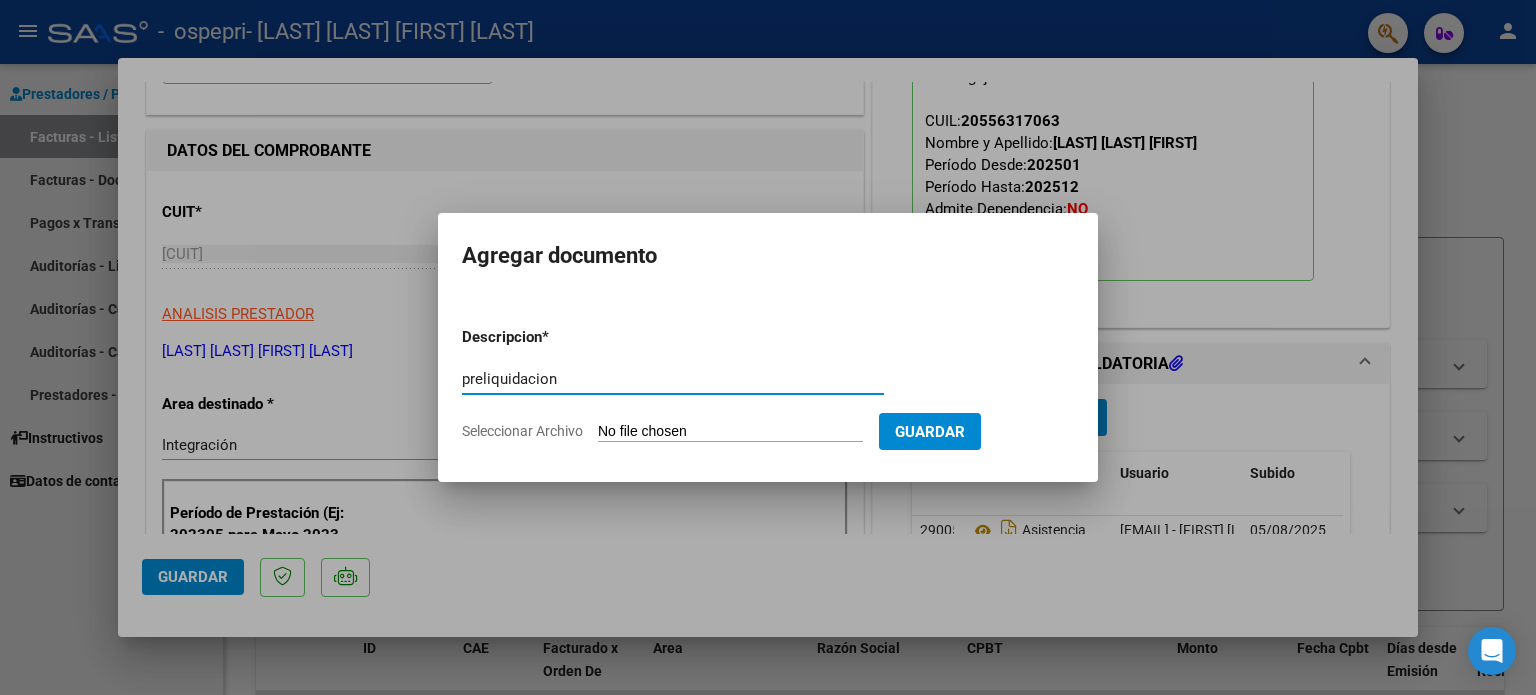 type on "preliquidacion" 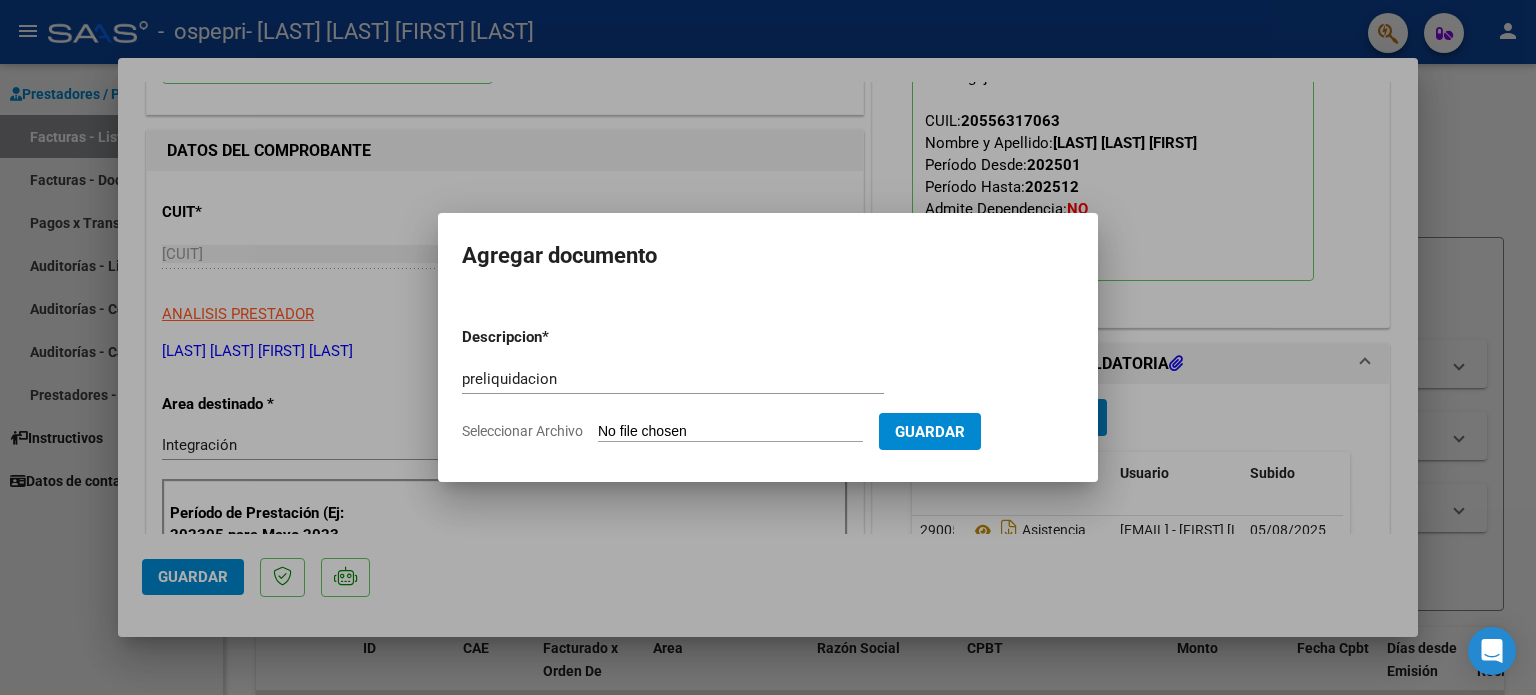 type on "C:\fakepath\apfmimpresionpreliq_[LAST].pdf" 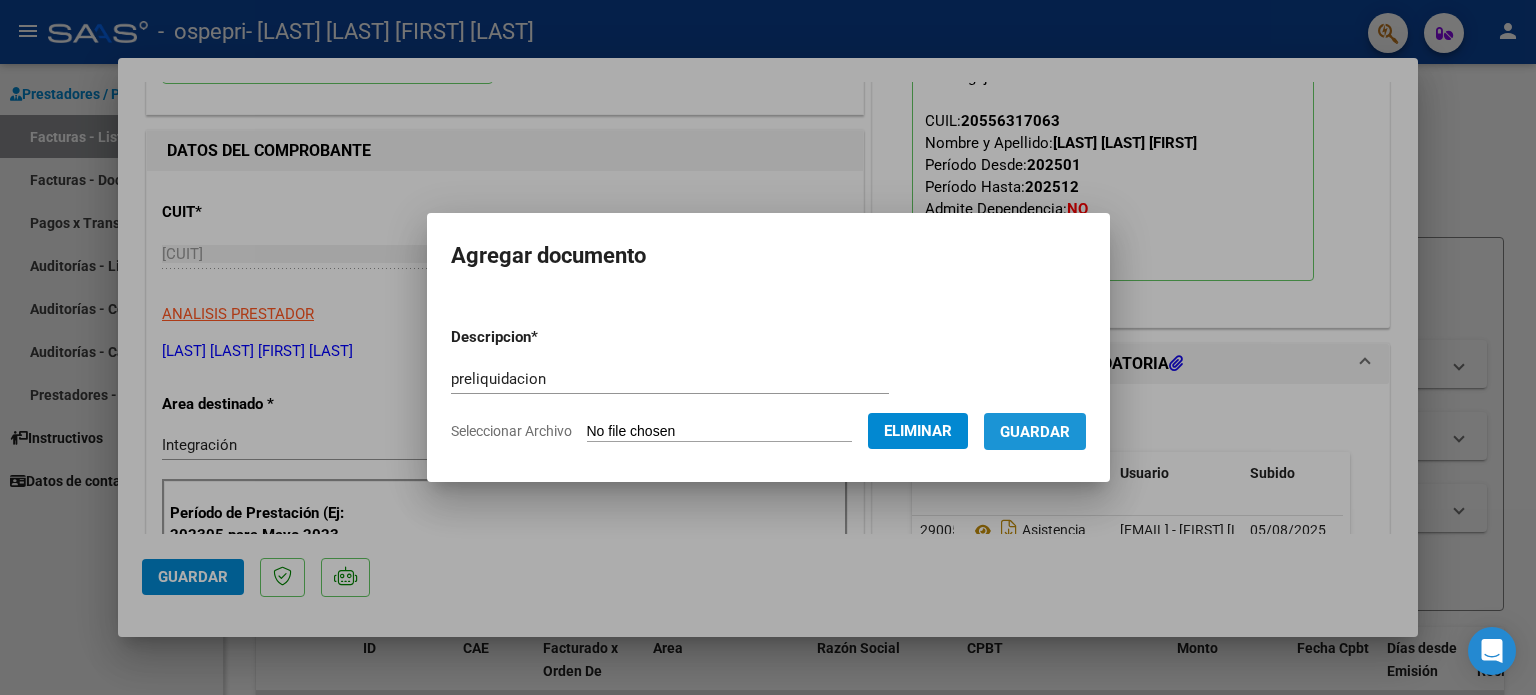 click on "Guardar" at bounding box center (1035, 432) 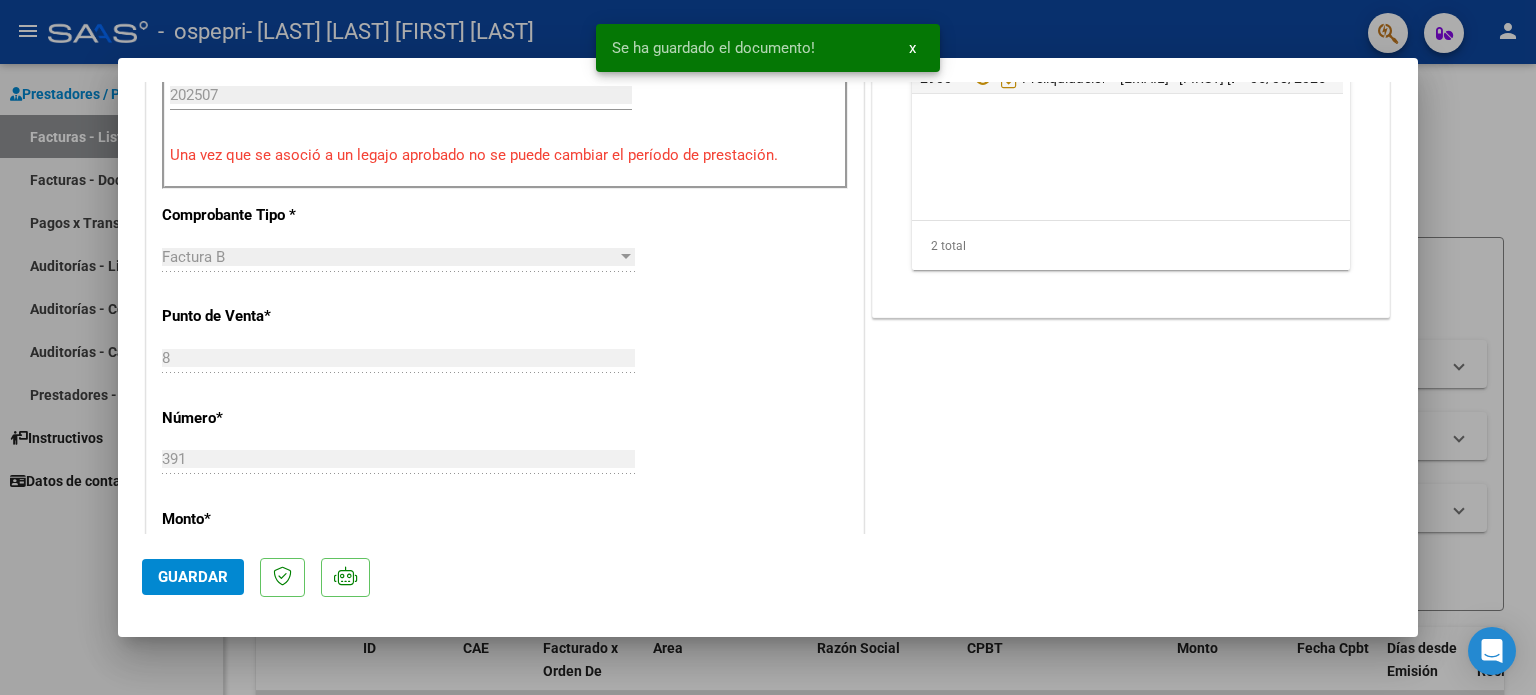 scroll, scrollTop: 700, scrollLeft: 0, axis: vertical 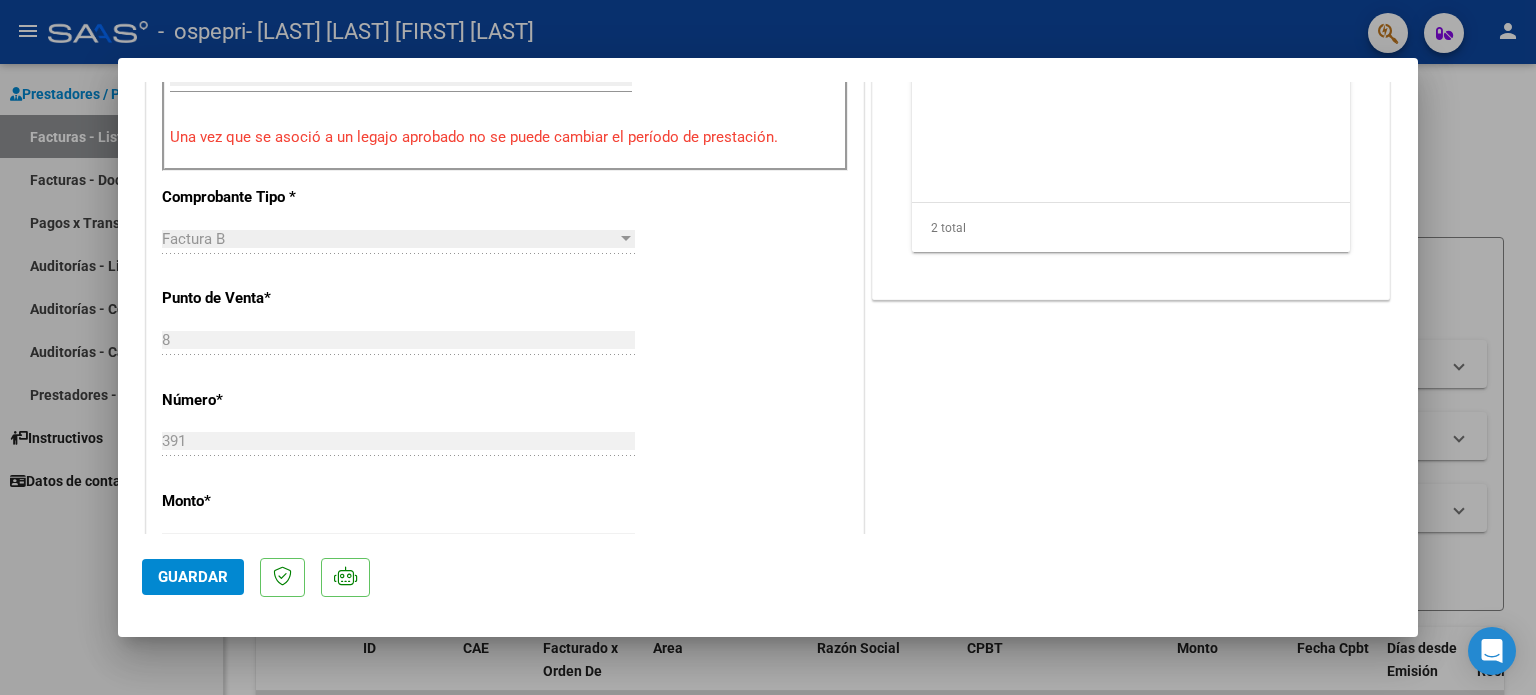 click on "Guardar" 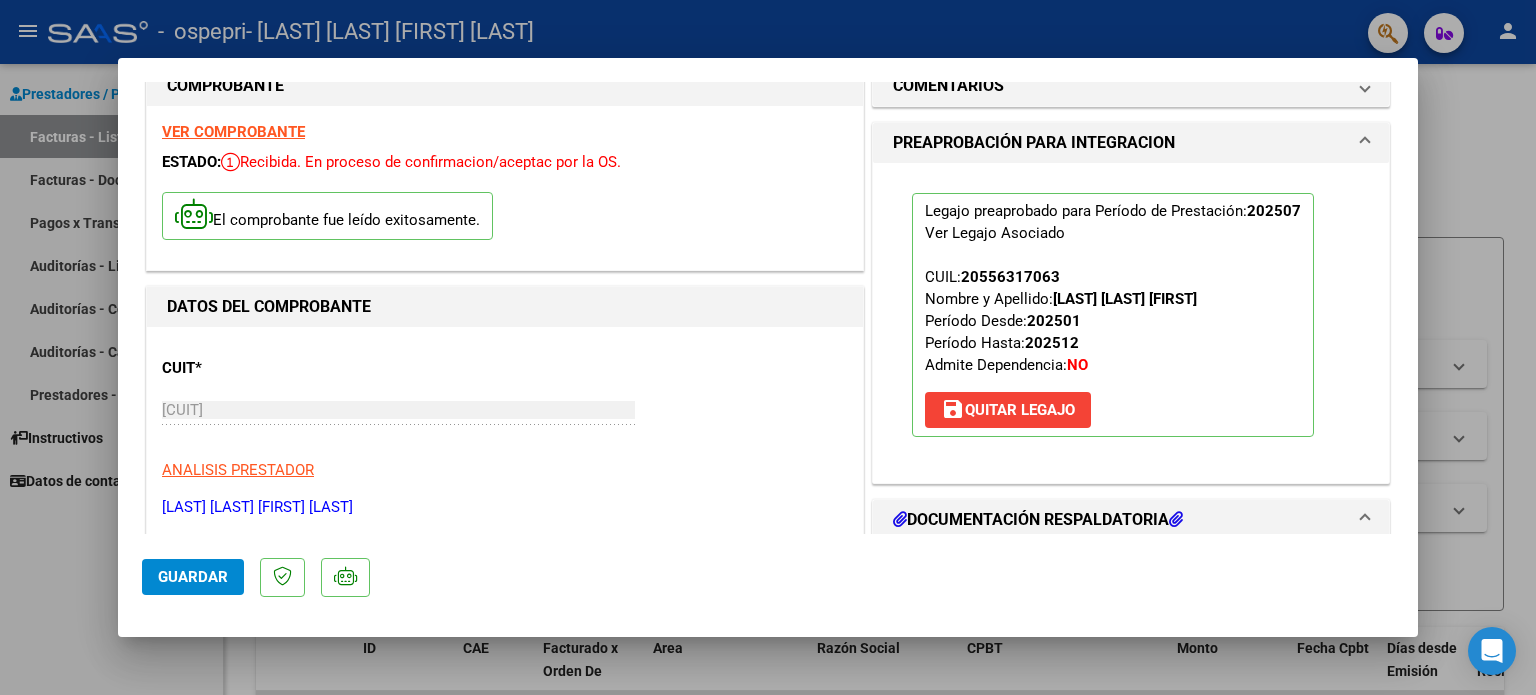 scroll, scrollTop: 0, scrollLeft: 0, axis: both 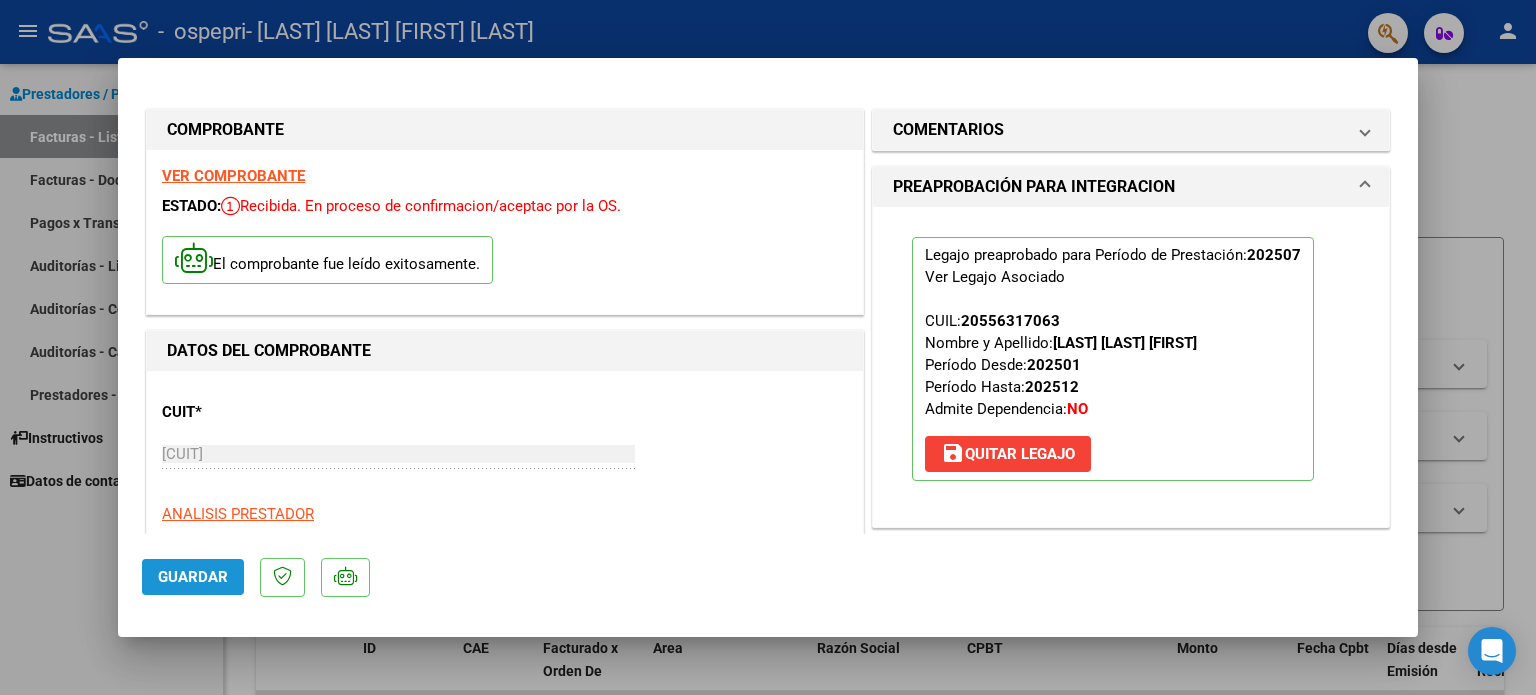 click on "Guardar" 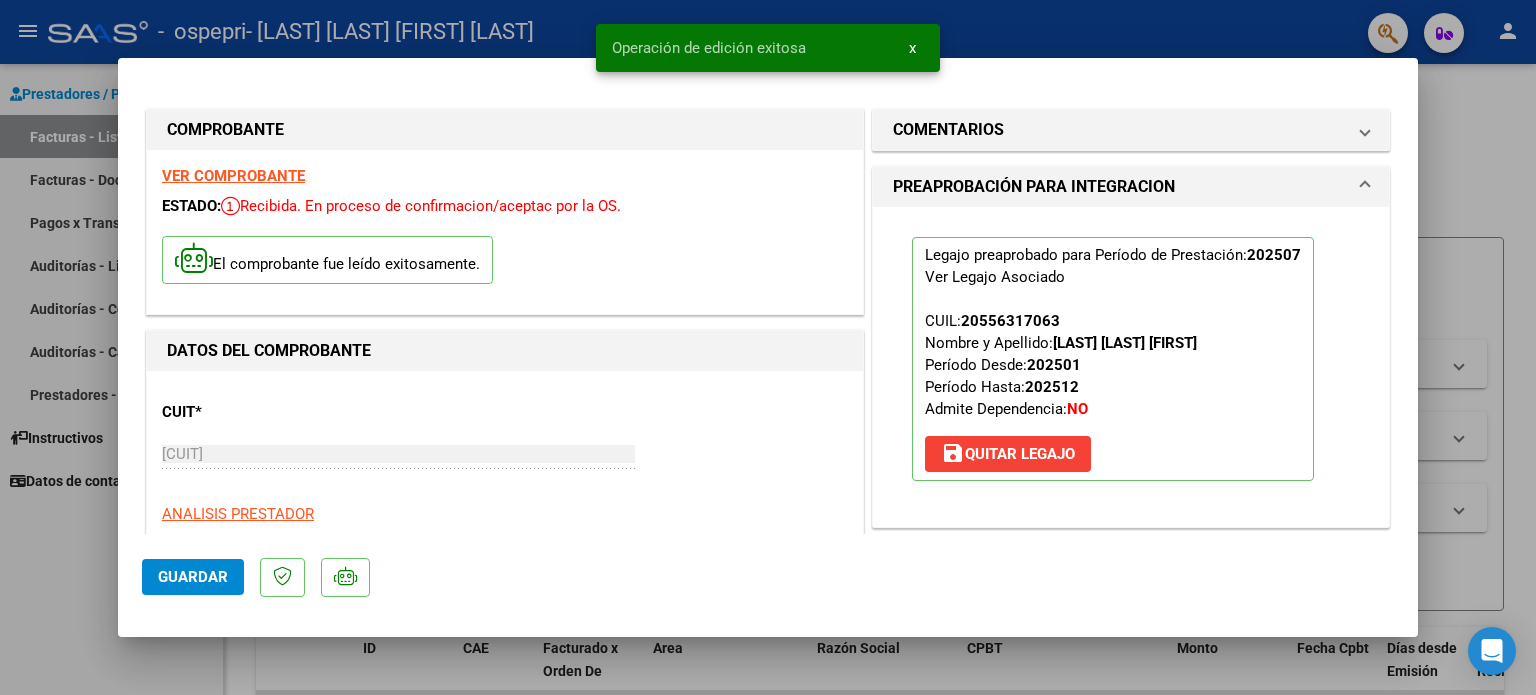 click at bounding box center [768, 347] 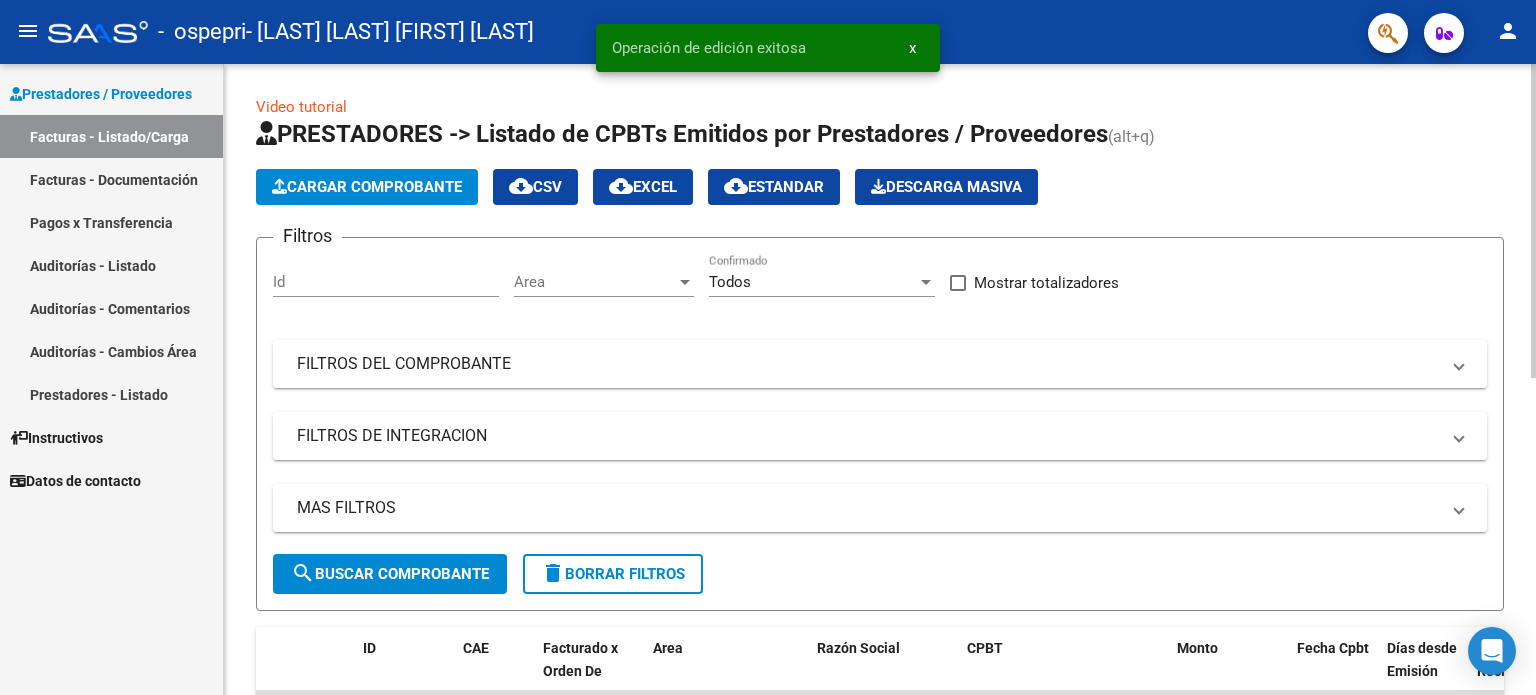 click on "Cargar Comprobante" 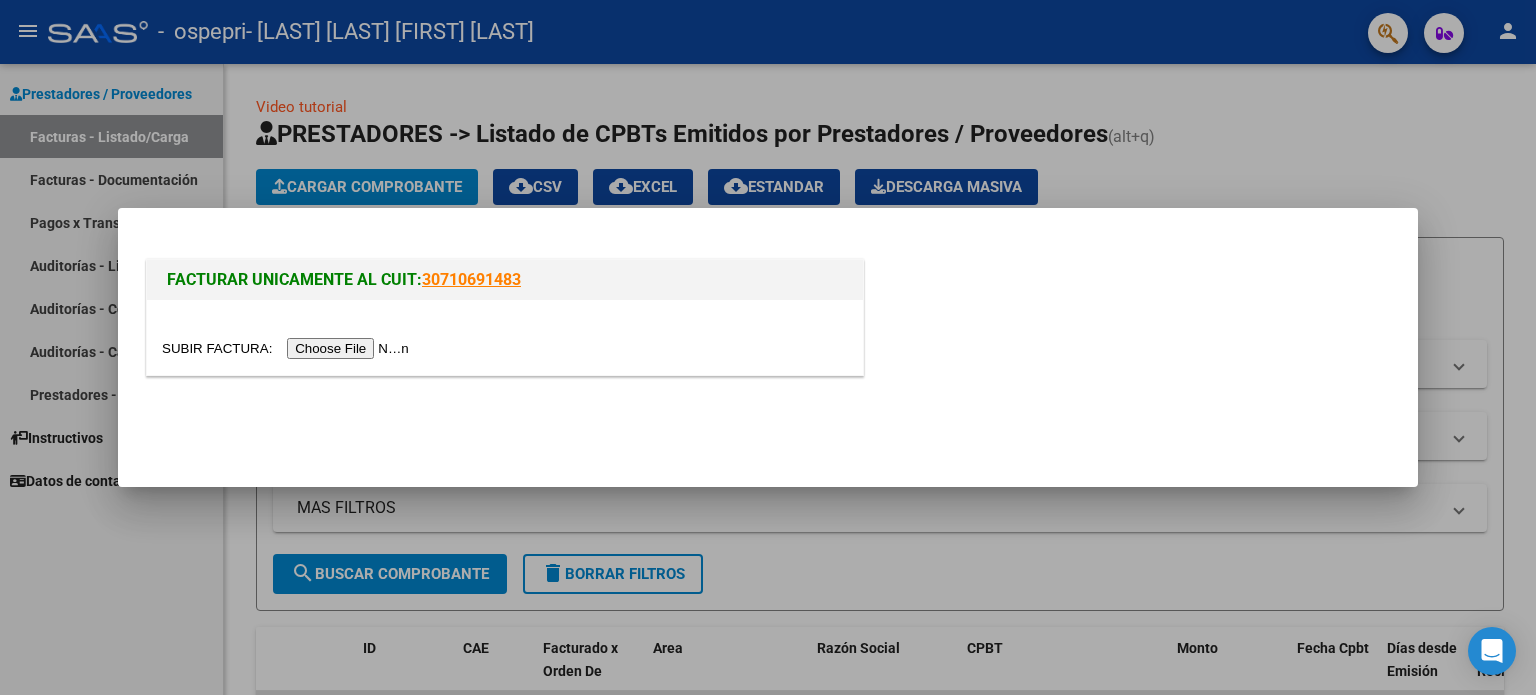 click at bounding box center (288, 348) 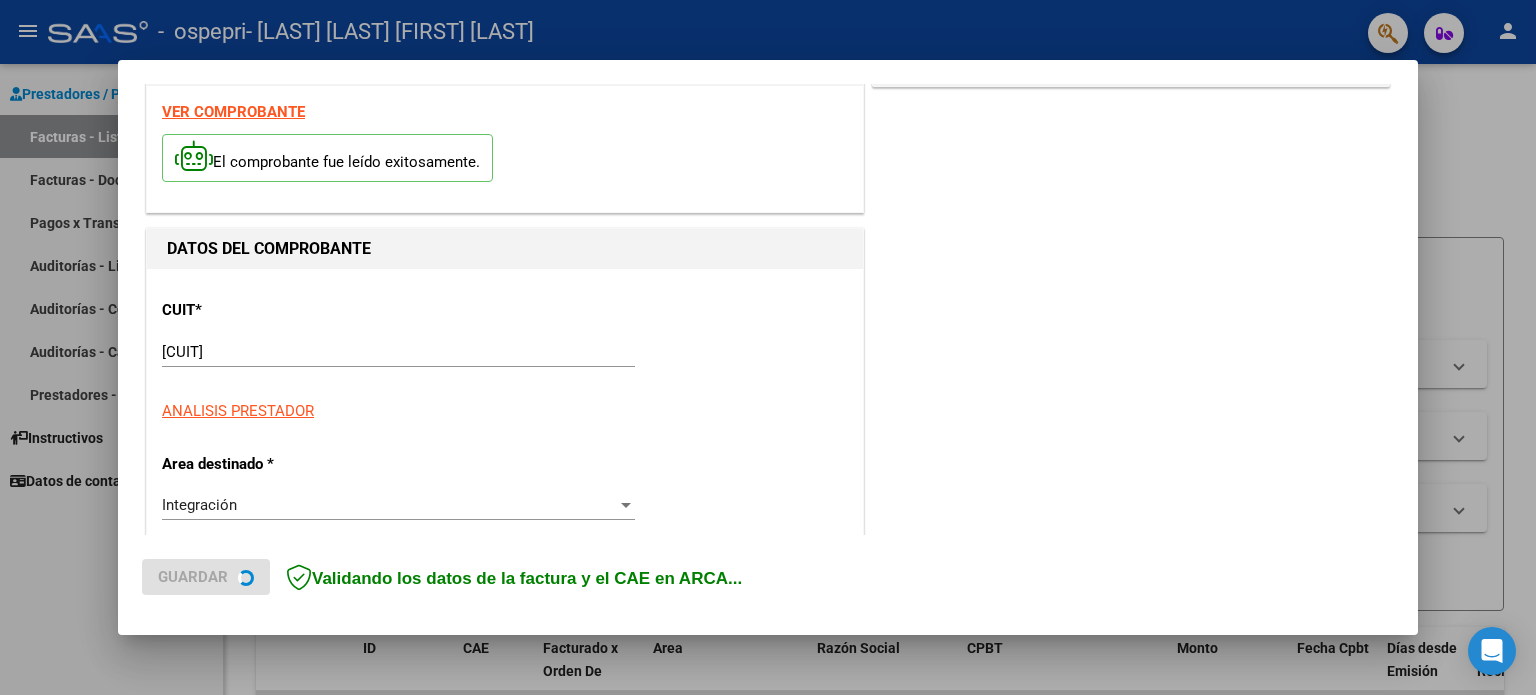 scroll, scrollTop: 100, scrollLeft: 0, axis: vertical 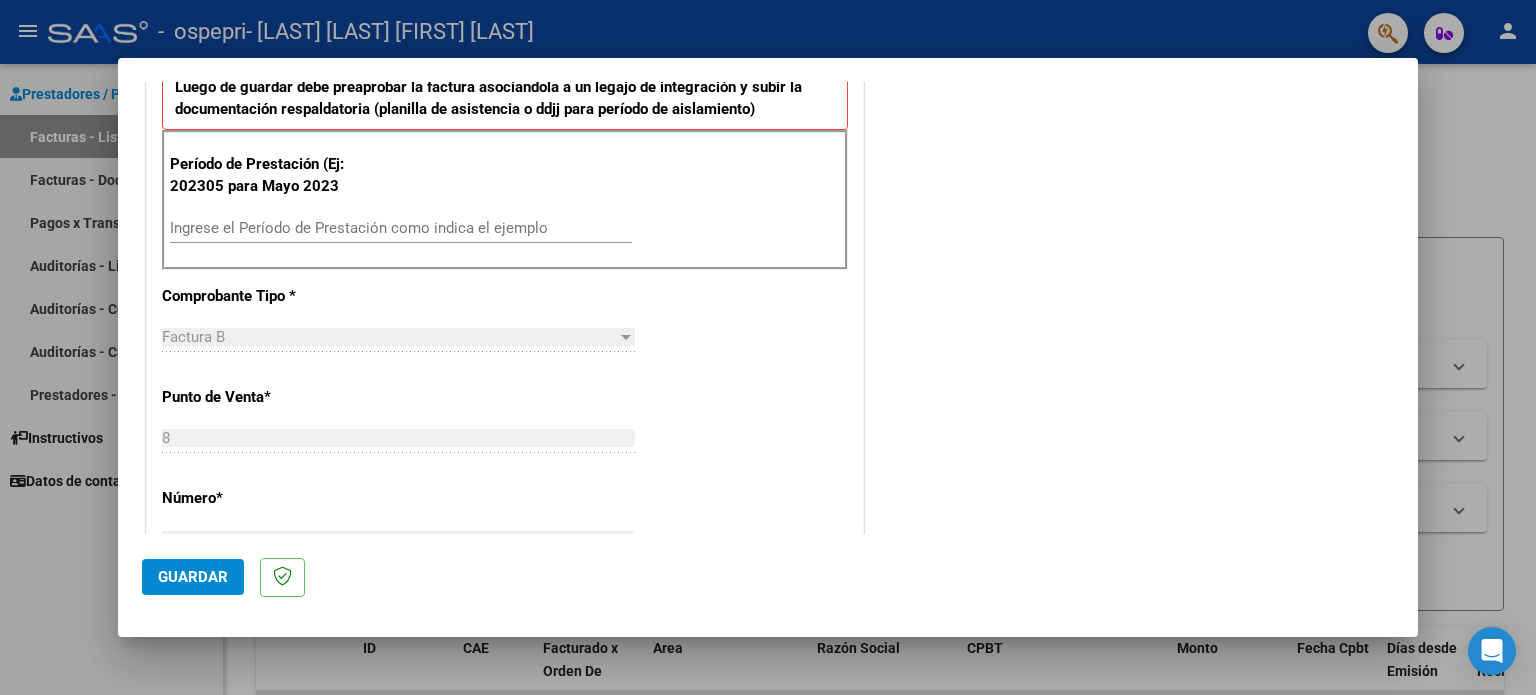 click on "Período de Prestación (Ej: 202305 para Mayo 2023    Ingrese el Período de Prestación como indica el ejemplo" at bounding box center [505, 200] 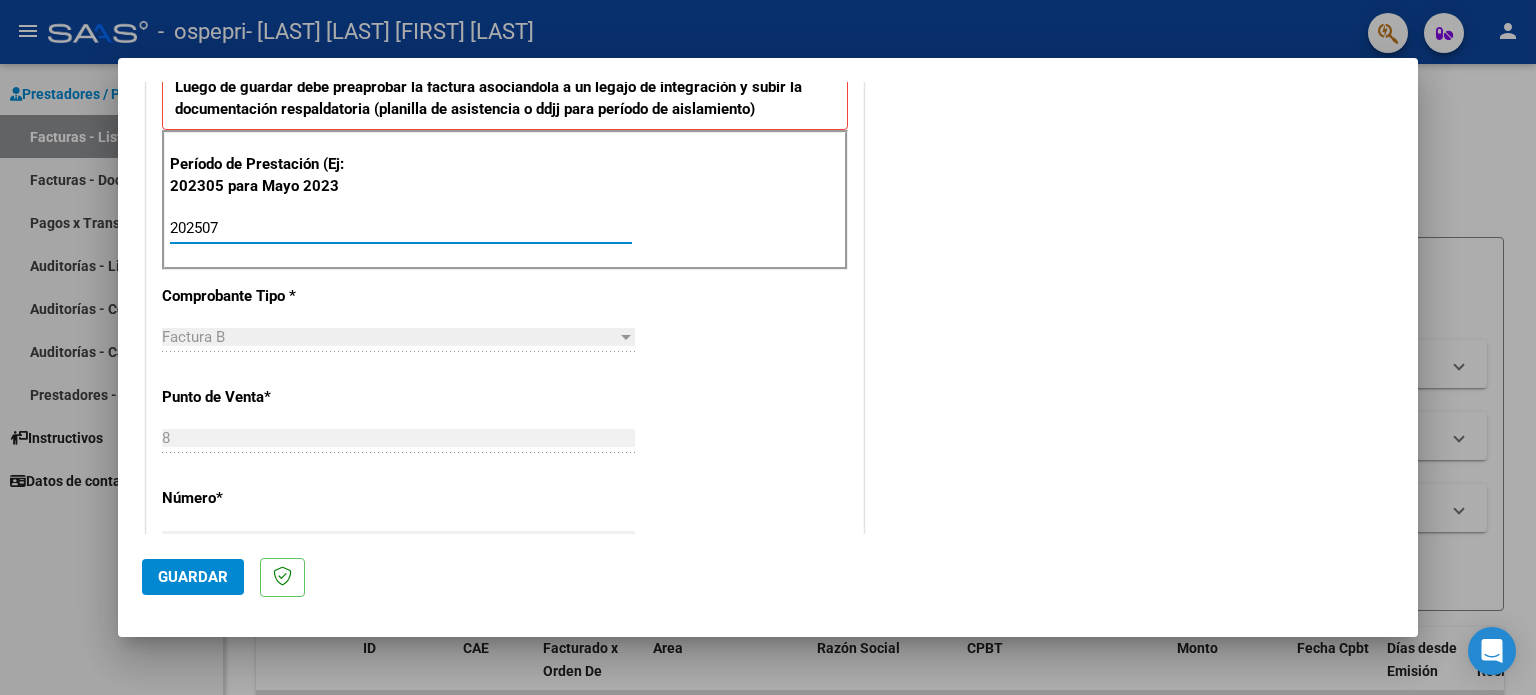 type on "202507" 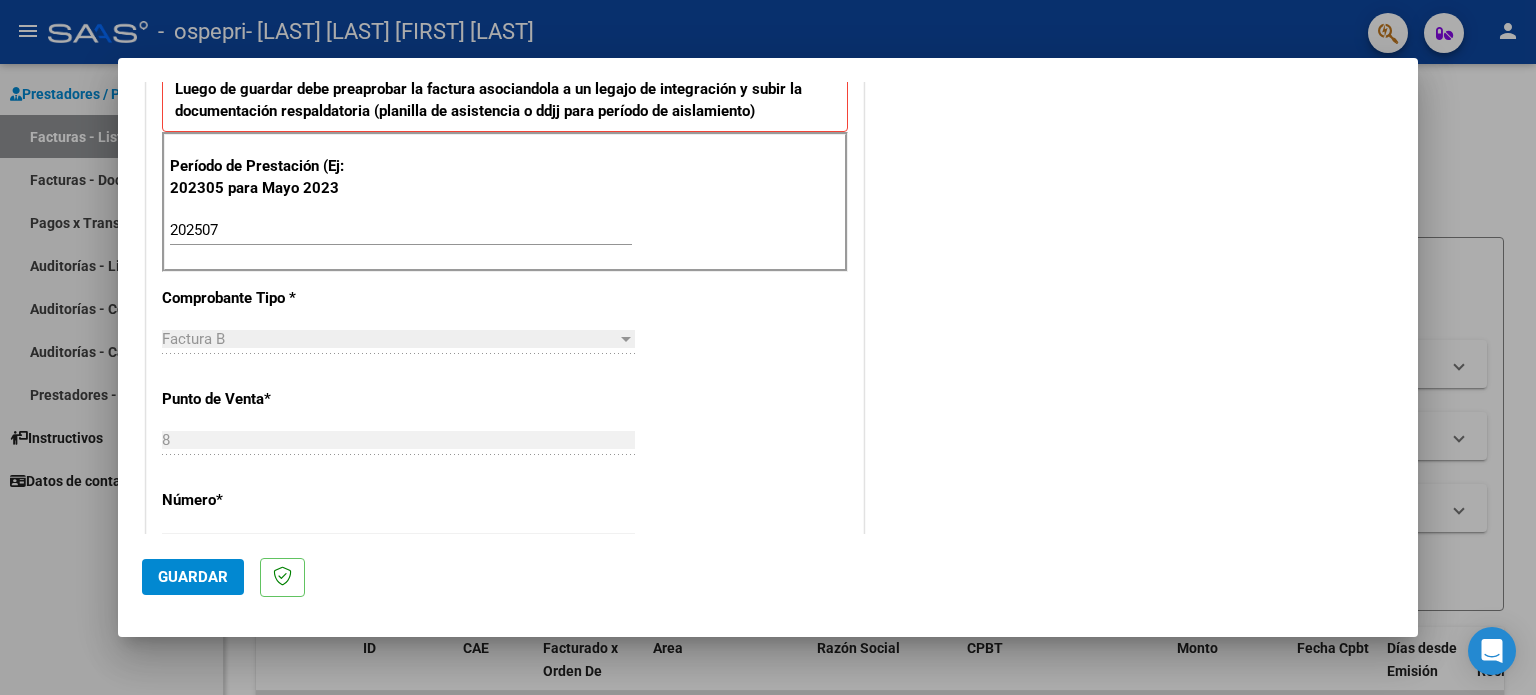 scroll, scrollTop: 0, scrollLeft: 0, axis: both 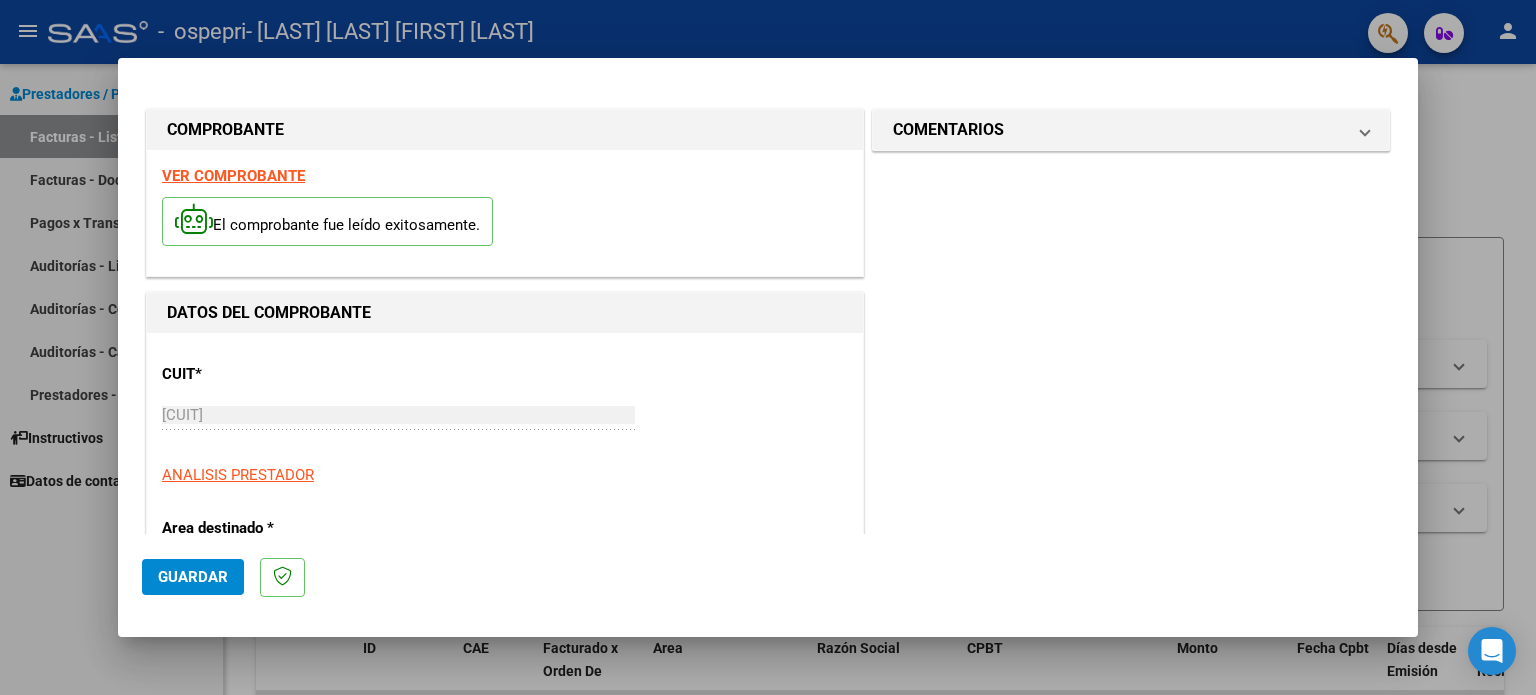 click on "Guardar" 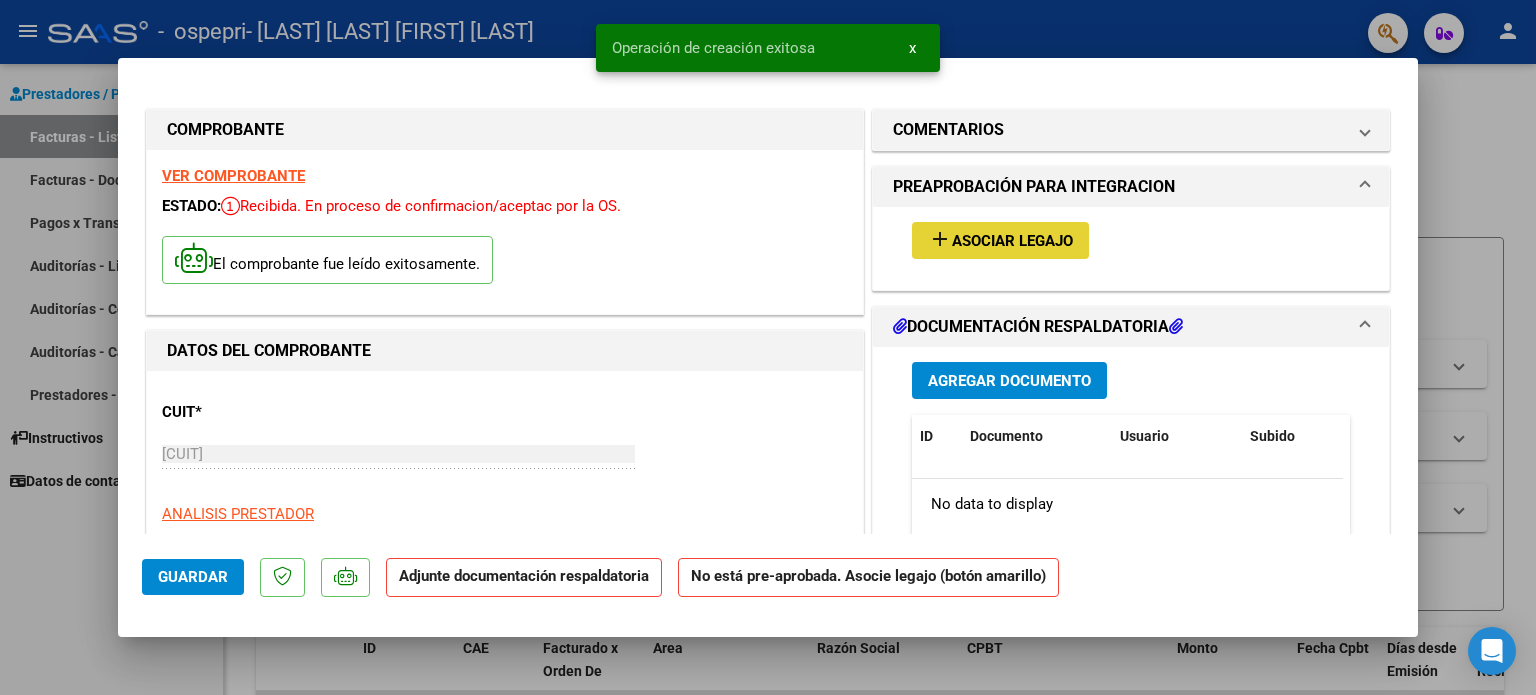 click on "Asociar Legajo" at bounding box center (1012, 241) 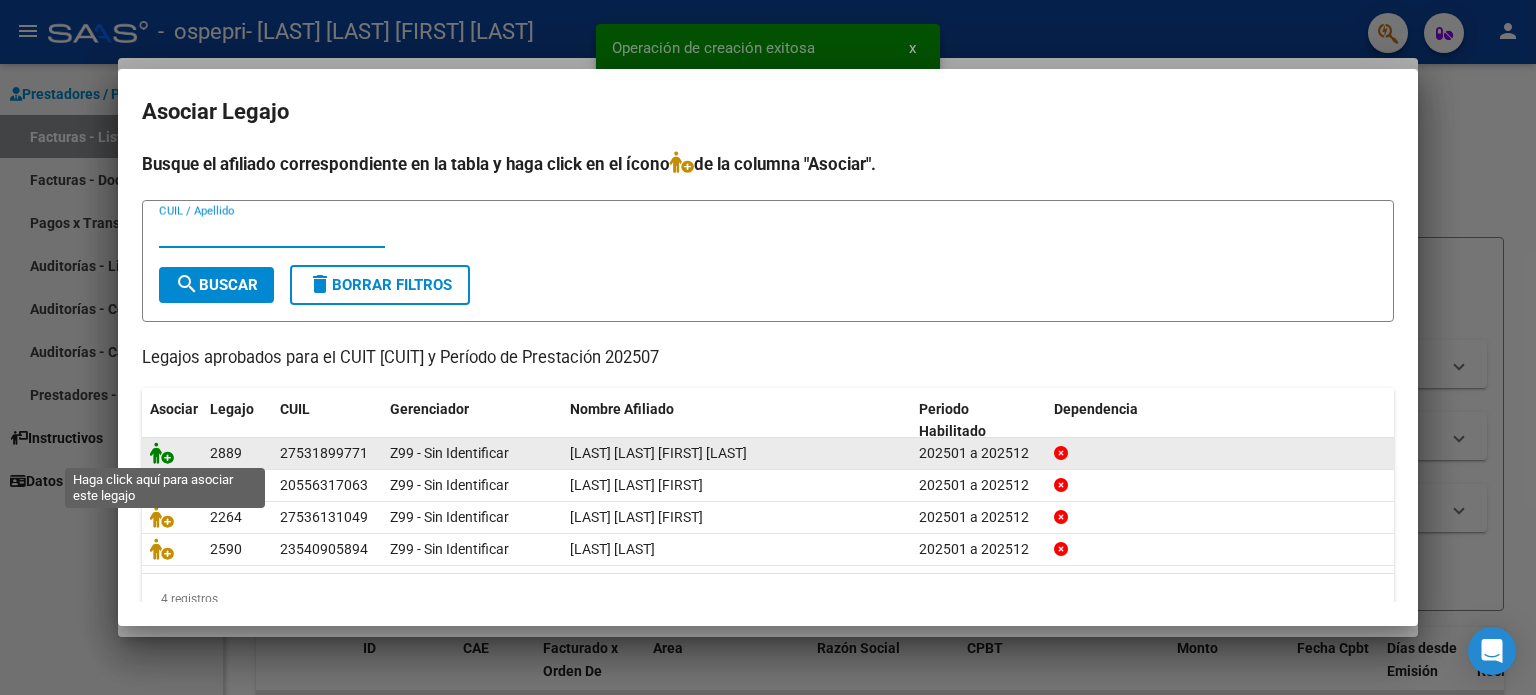 click 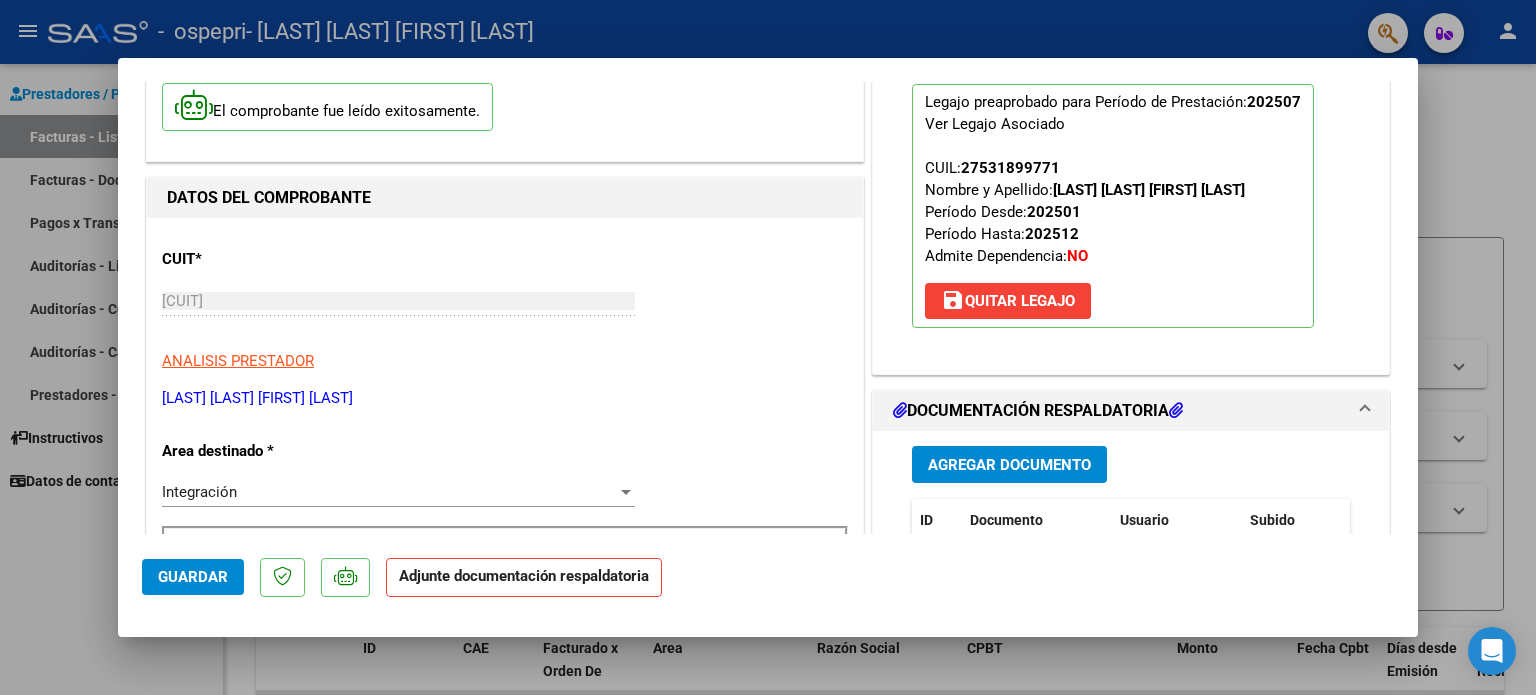 scroll, scrollTop: 200, scrollLeft: 0, axis: vertical 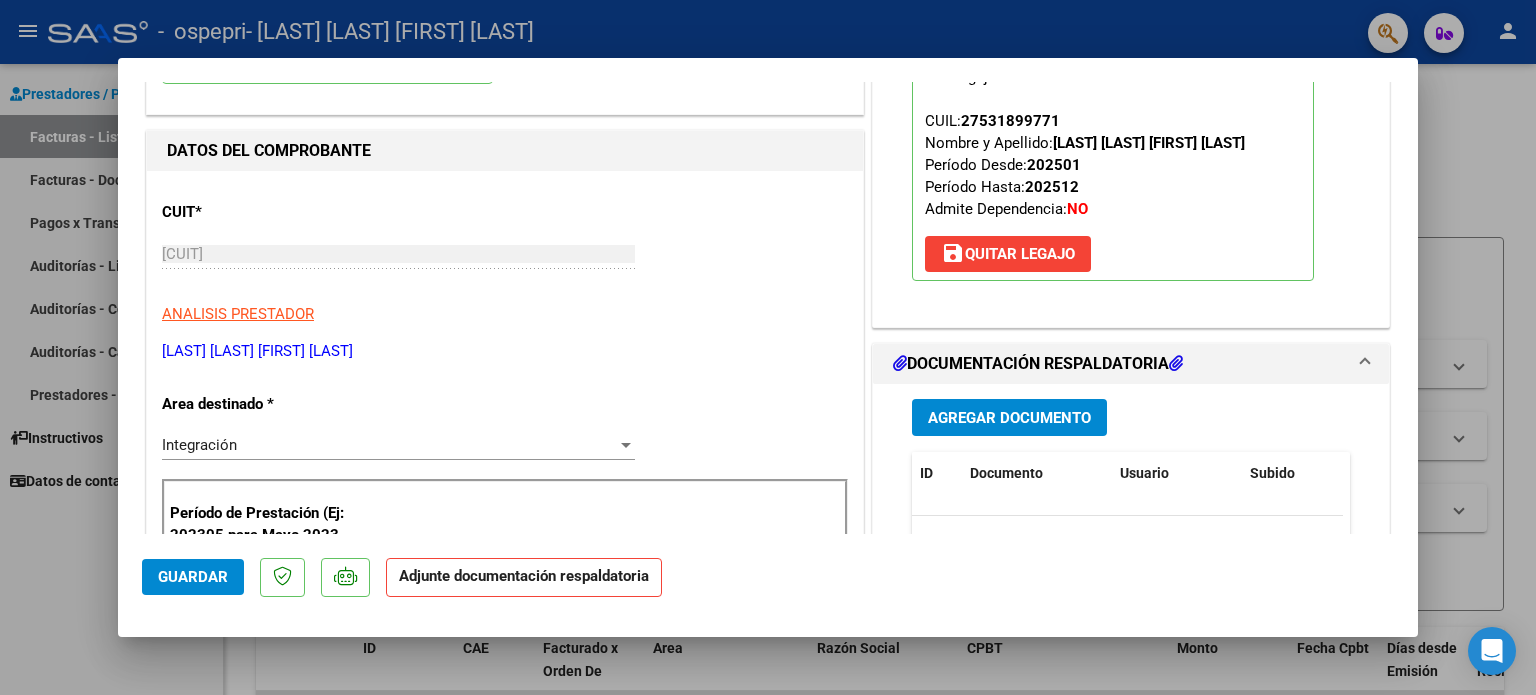 click on "Agregar Documento" at bounding box center (1009, 417) 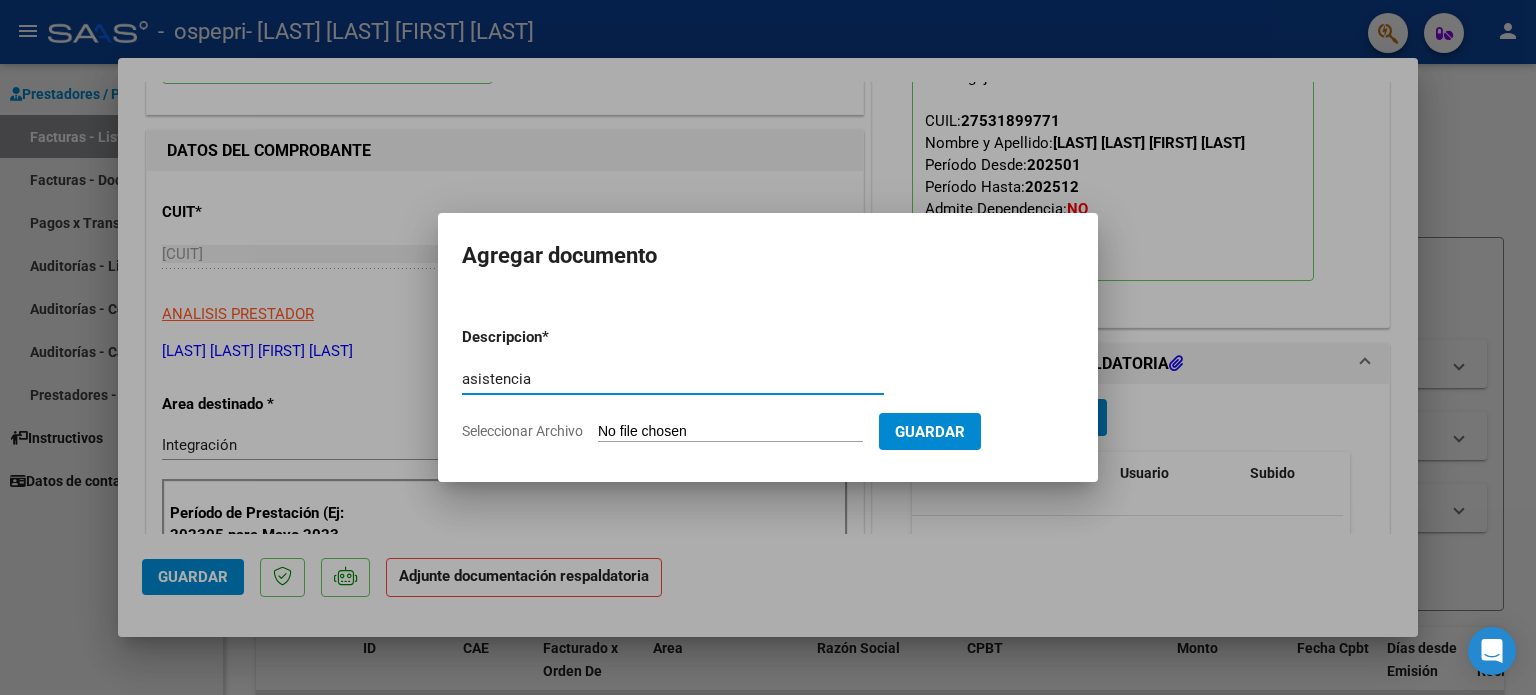 type on "asistencia" 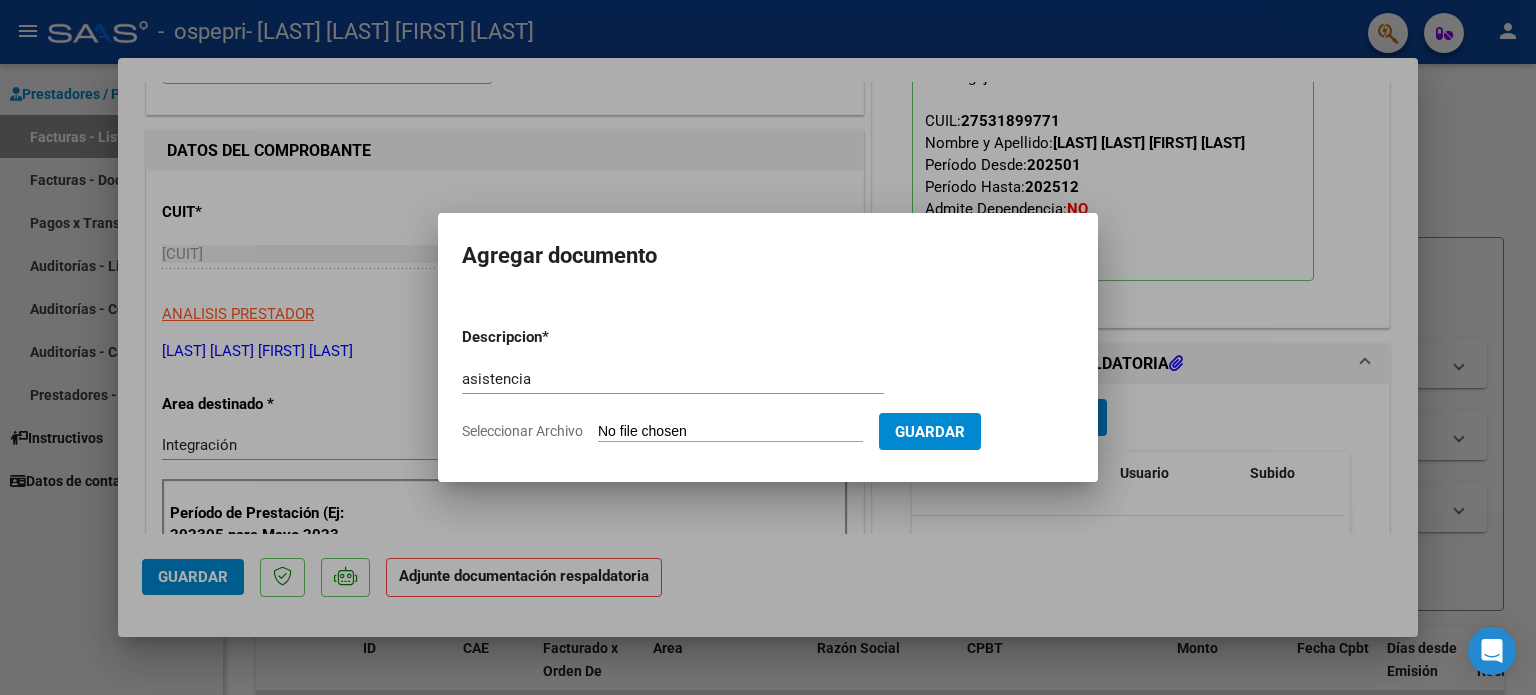 click on "Seleccionar Archivo" at bounding box center (730, 432) 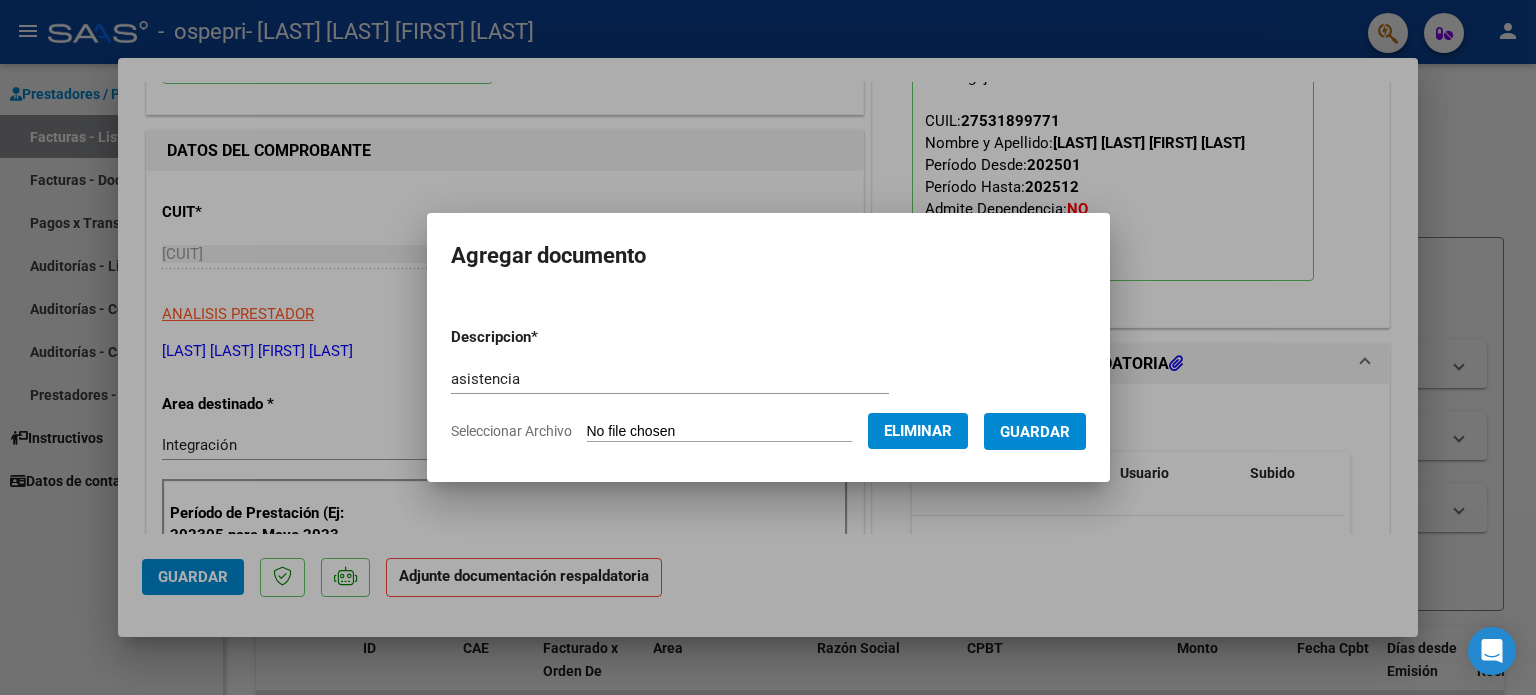 click on "Guardar" at bounding box center (1035, 432) 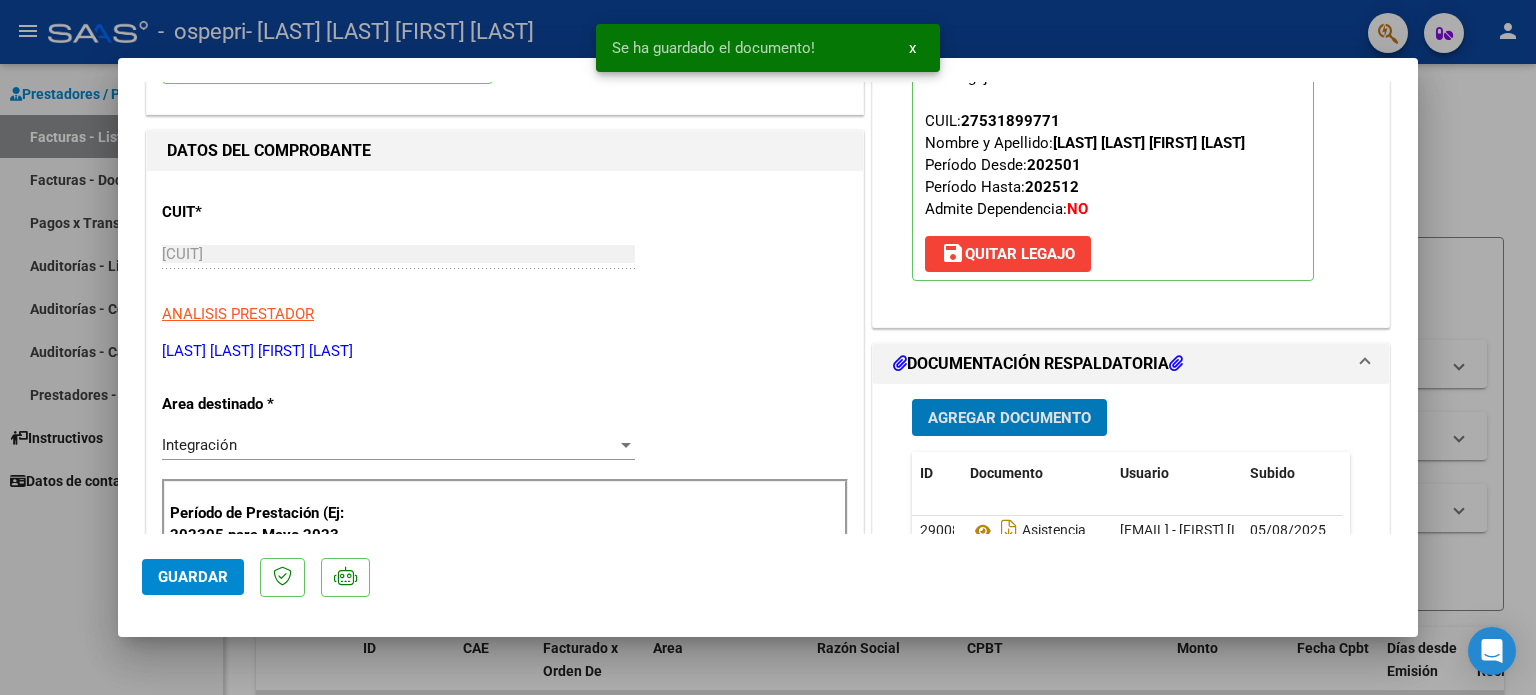 click on "Agregar Documento" at bounding box center (1009, 418) 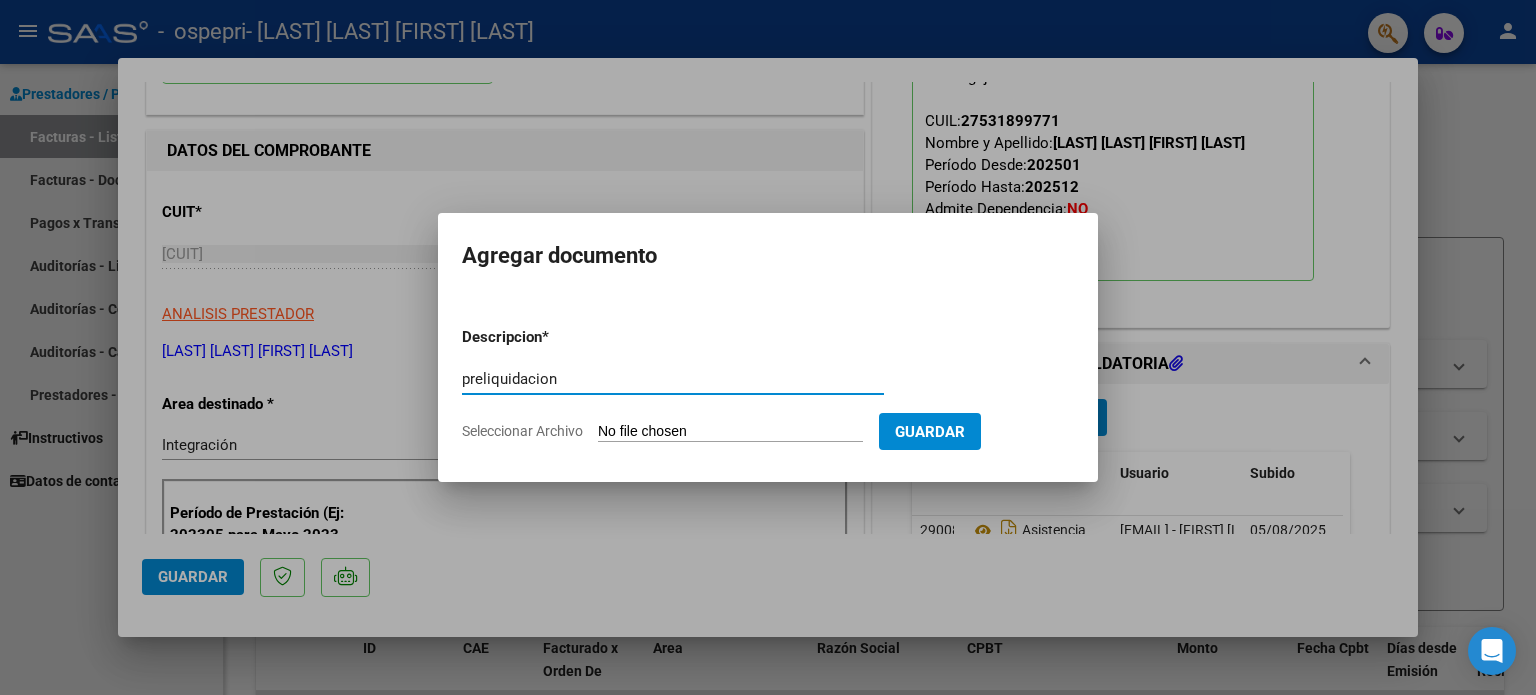 type on "preliquidacion" 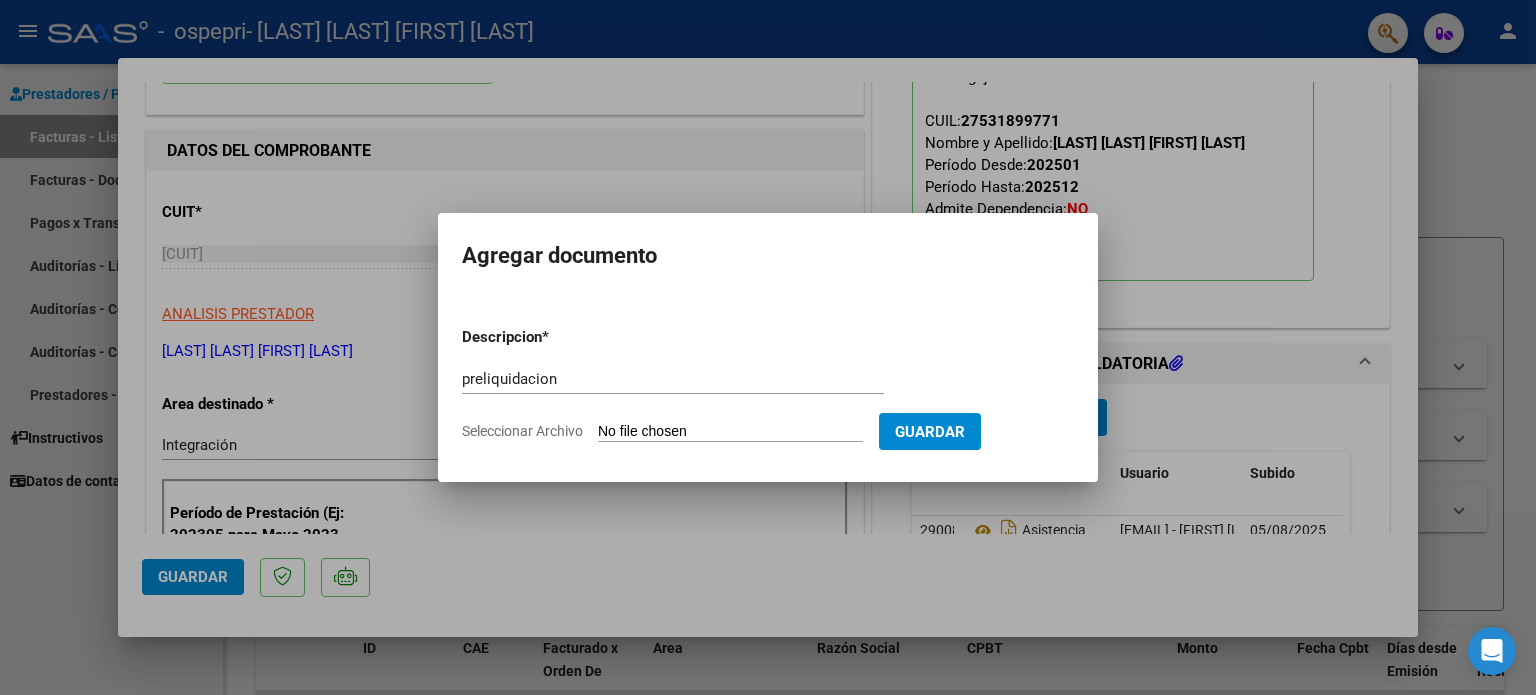 click on "Seleccionar Archivo" at bounding box center [730, 432] 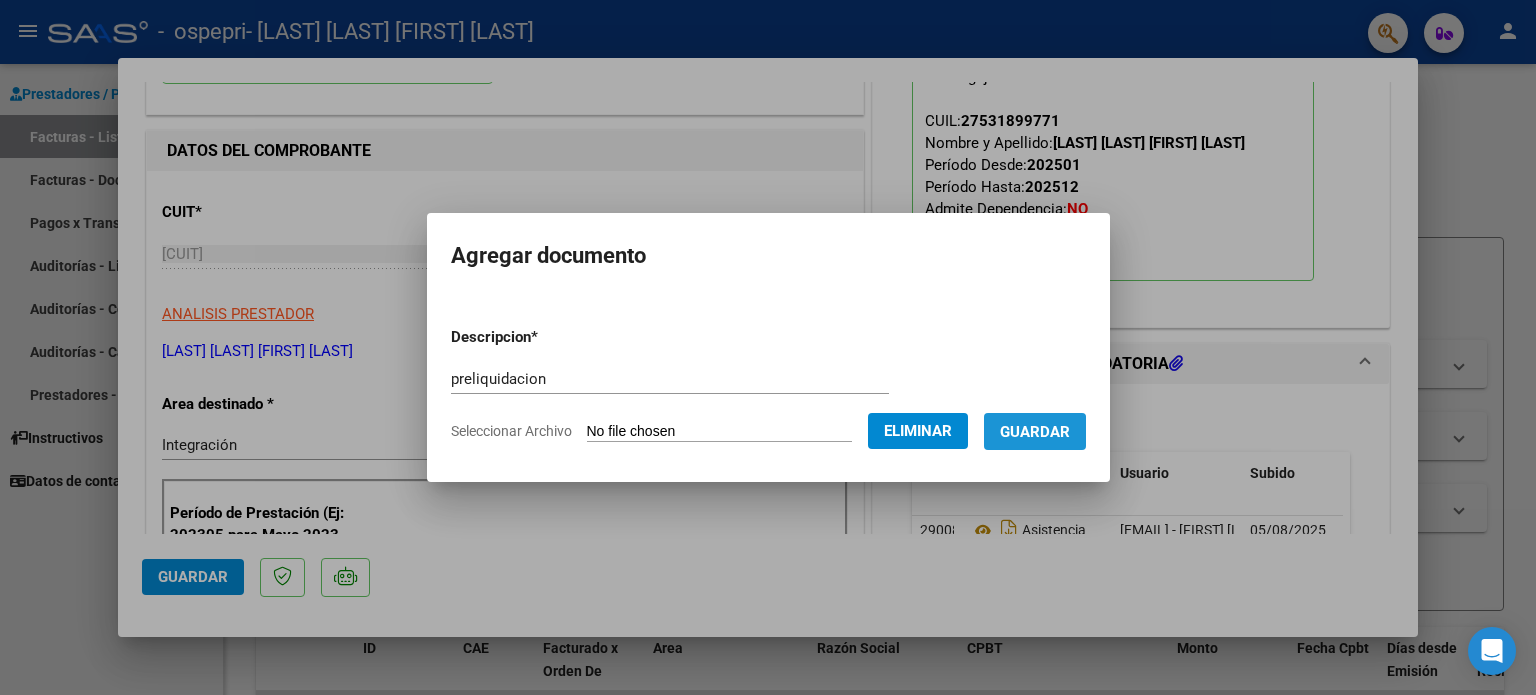 click on "Guardar" at bounding box center [1035, 432] 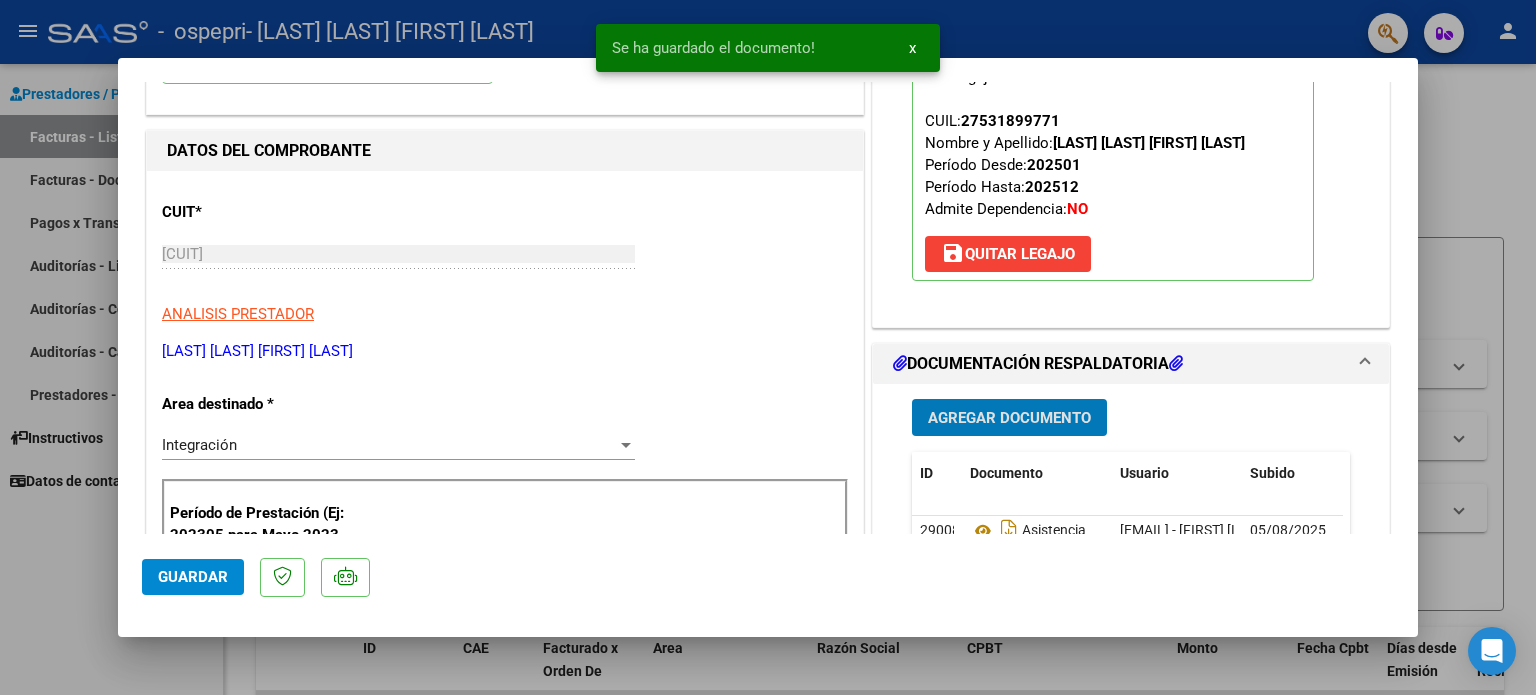 click on "Guardar" 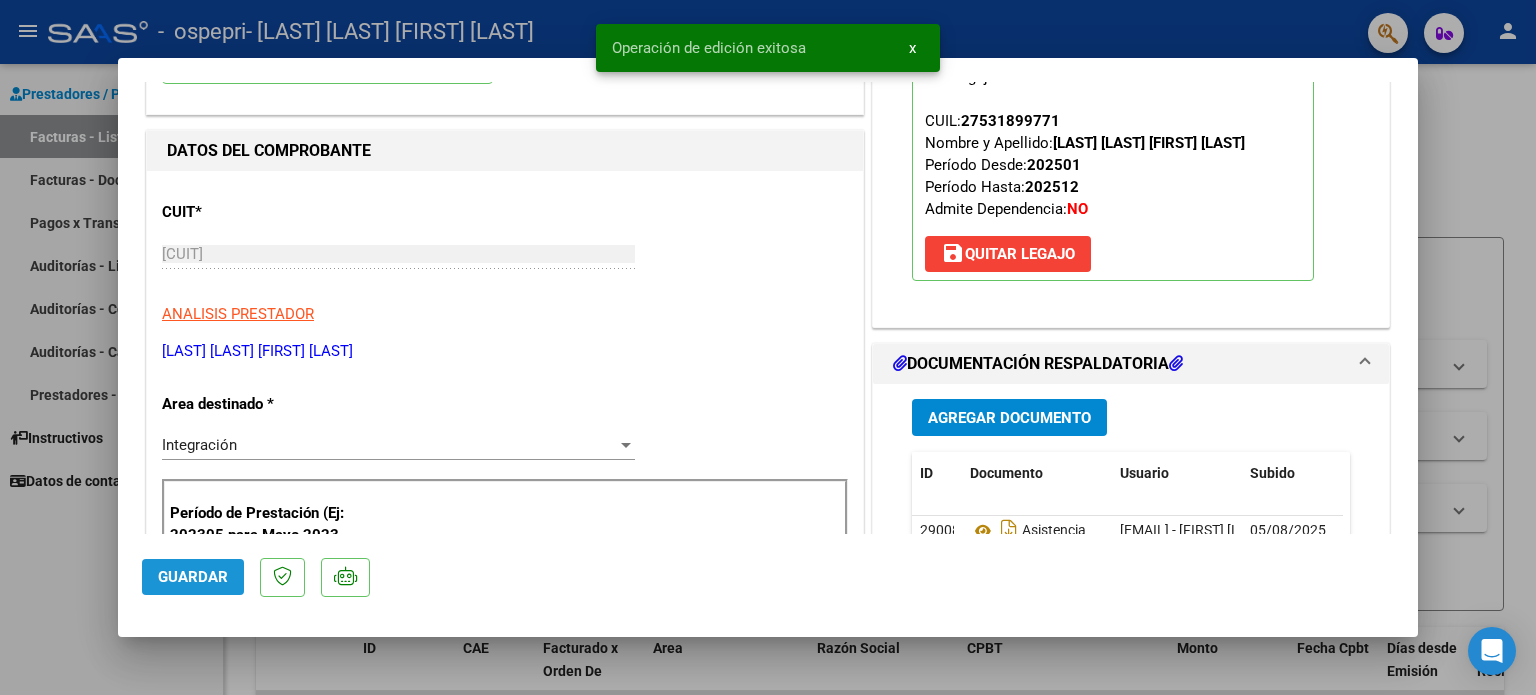 click on "Guardar" 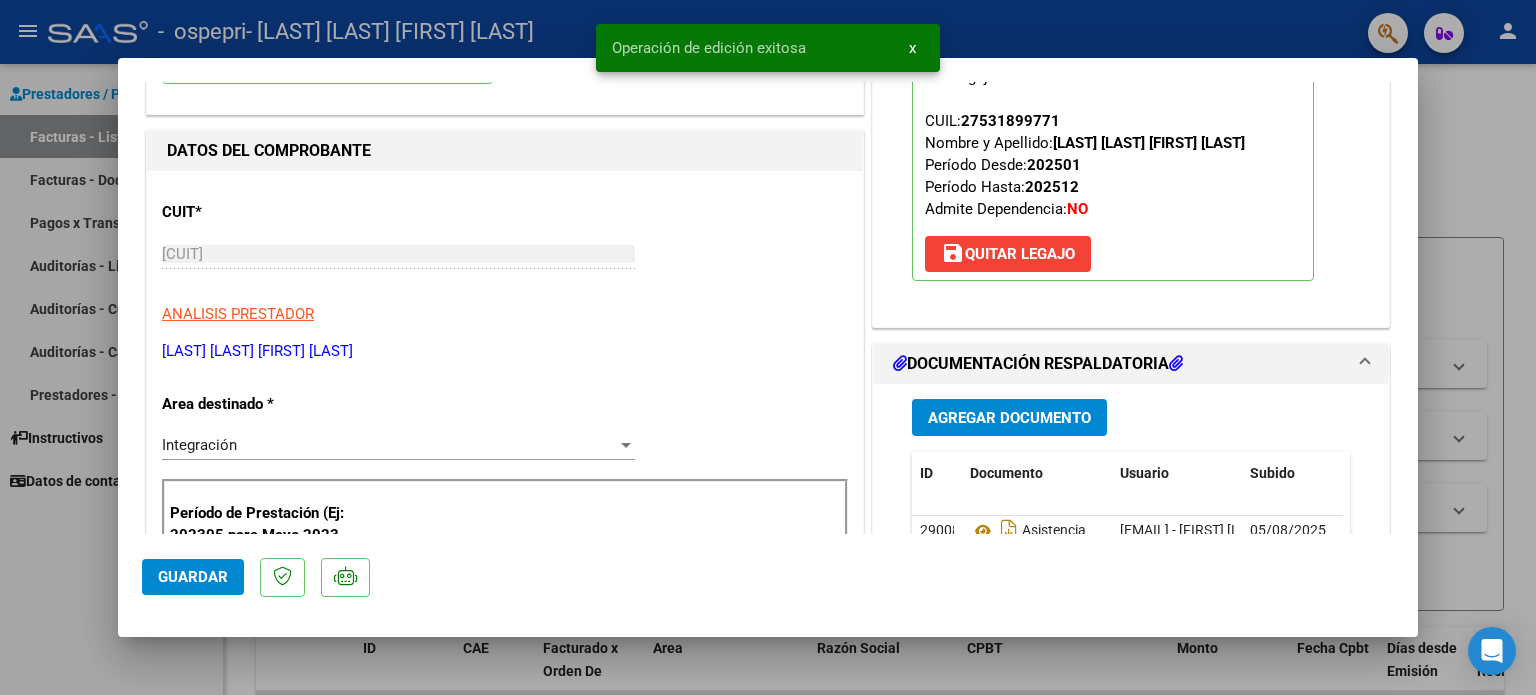 click at bounding box center (768, 347) 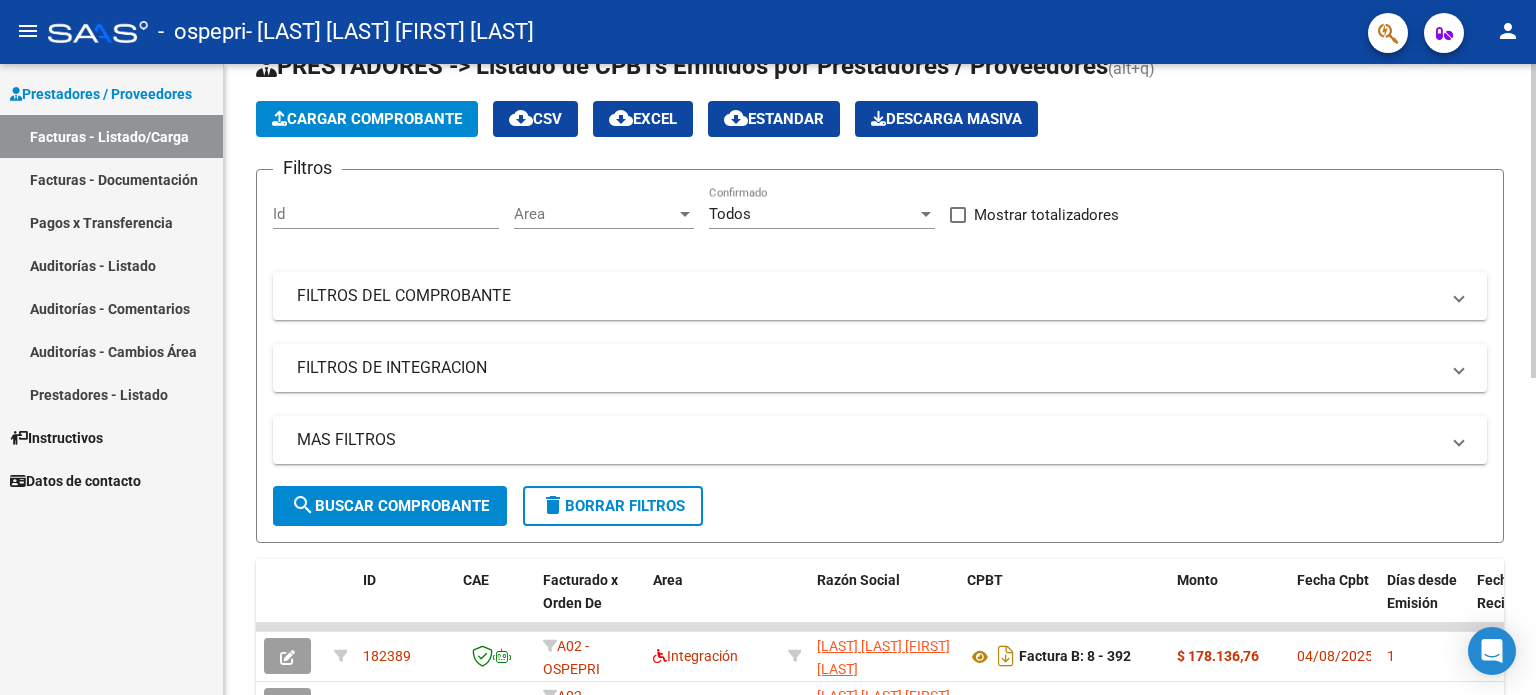 scroll, scrollTop: 0, scrollLeft: 0, axis: both 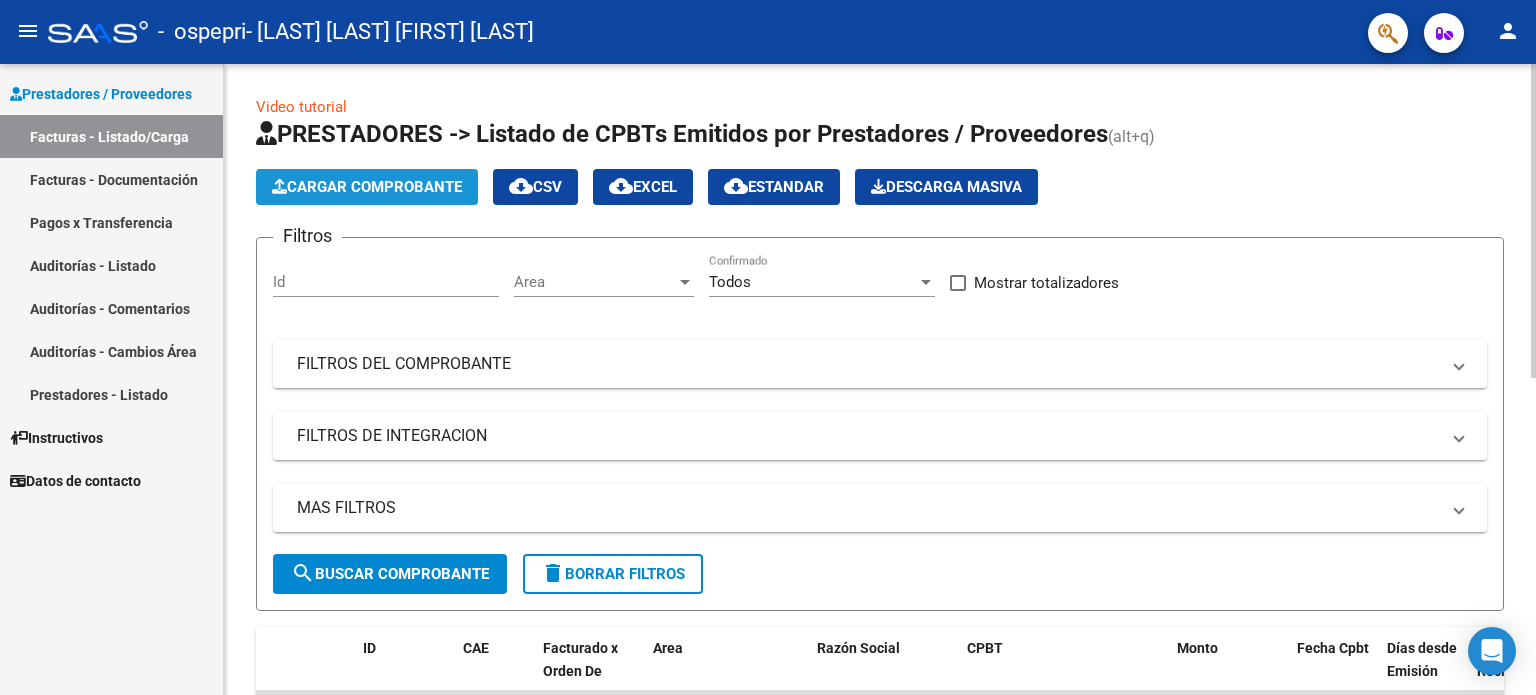 click on "Cargar Comprobante" 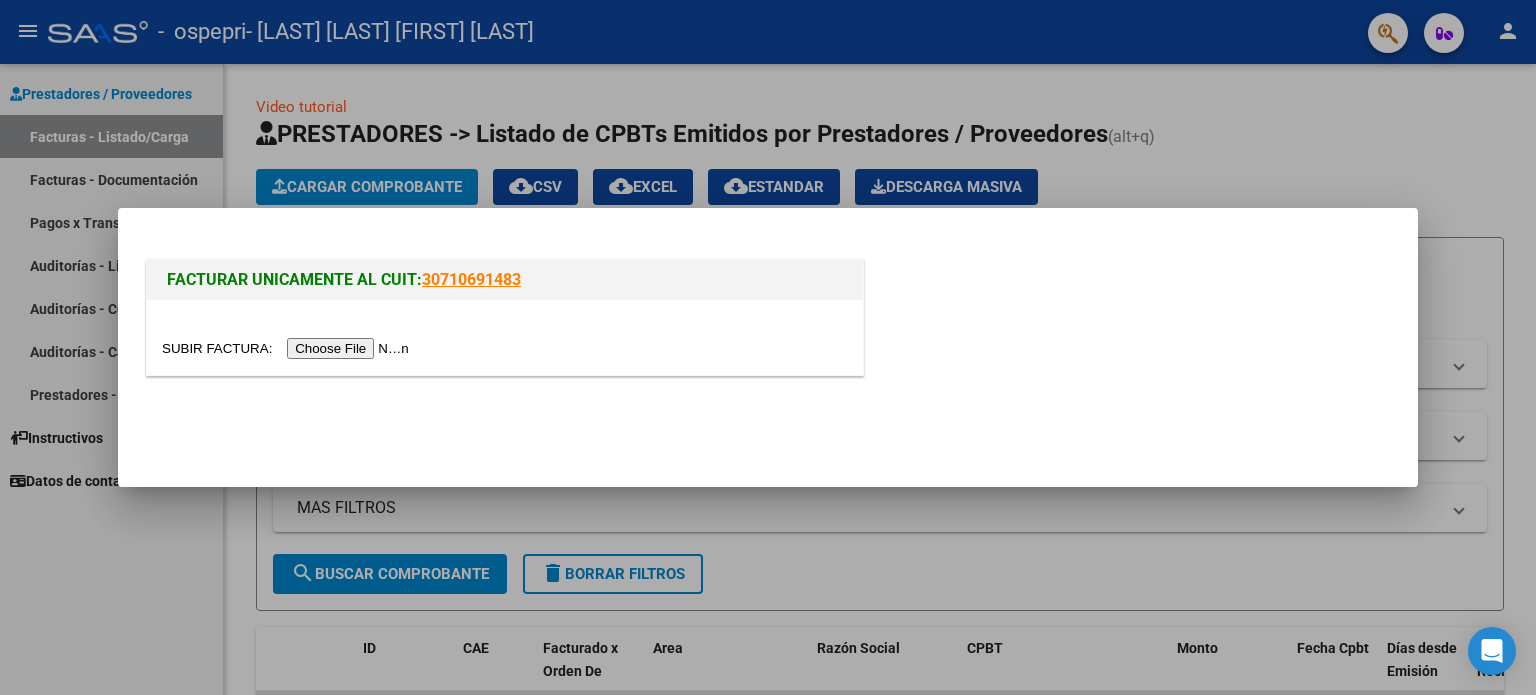 click at bounding box center [288, 348] 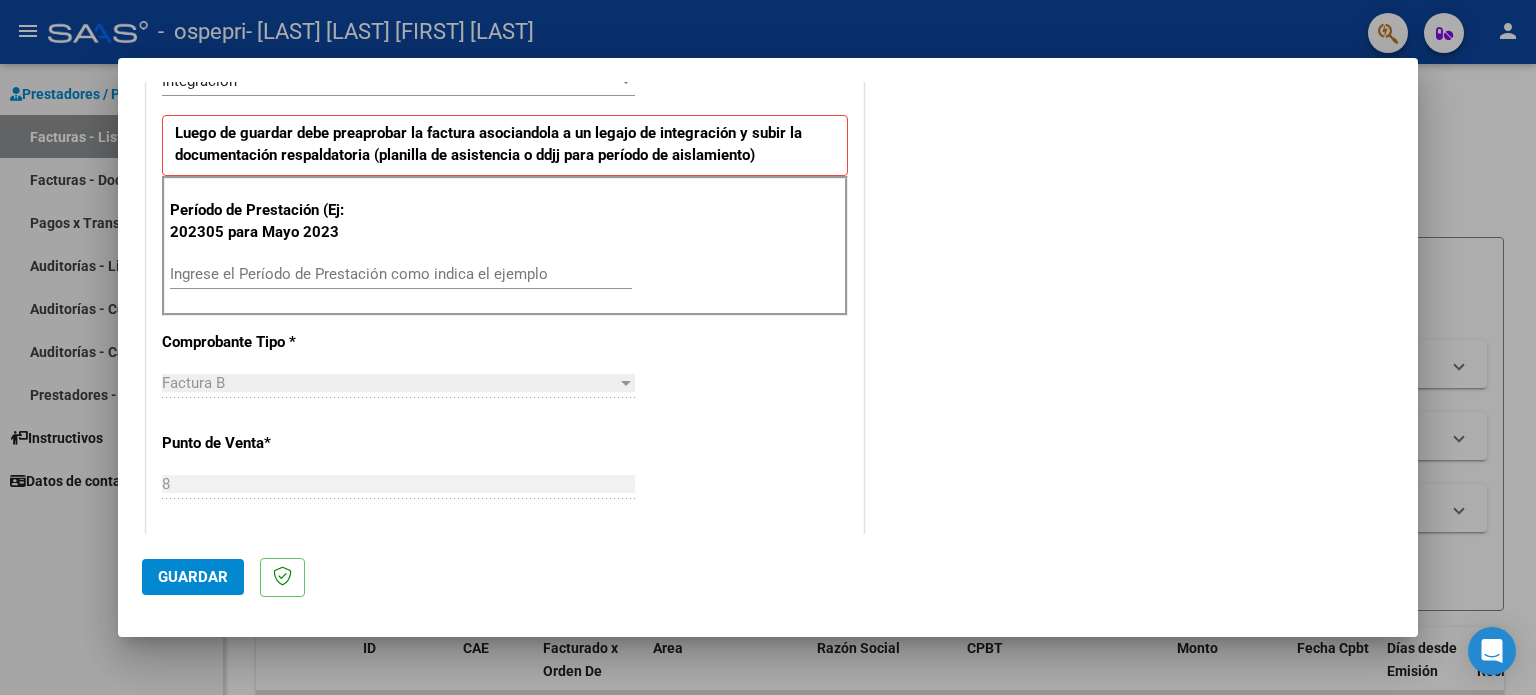 scroll, scrollTop: 500, scrollLeft: 0, axis: vertical 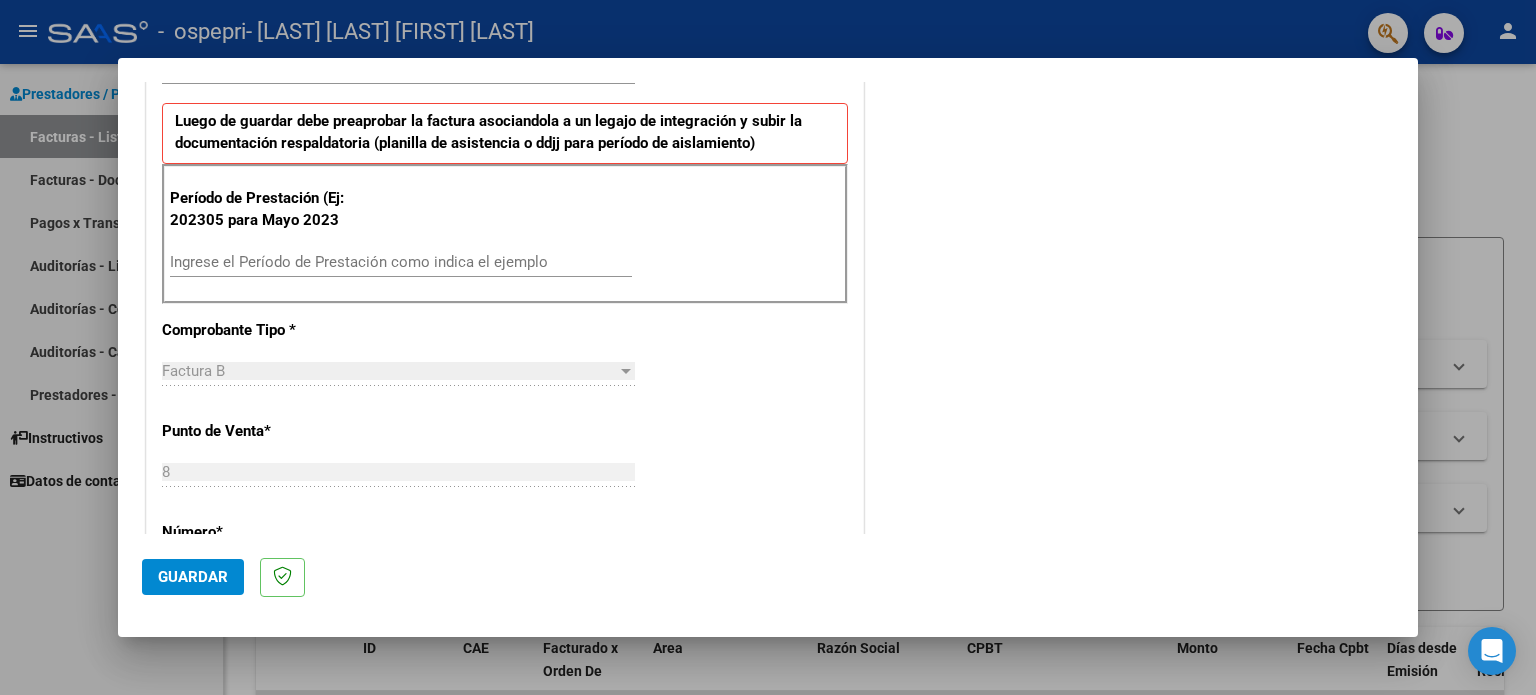 click on "Ingrese el Período de Prestación como indica el ejemplo" at bounding box center [401, 262] 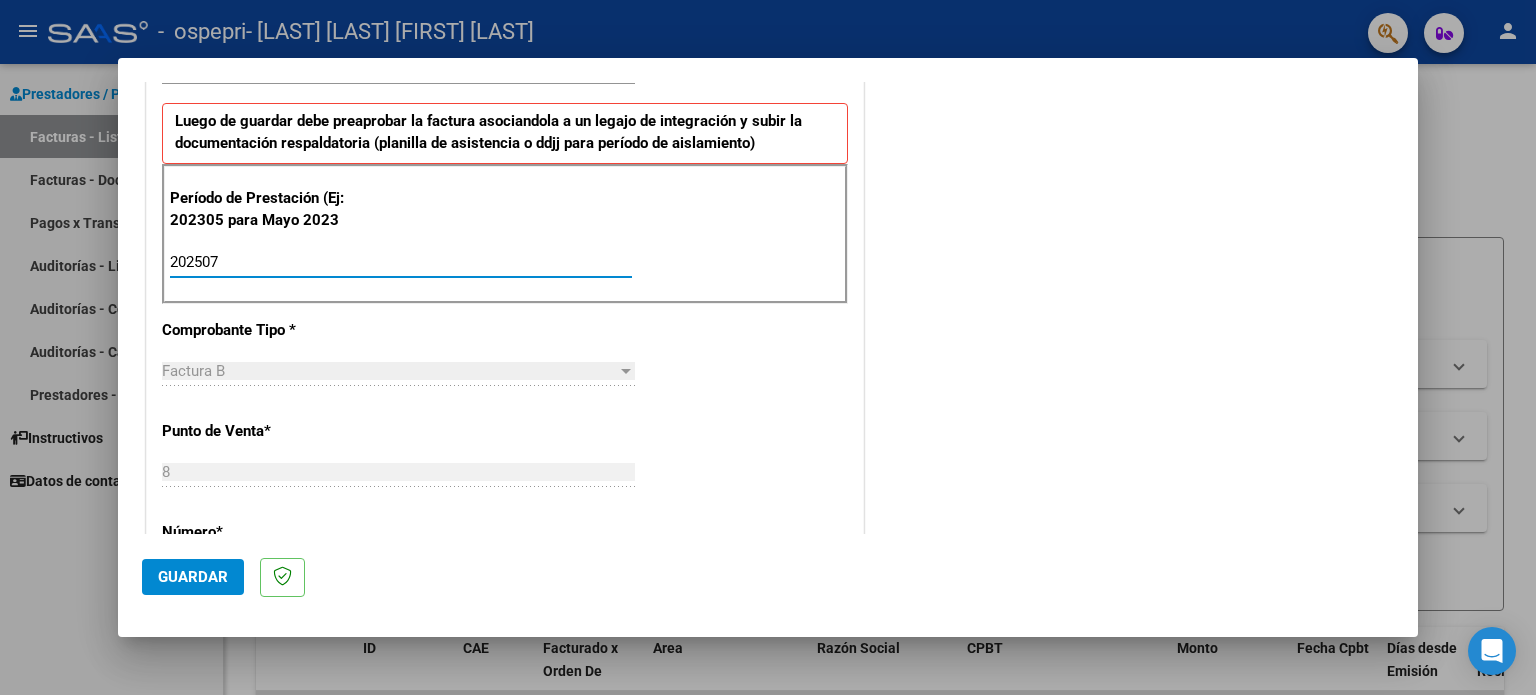 type on "202507" 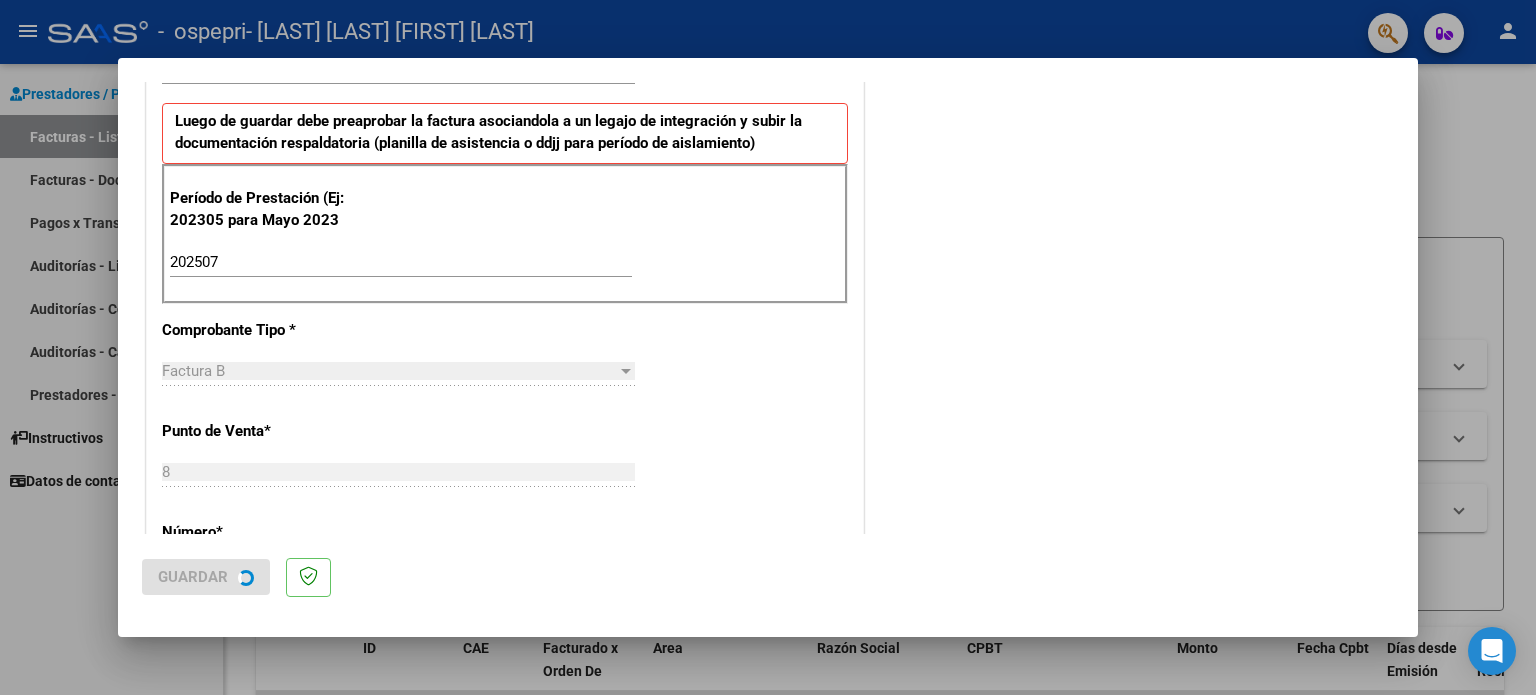 scroll, scrollTop: 0, scrollLeft: 0, axis: both 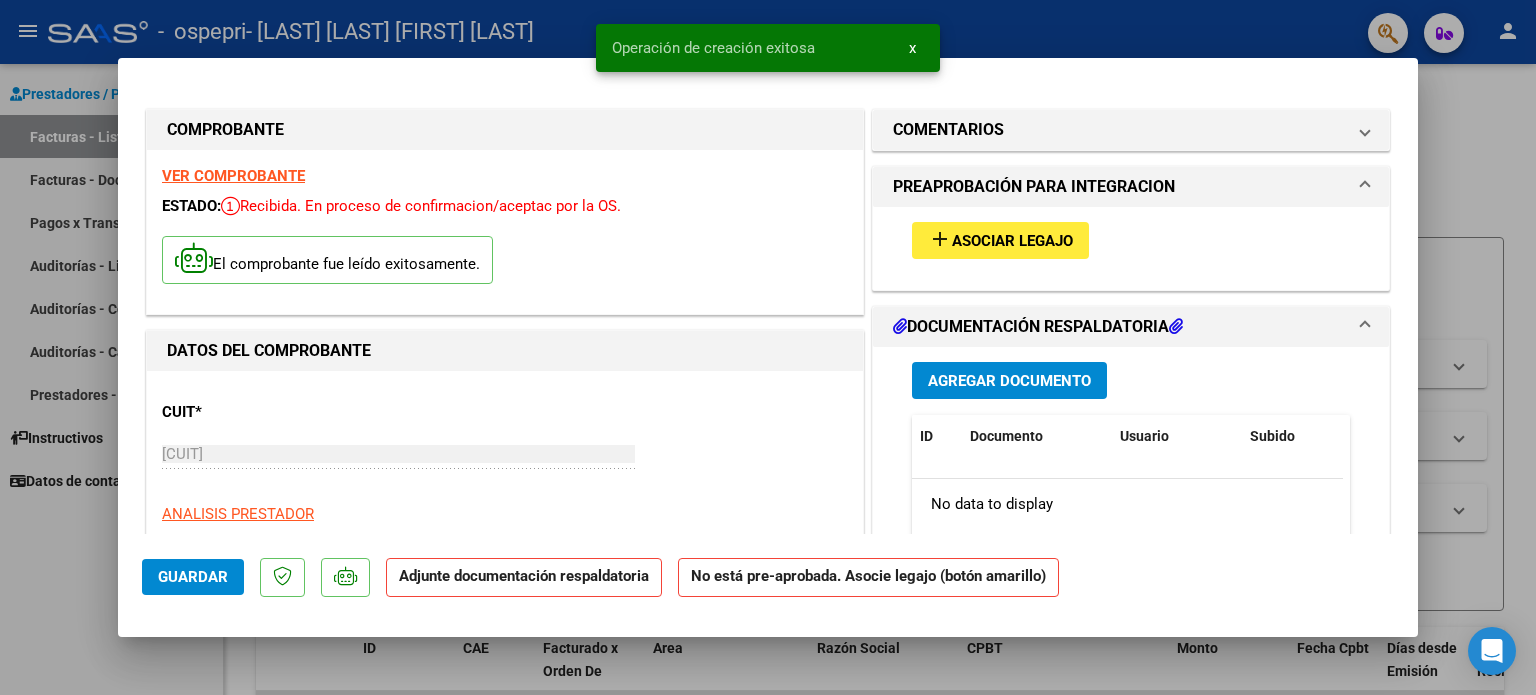 click on "Asociar Legajo" at bounding box center (1012, 241) 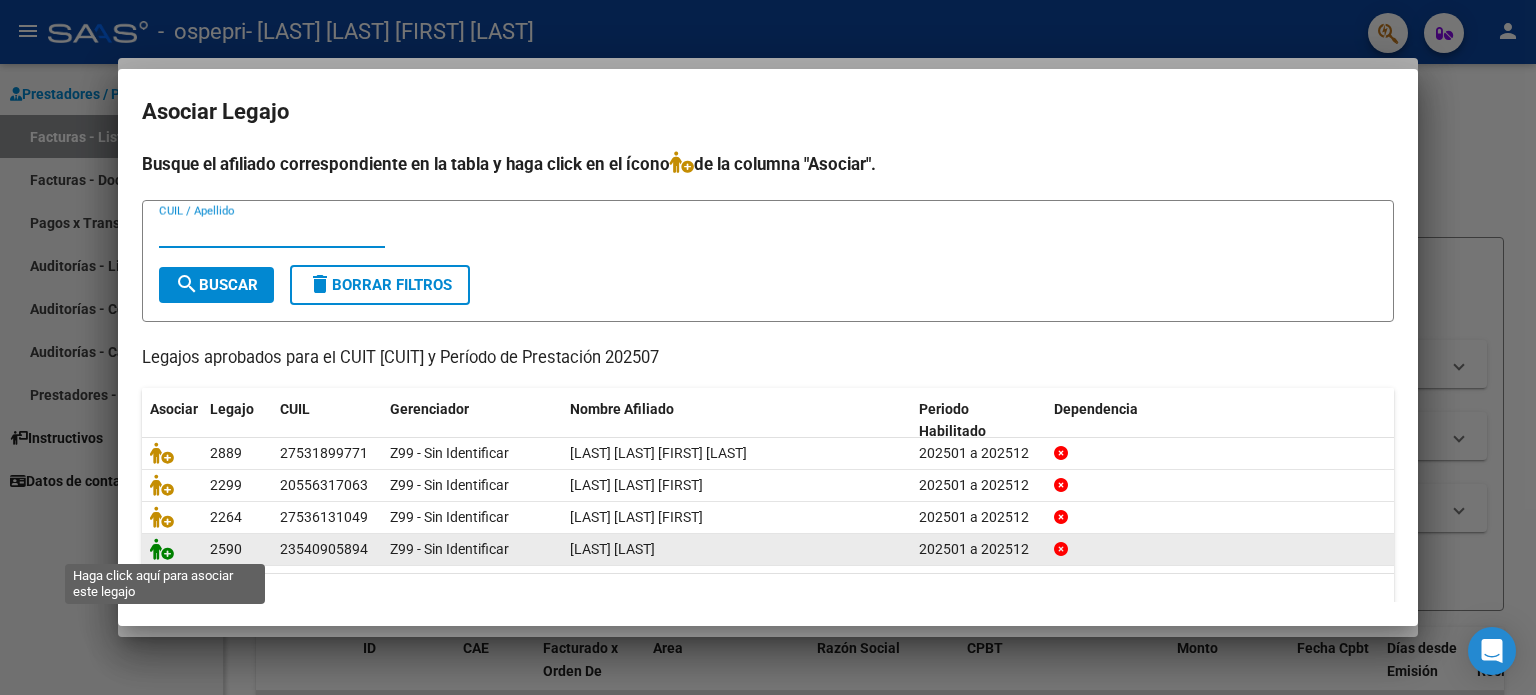 click 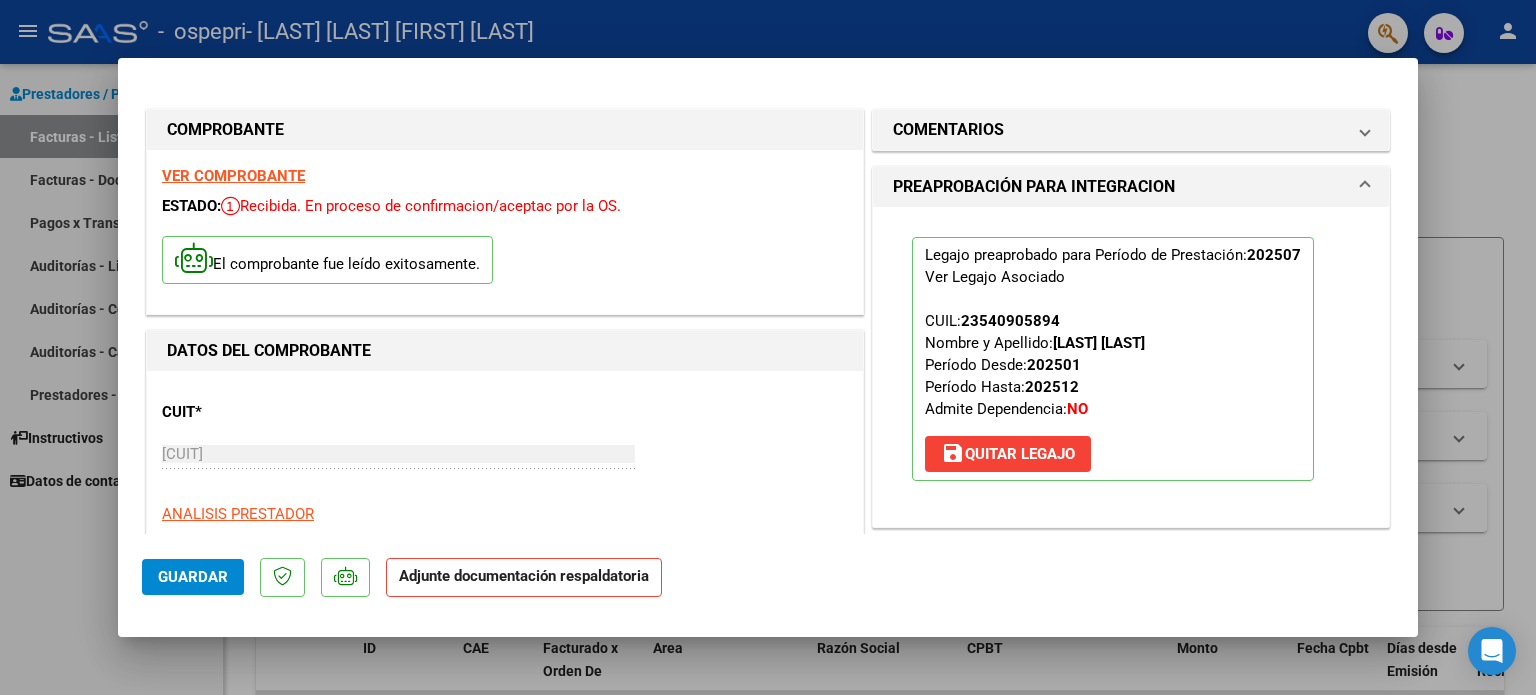 scroll, scrollTop: 100, scrollLeft: 0, axis: vertical 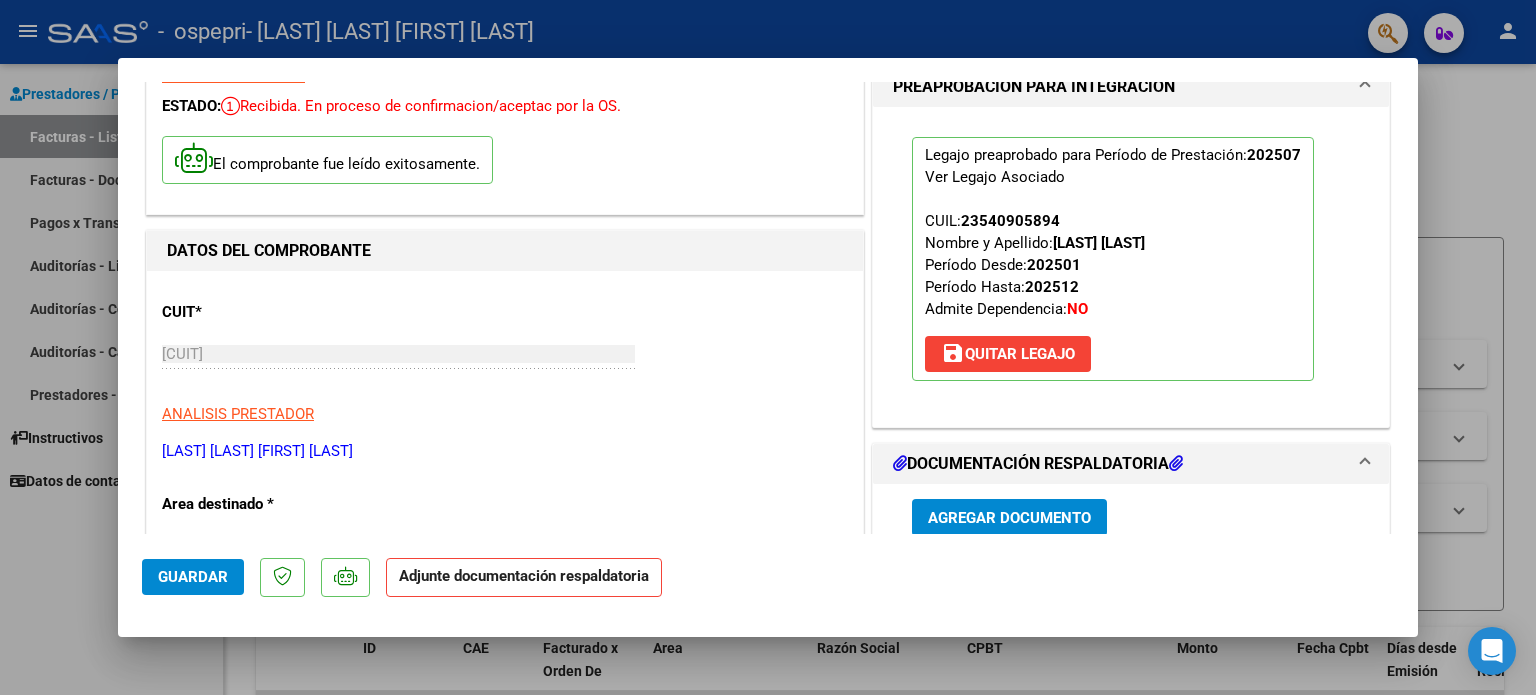 click on "Agregar Documento" at bounding box center [1009, 518] 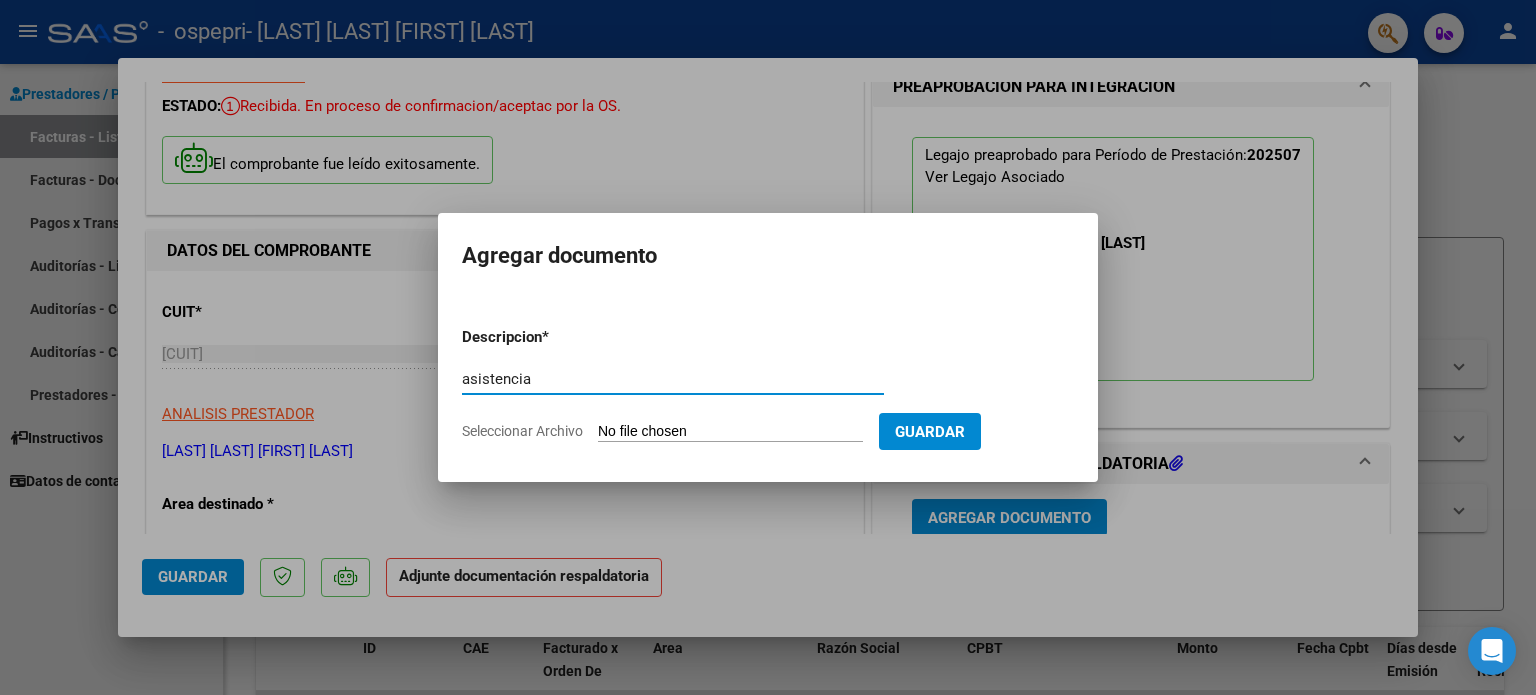 type on "asistencia" 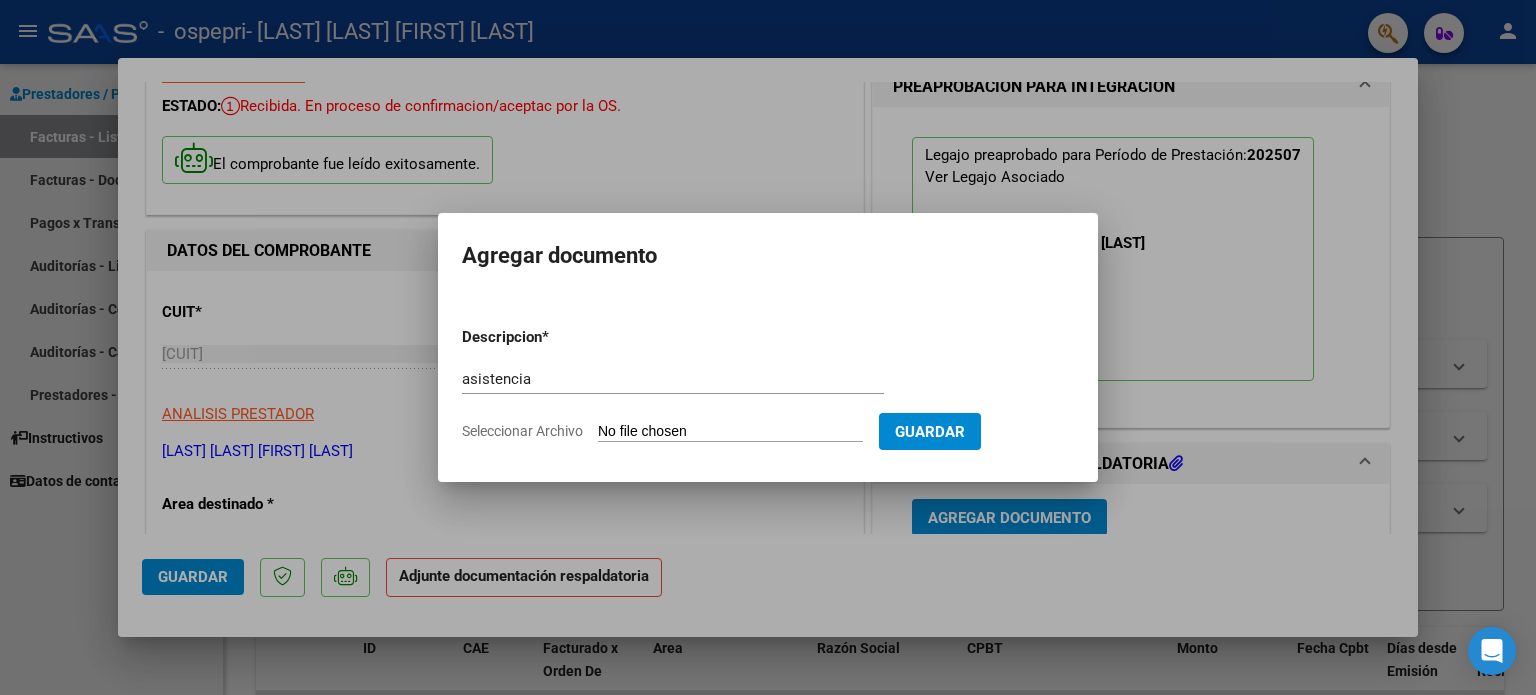 type on "C:\fakepath\Isa asistencia.pdf" 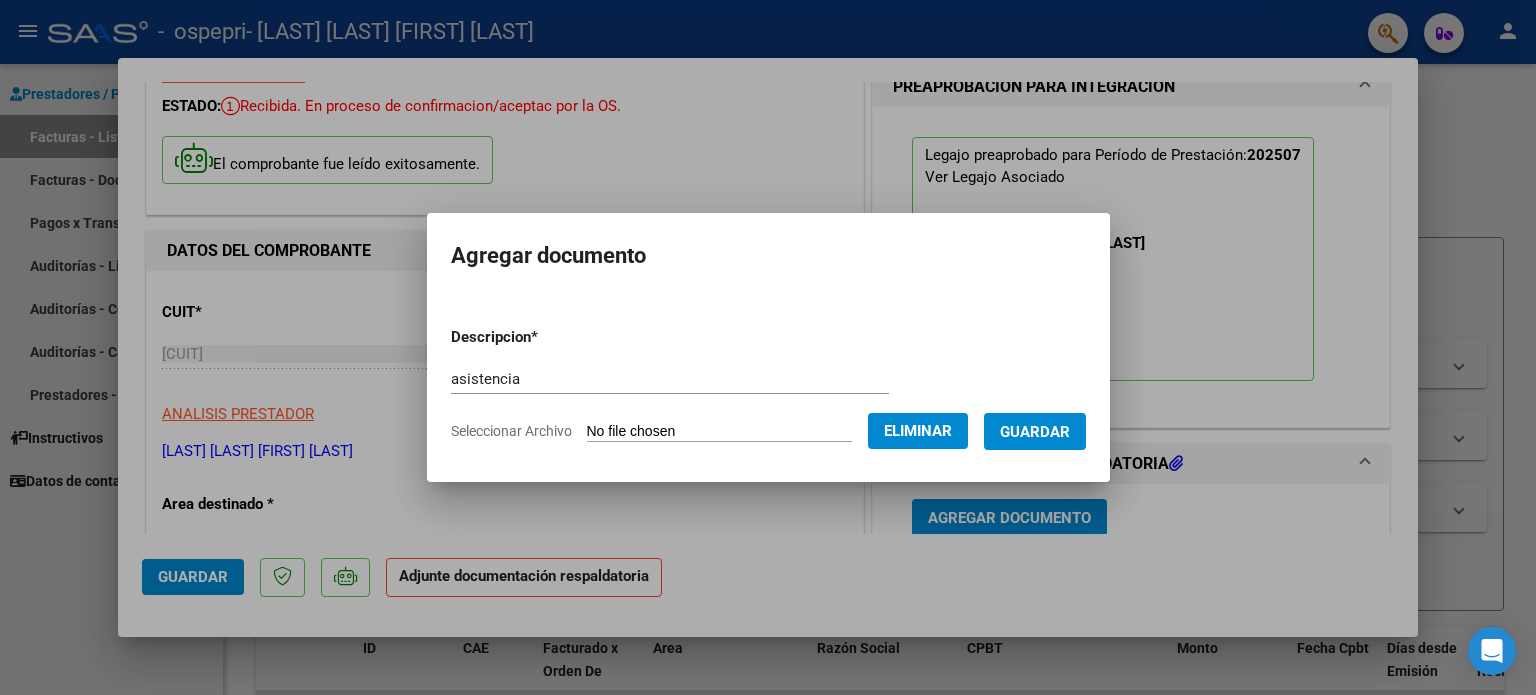 click on "Guardar" at bounding box center (1035, 432) 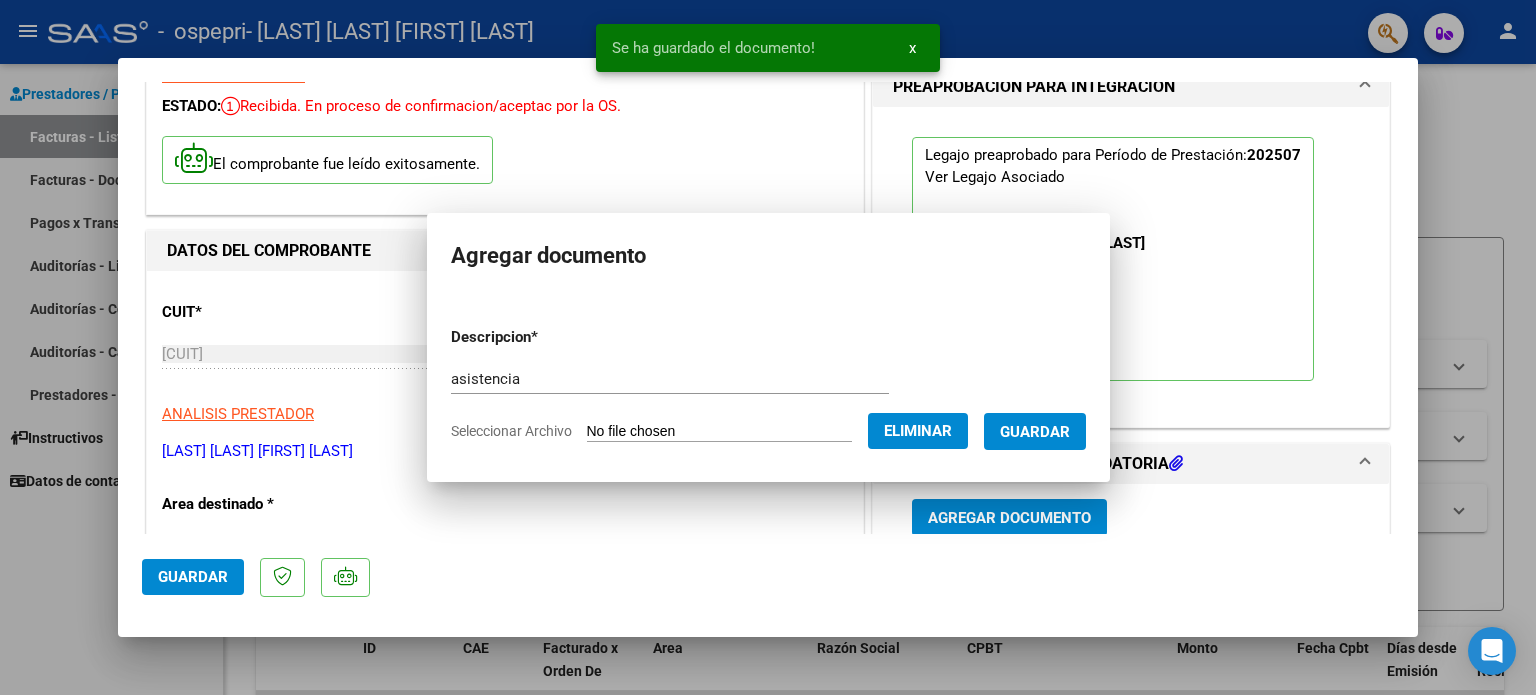 scroll, scrollTop: 100, scrollLeft: 0, axis: vertical 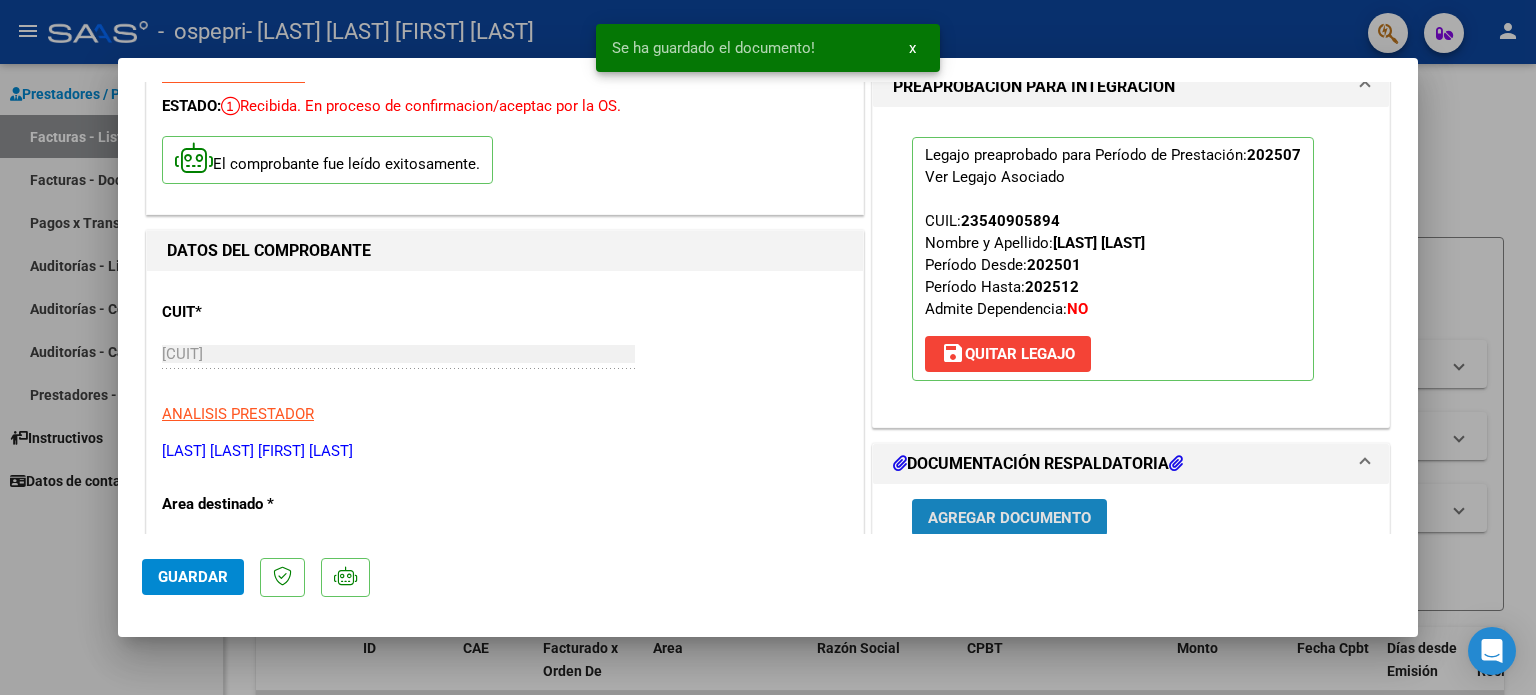 click on "Agregar Documento" at bounding box center (1009, 518) 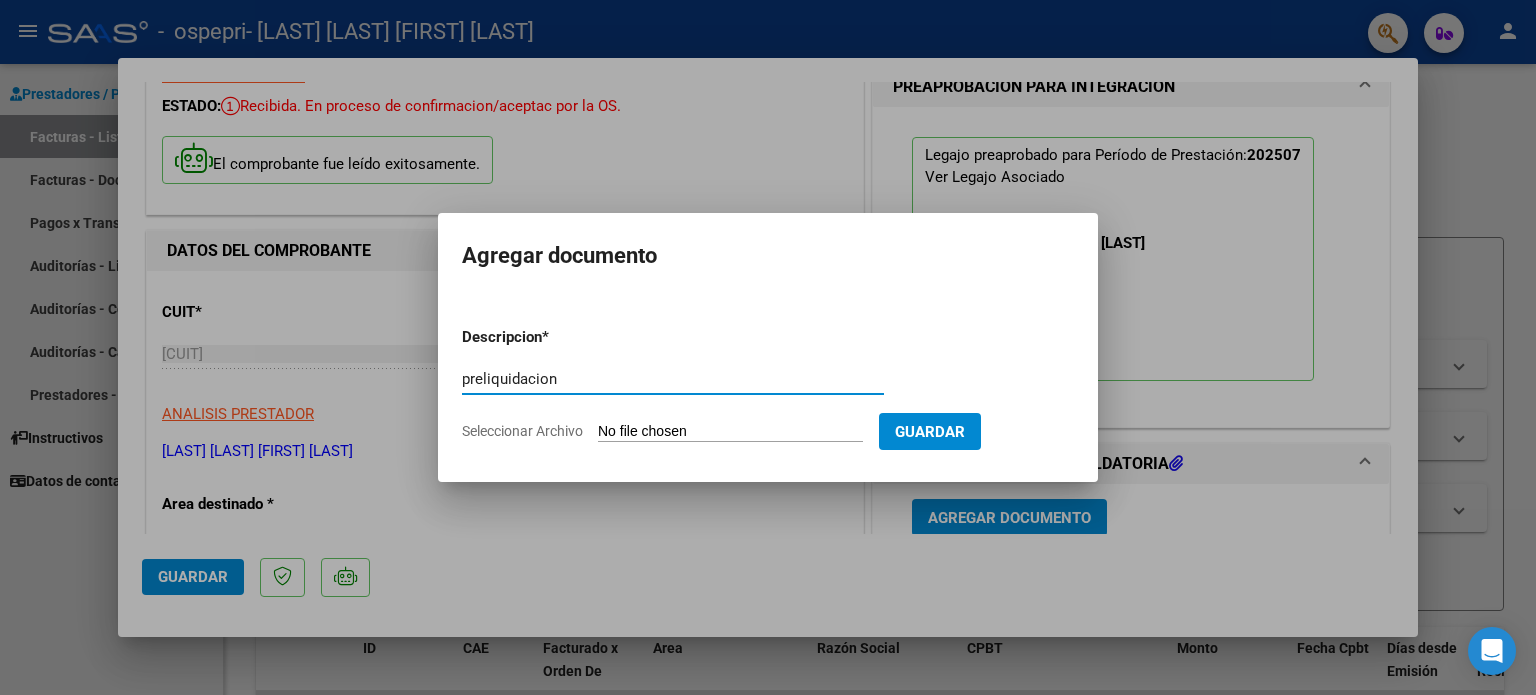 type on "preliquidacion" 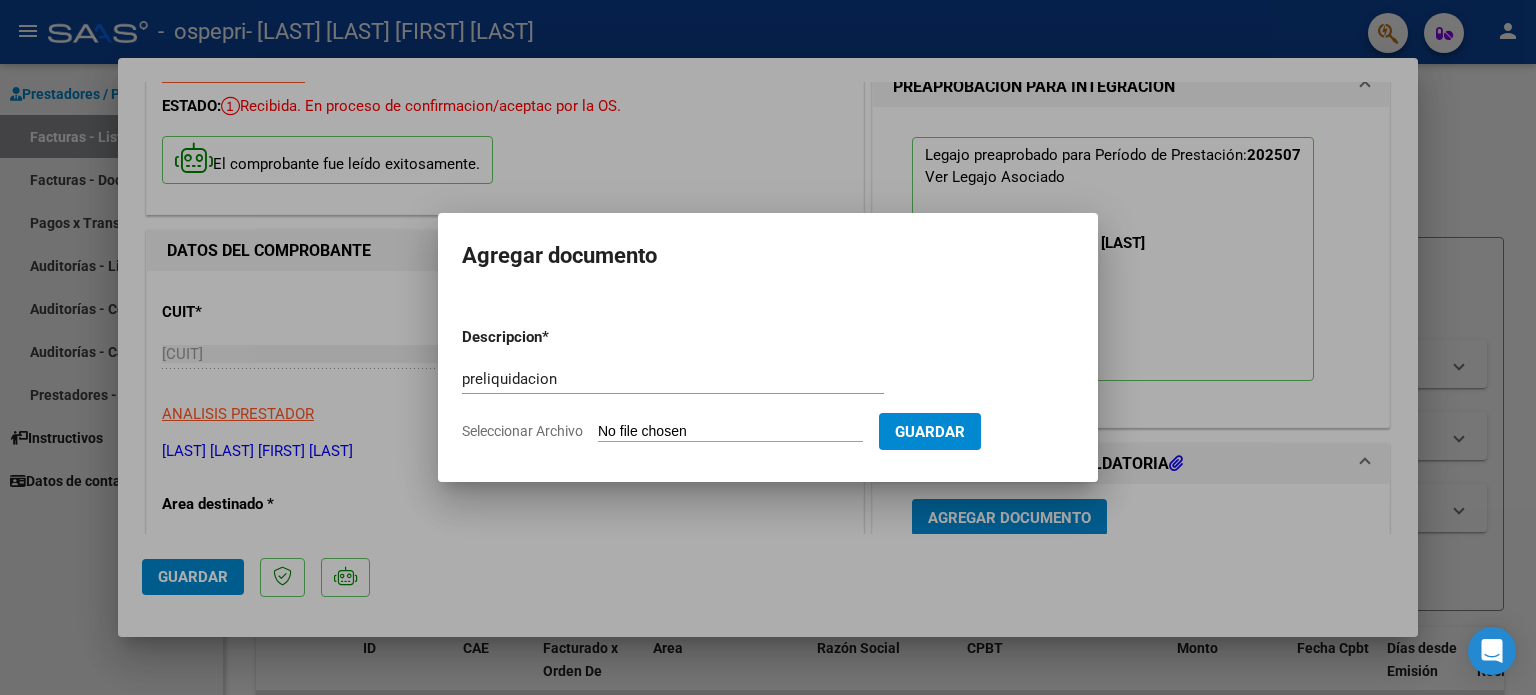 click on "Seleccionar Archivo" at bounding box center [730, 432] 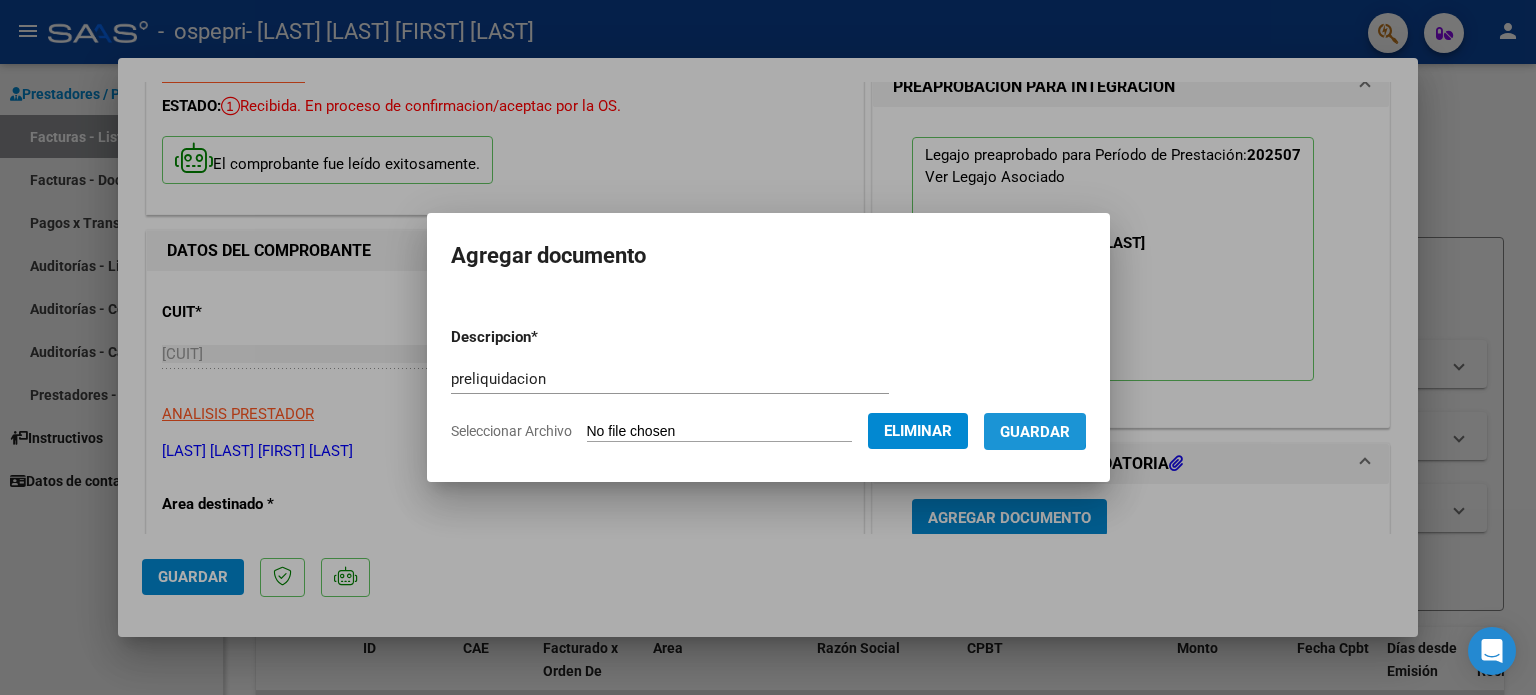 click on "Guardar" at bounding box center (1035, 432) 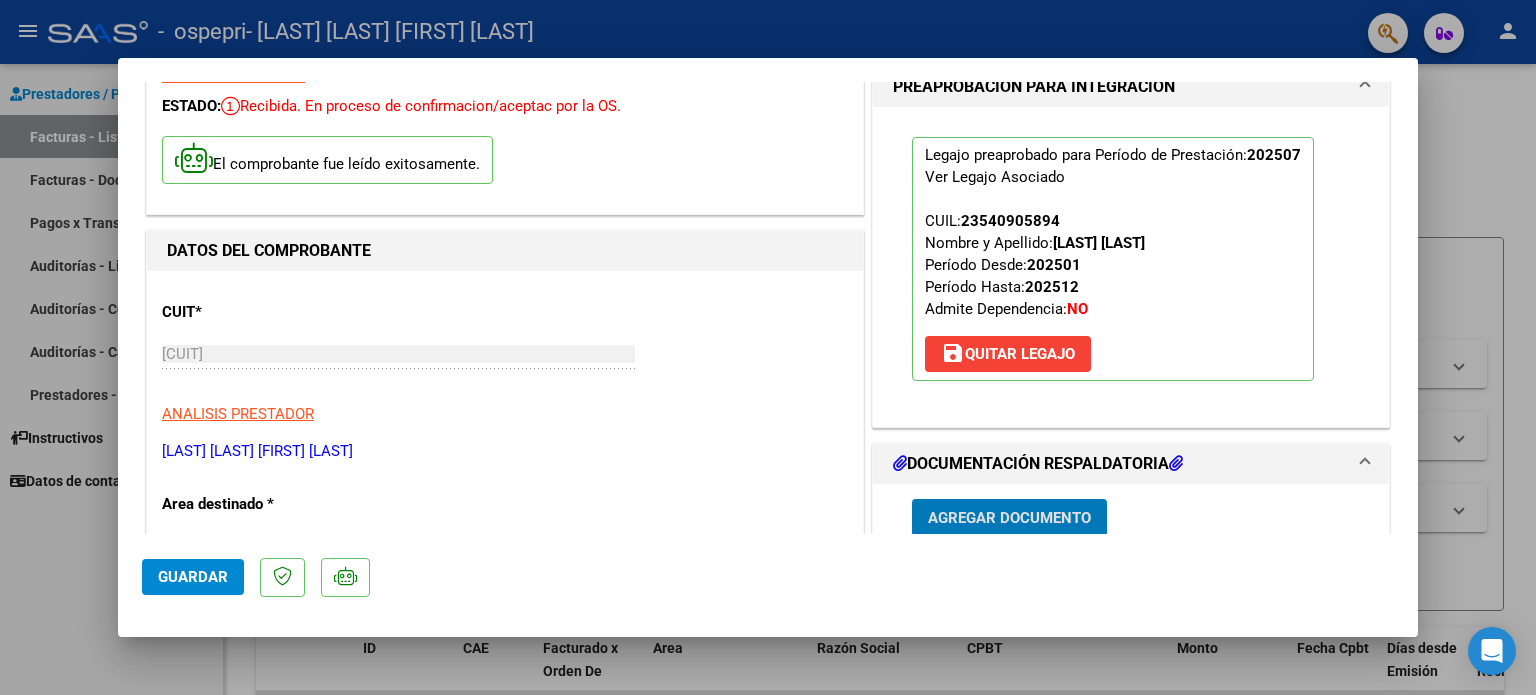 click on "Guardar" 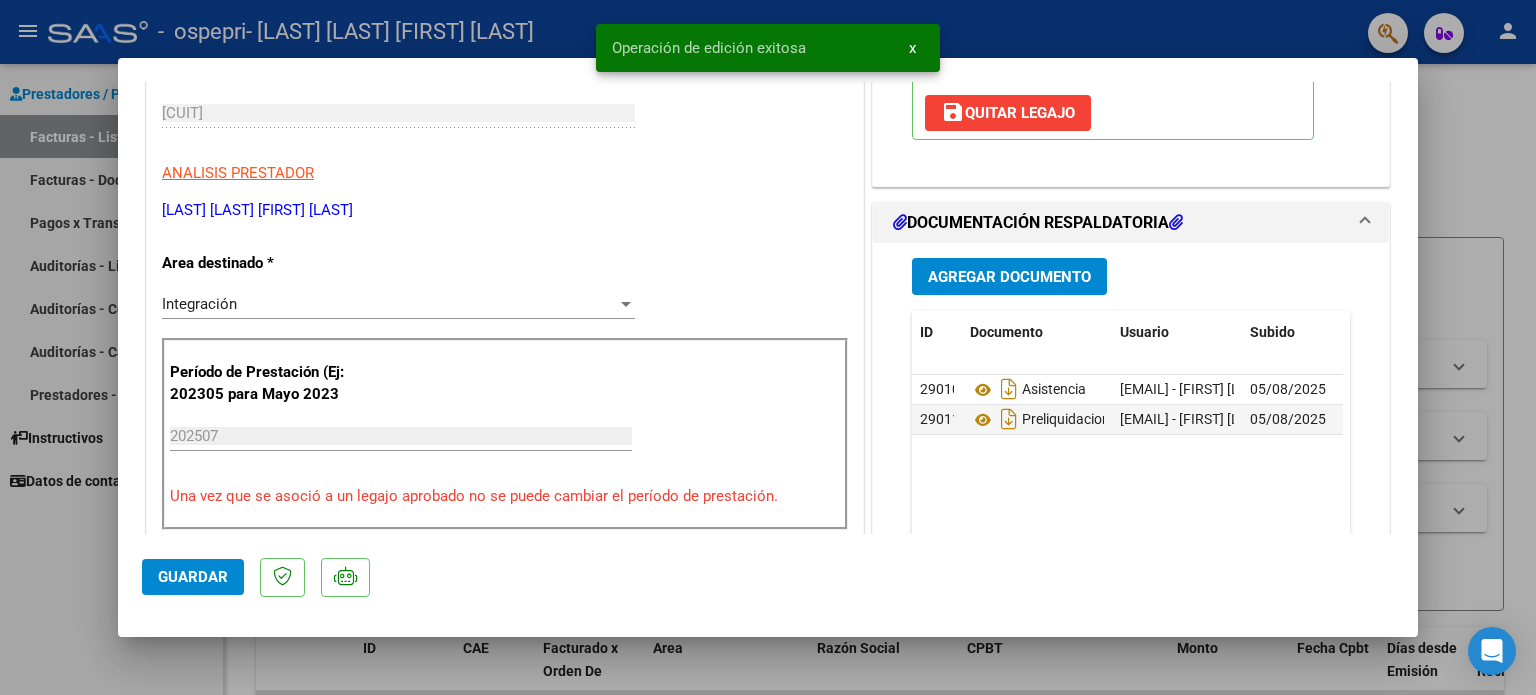 scroll, scrollTop: 400, scrollLeft: 0, axis: vertical 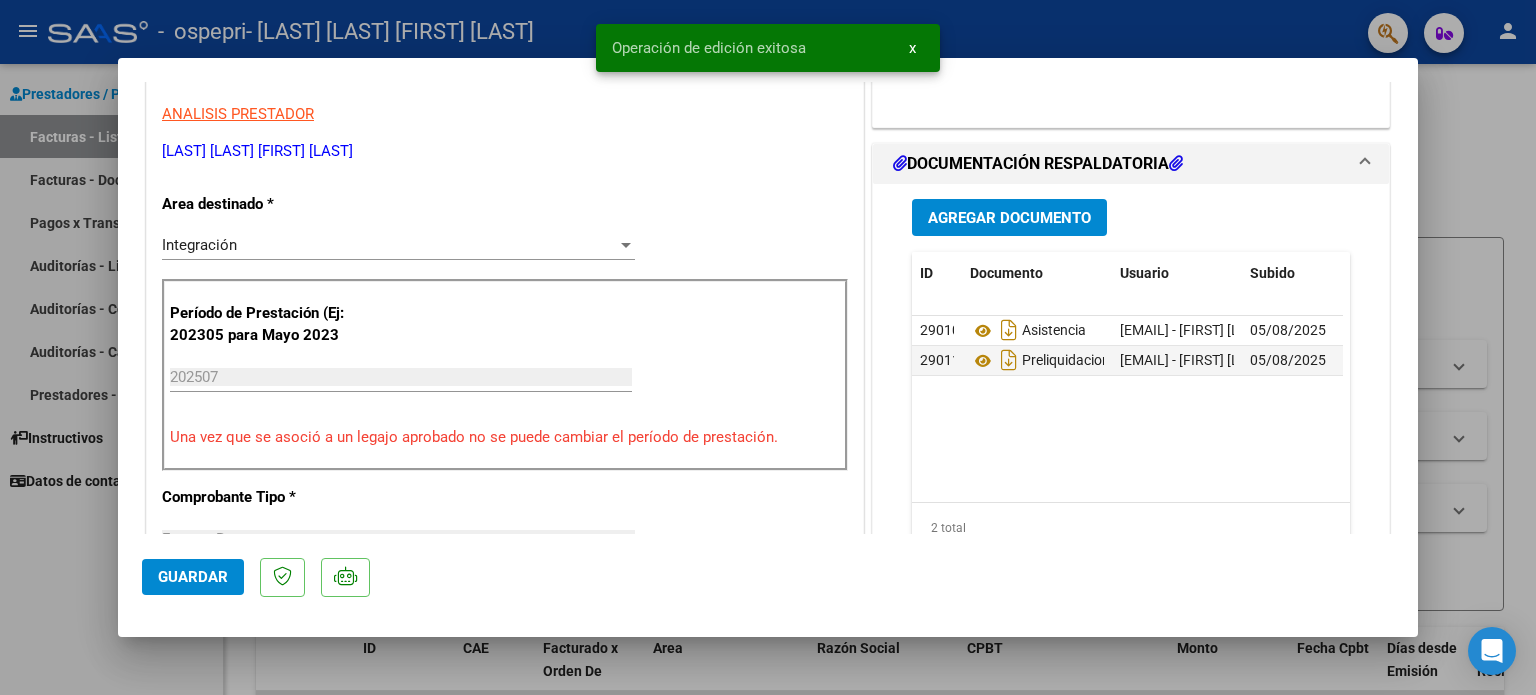 click at bounding box center (768, 347) 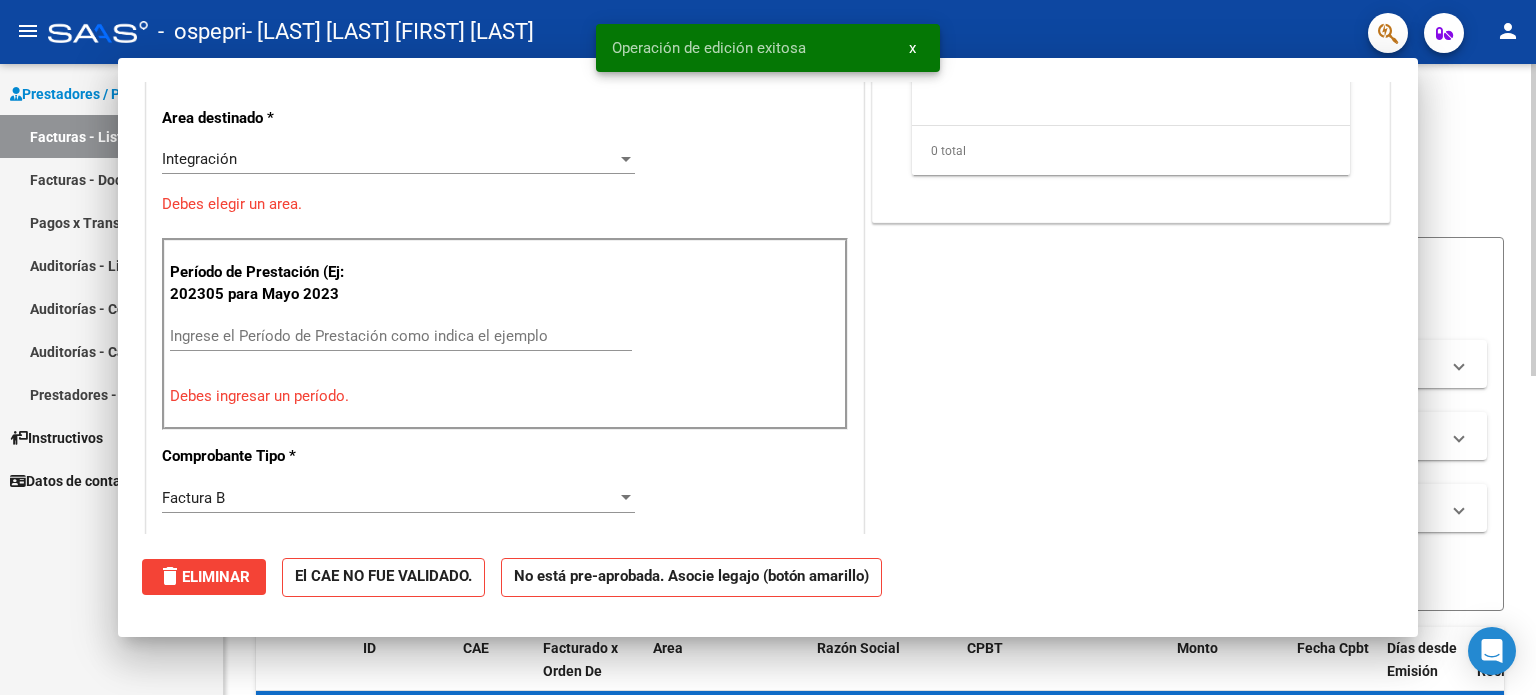 scroll, scrollTop: 0, scrollLeft: 0, axis: both 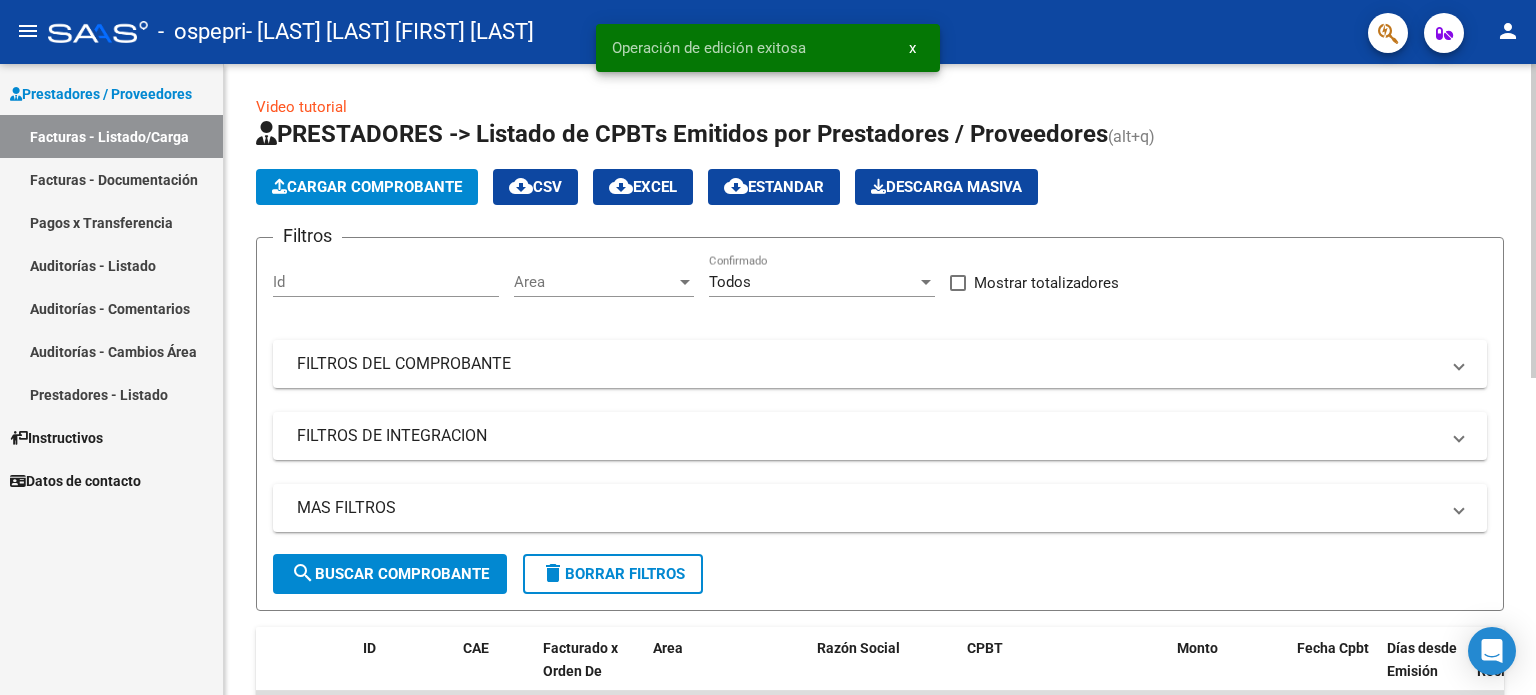 click on "Cargar Comprobante" 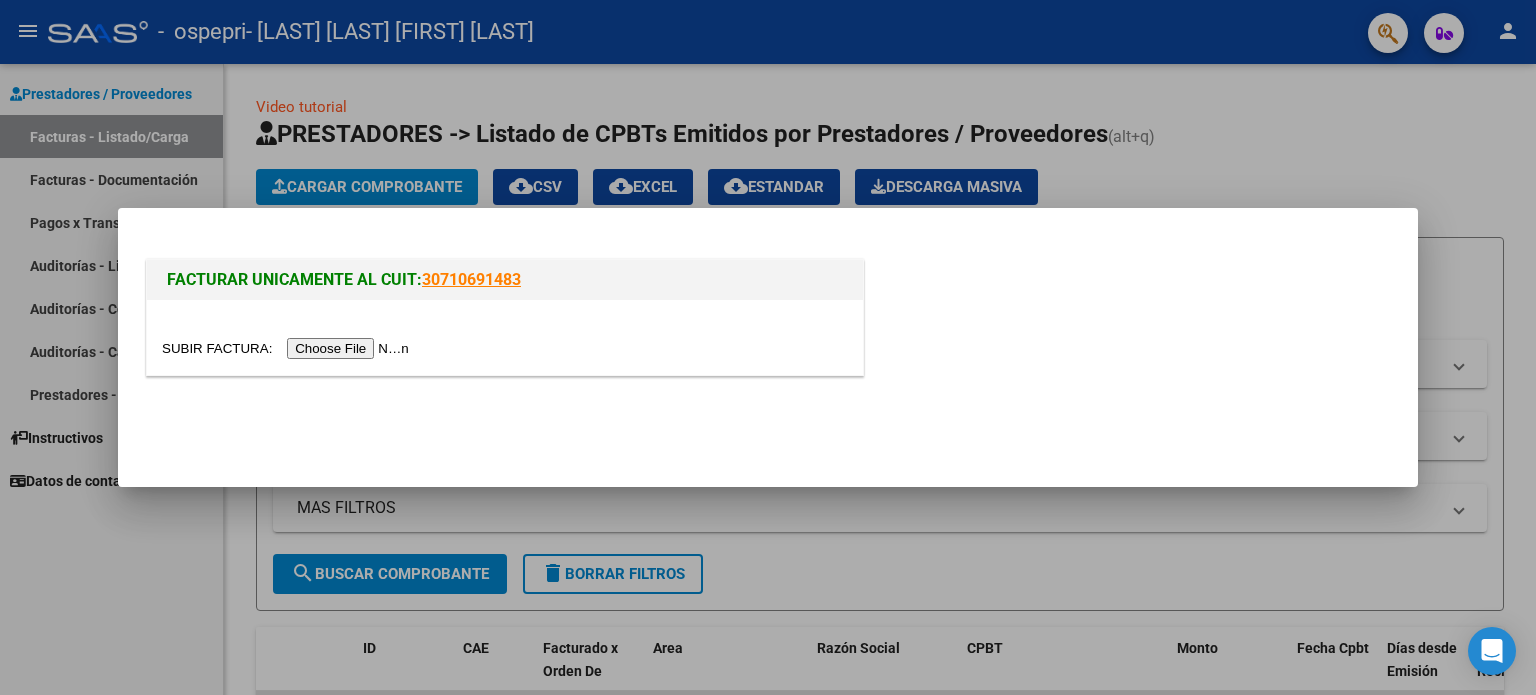click at bounding box center (288, 348) 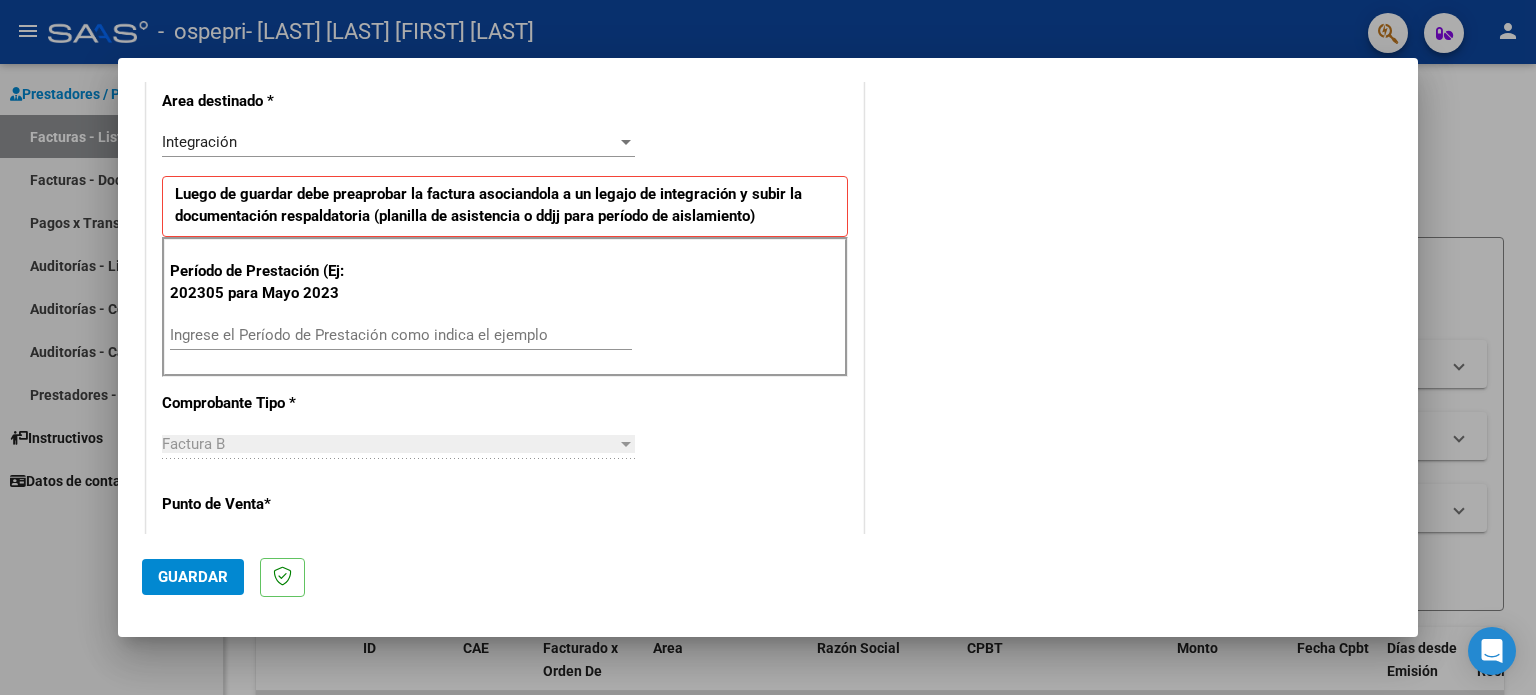 scroll, scrollTop: 500, scrollLeft: 0, axis: vertical 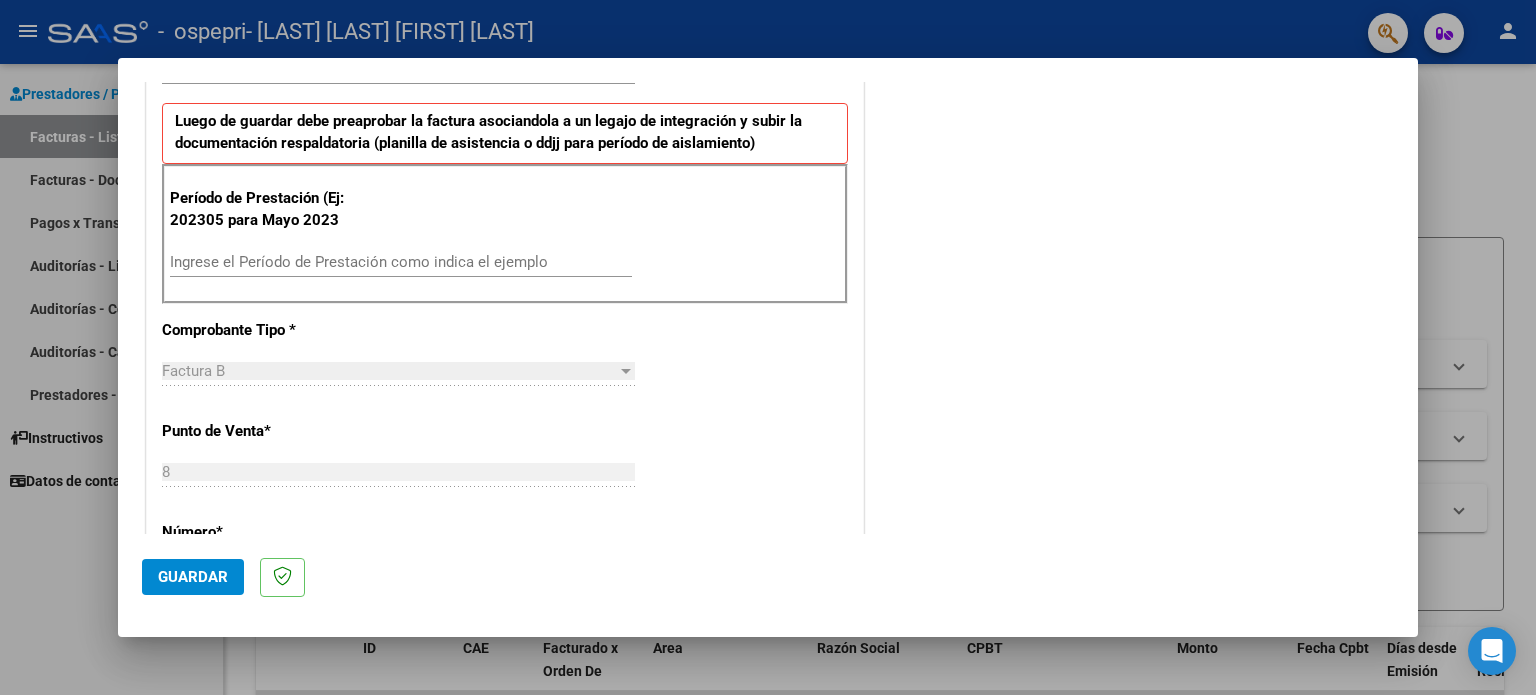 click on "Ingrese el Período de Prestación como indica el ejemplo" at bounding box center (401, 262) 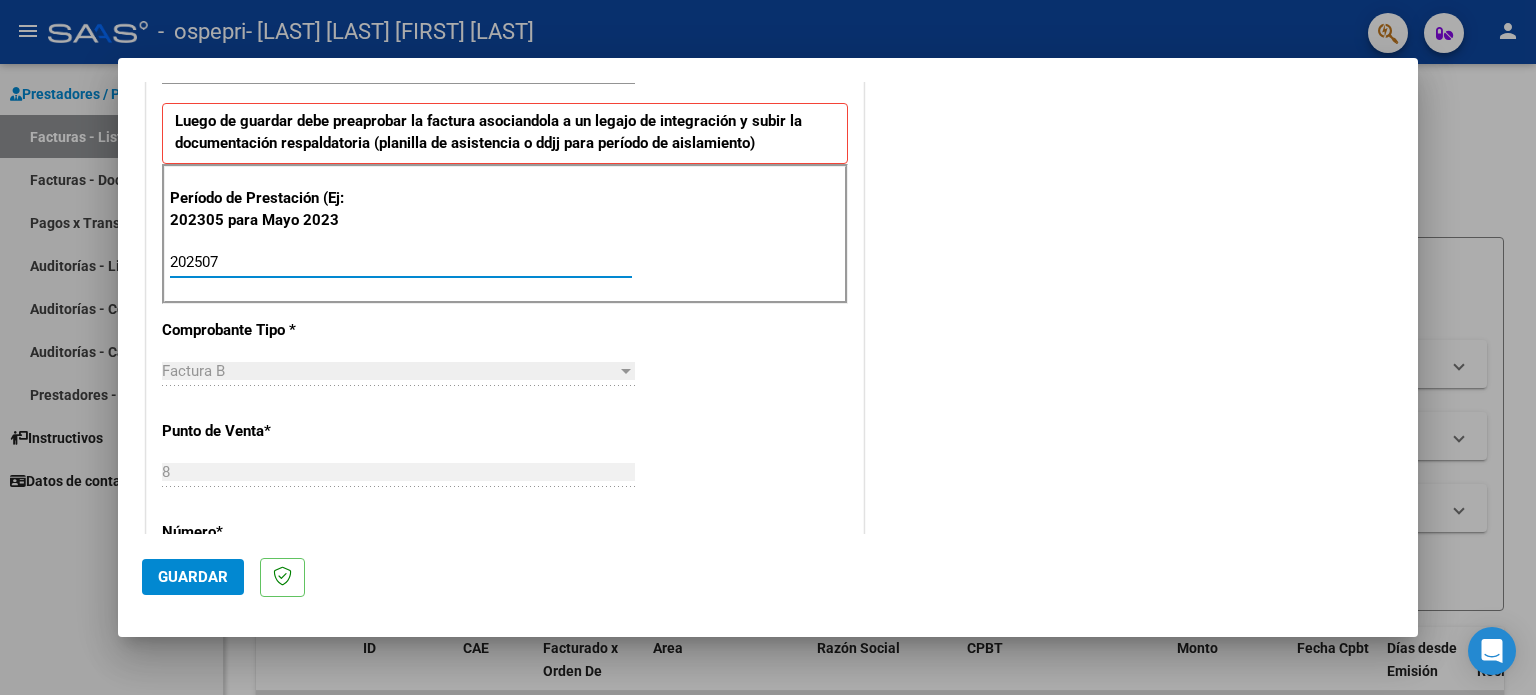 type on "202507" 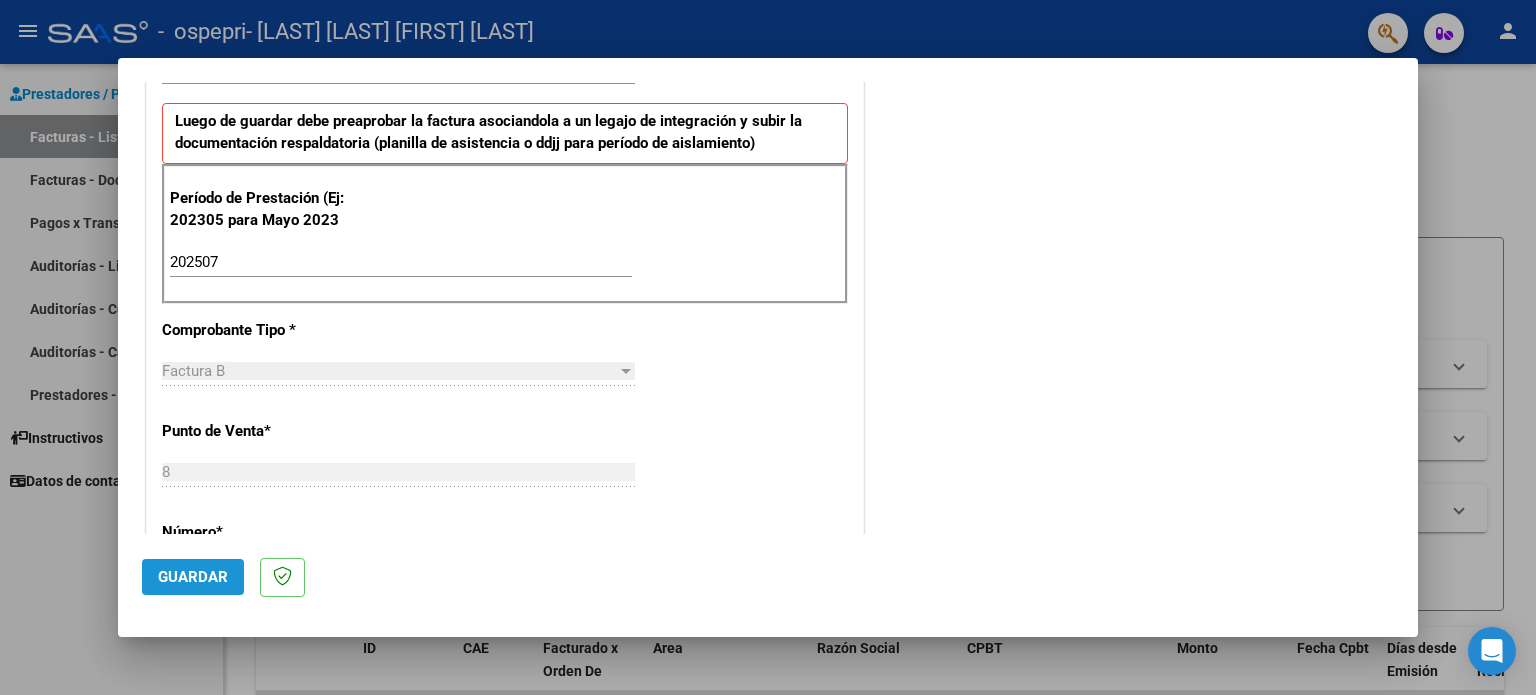 click on "Guardar" 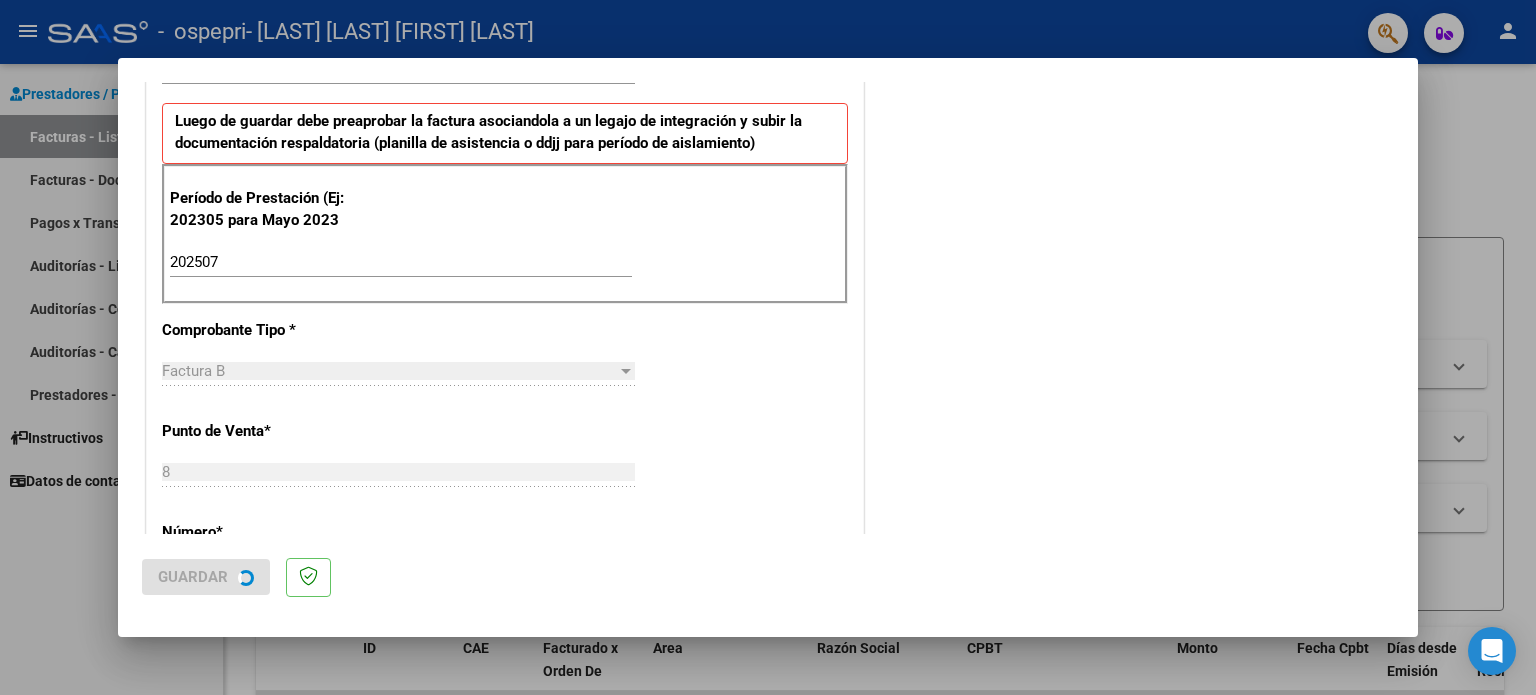 scroll, scrollTop: 0, scrollLeft: 0, axis: both 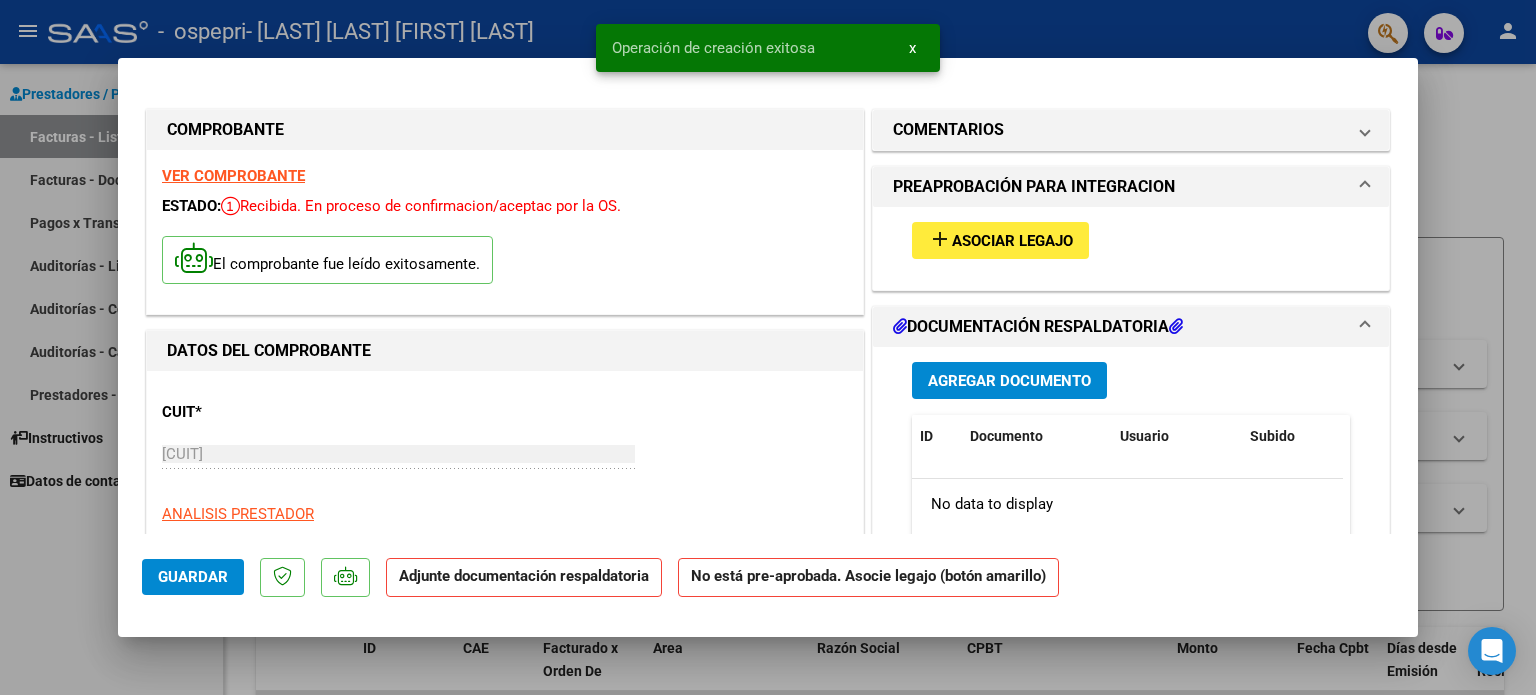 click on "add" at bounding box center (940, 239) 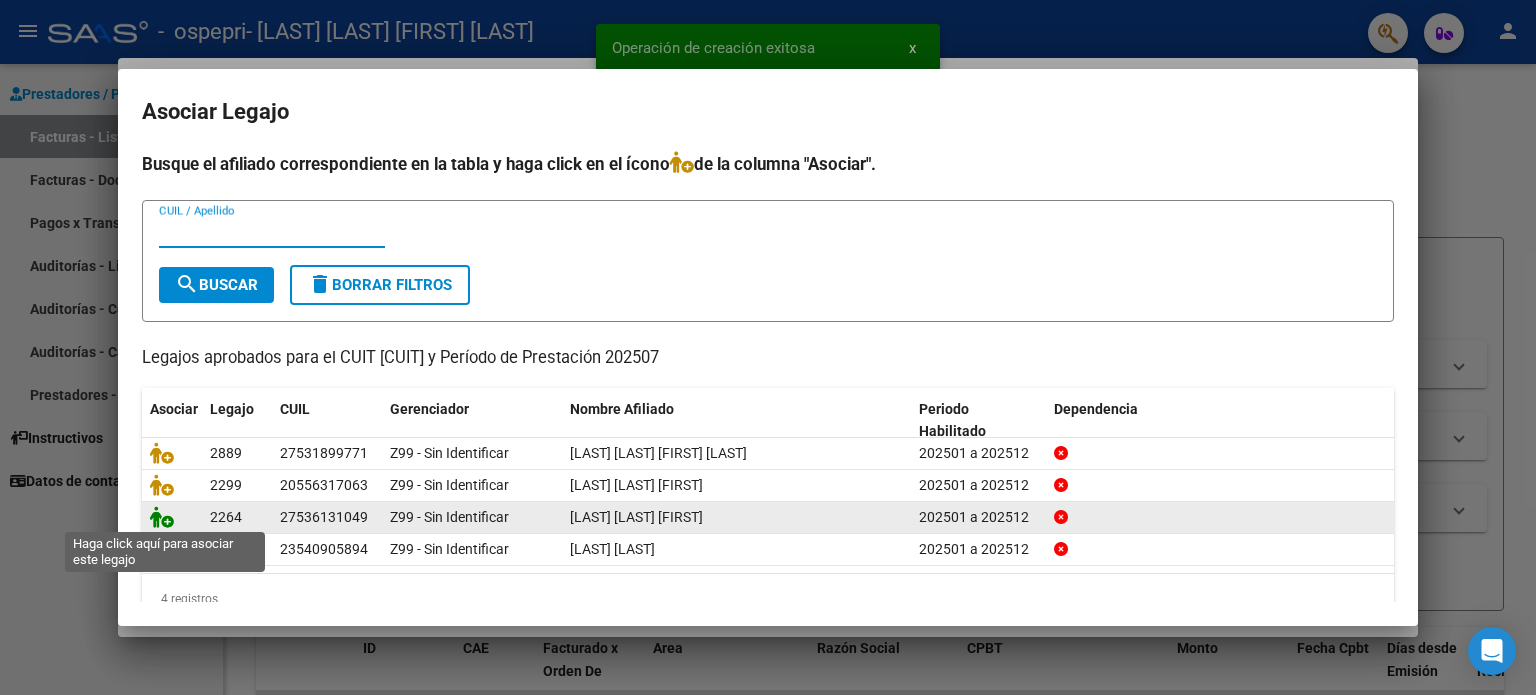 click 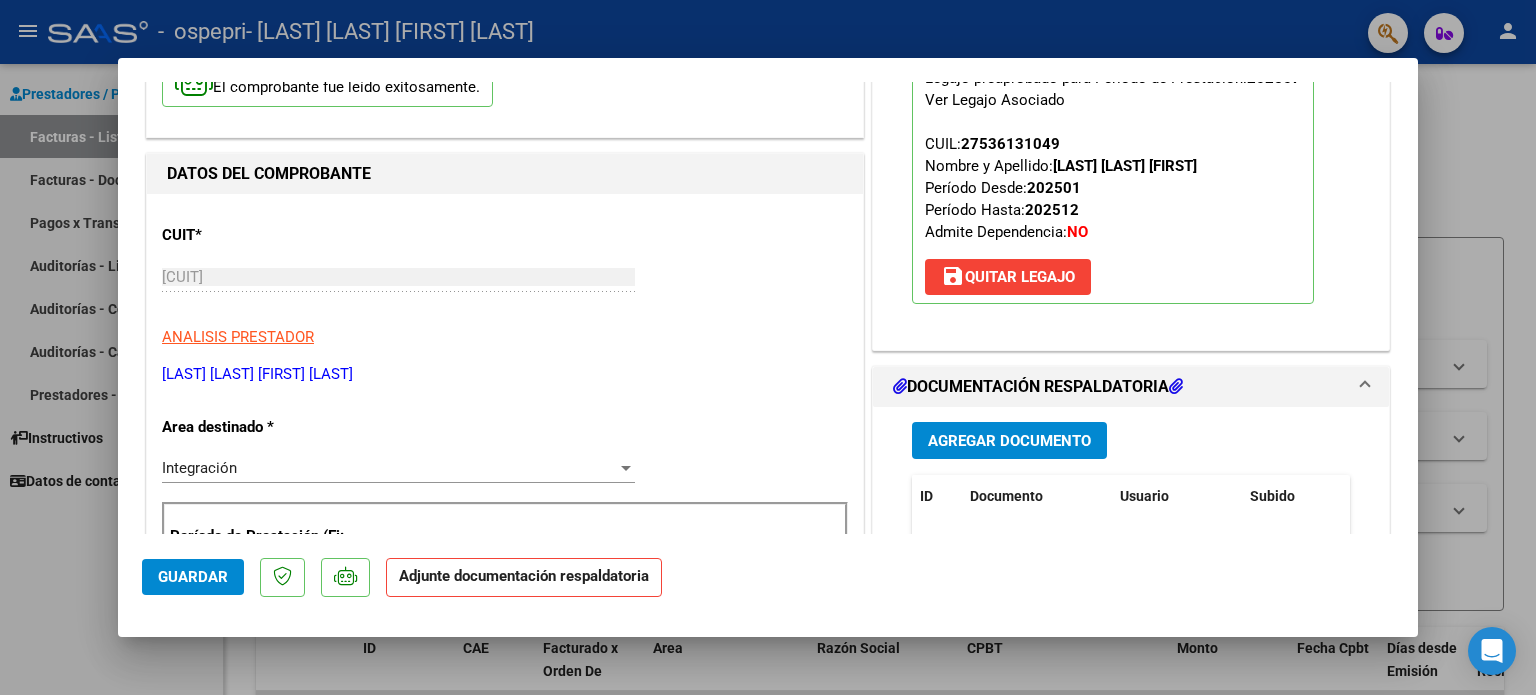 scroll, scrollTop: 200, scrollLeft: 0, axis: vertical 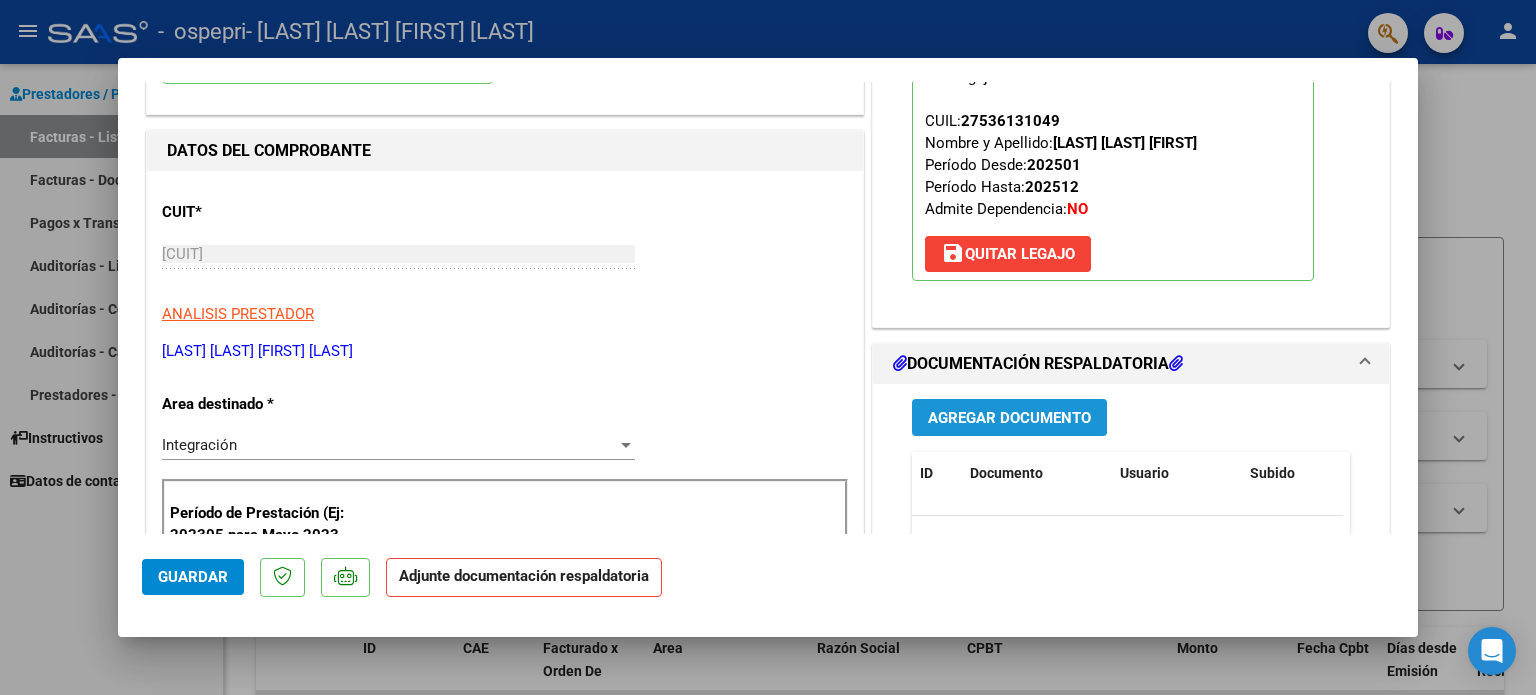 click on "Agregar Documento" at bounding box center (1009, 418) 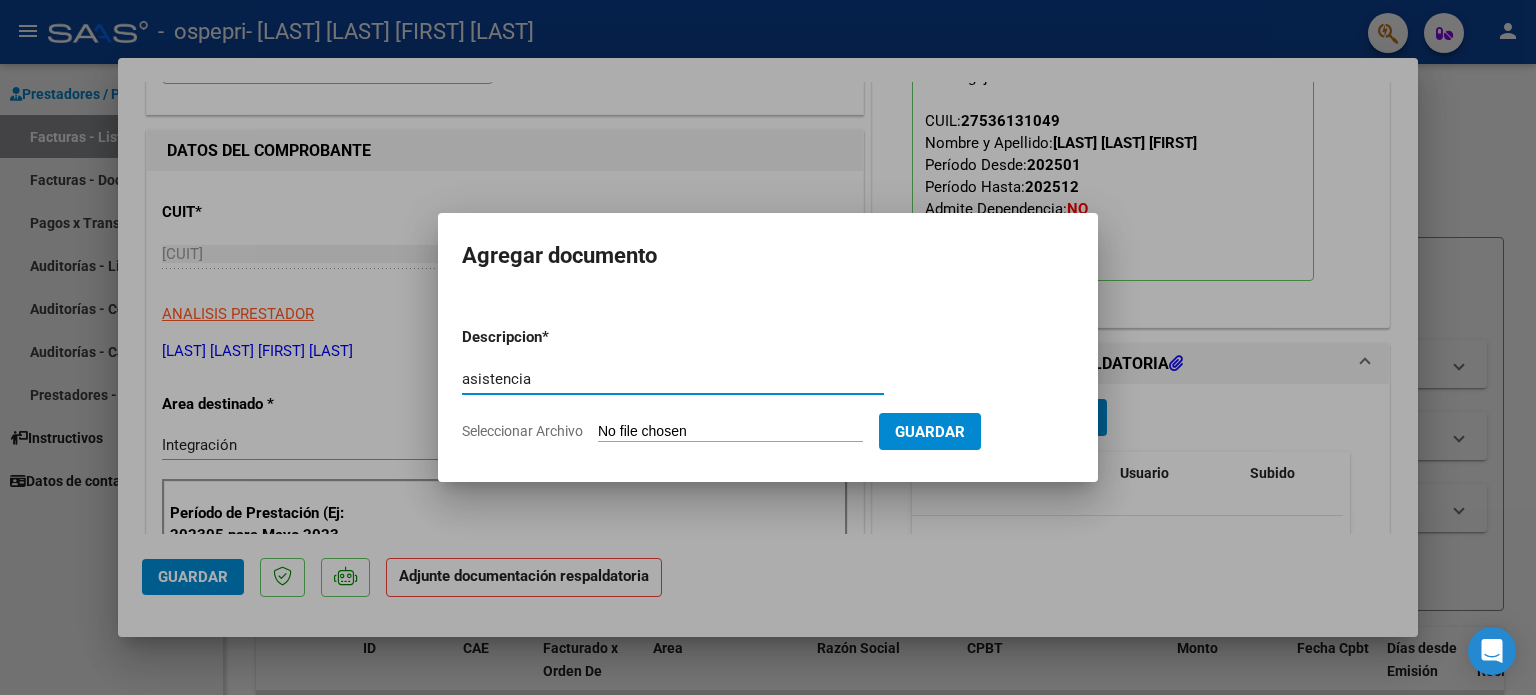 type on "asistencia" 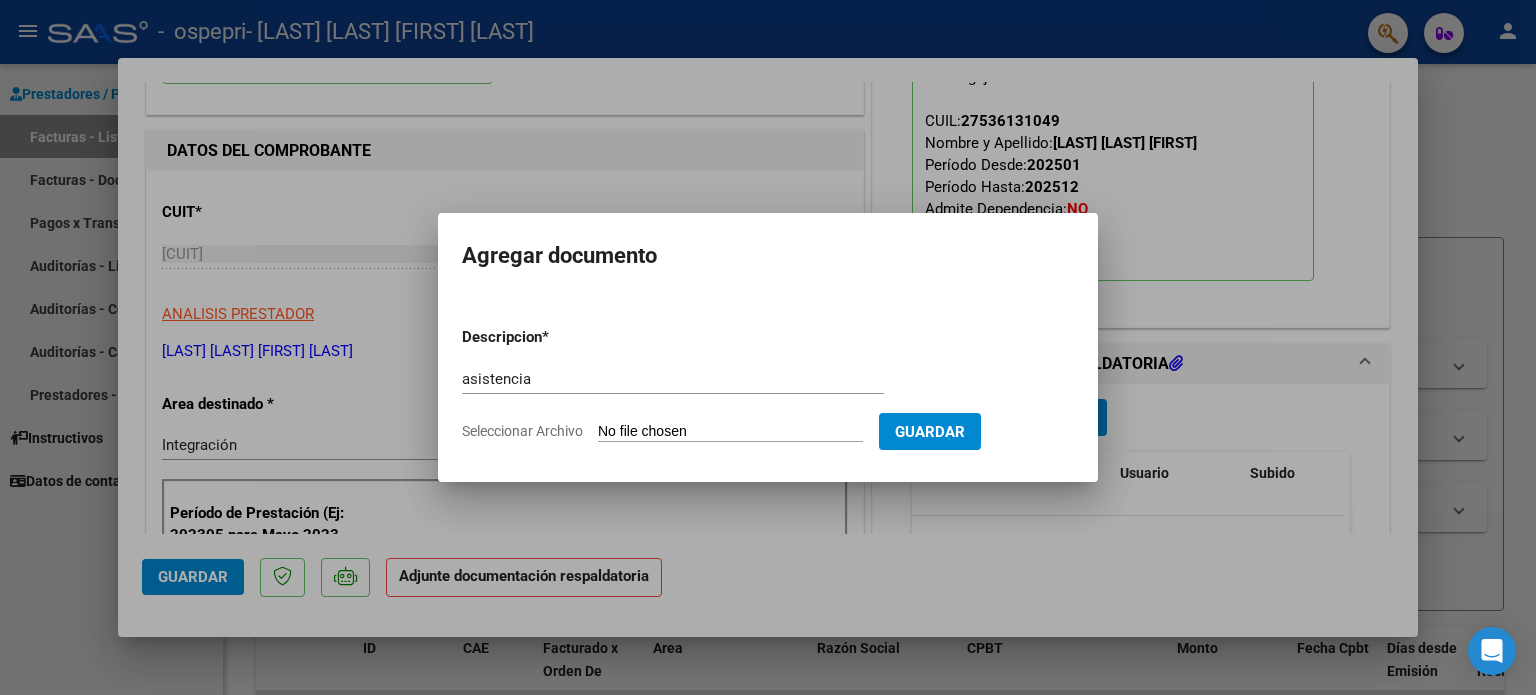 click on "Seleccionar Archivo" at bounding box center (730, 432) 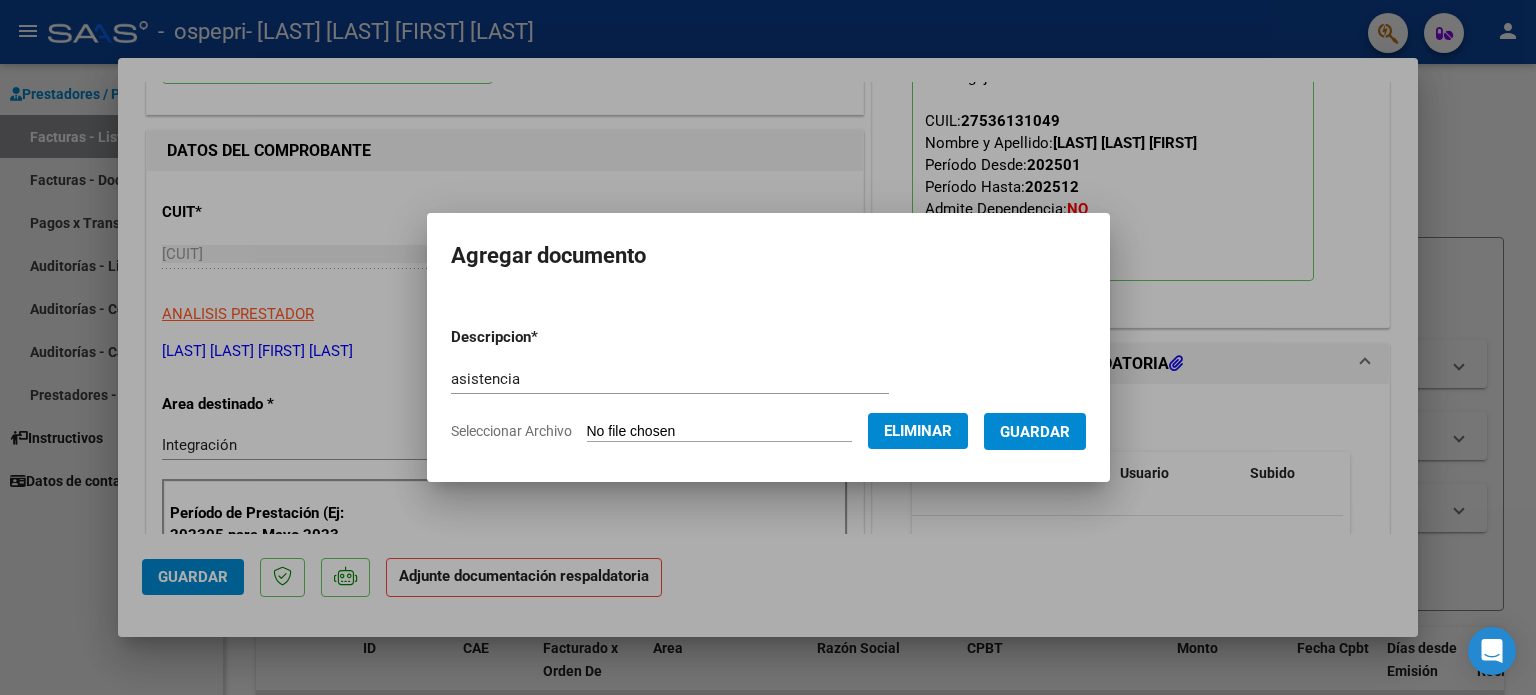 click on "Guardar" at bounding box center [1035, 432] 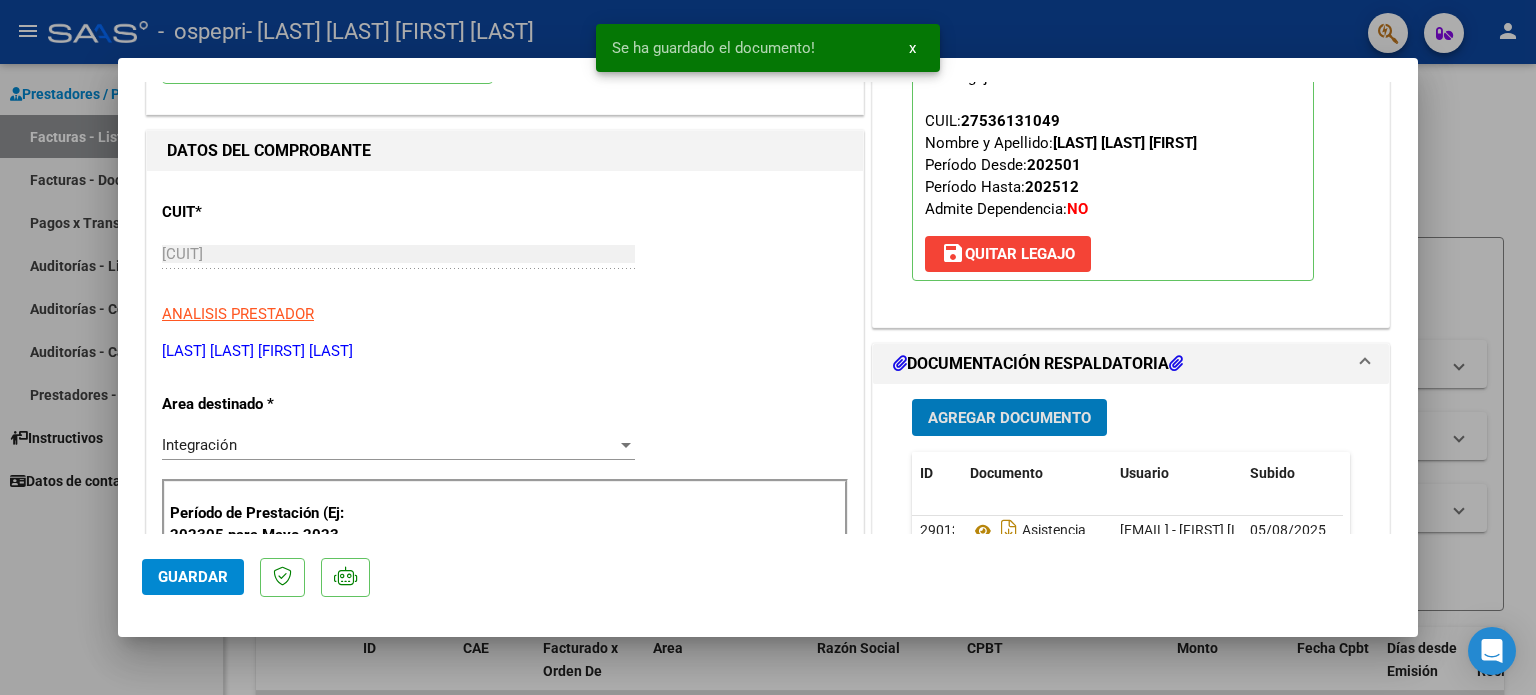 click on "Agregar Documento" at bounding box center (1009, 418) 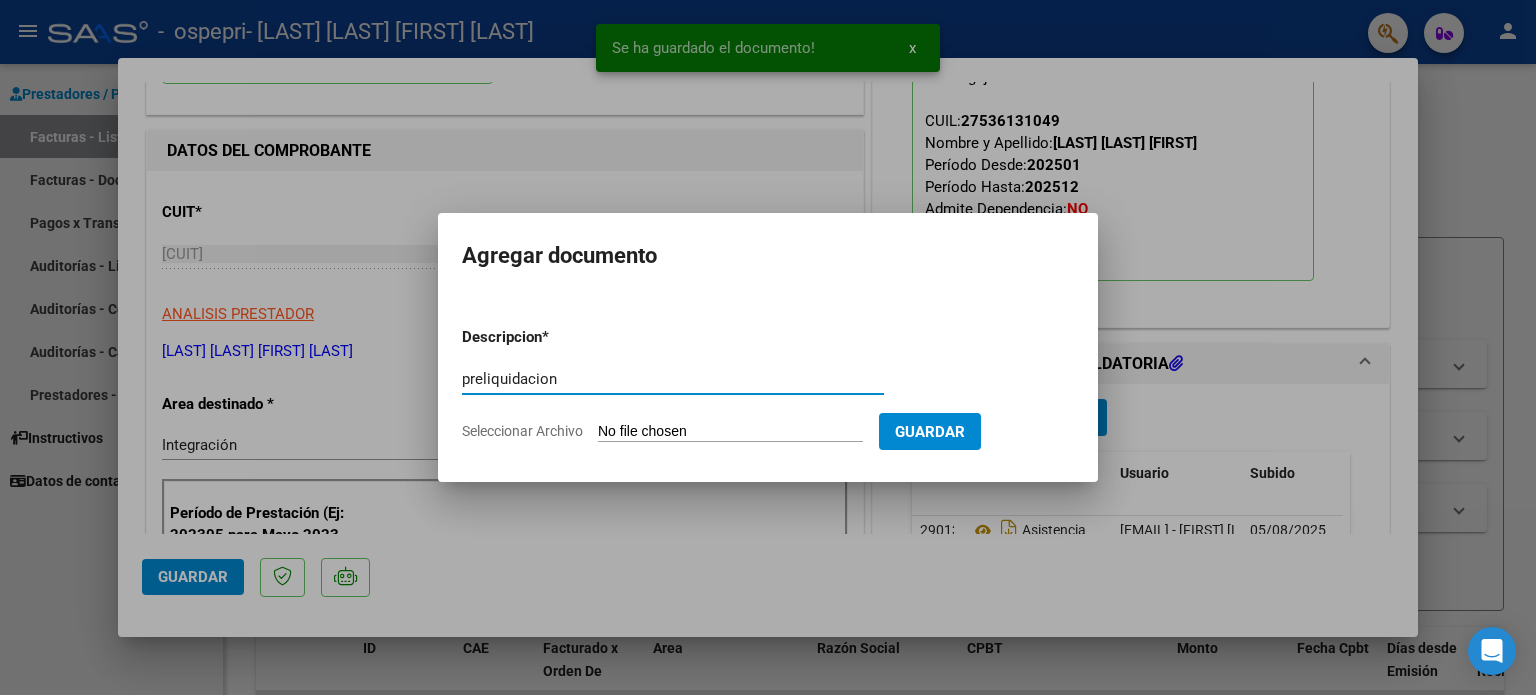 type on "preliquidacion" 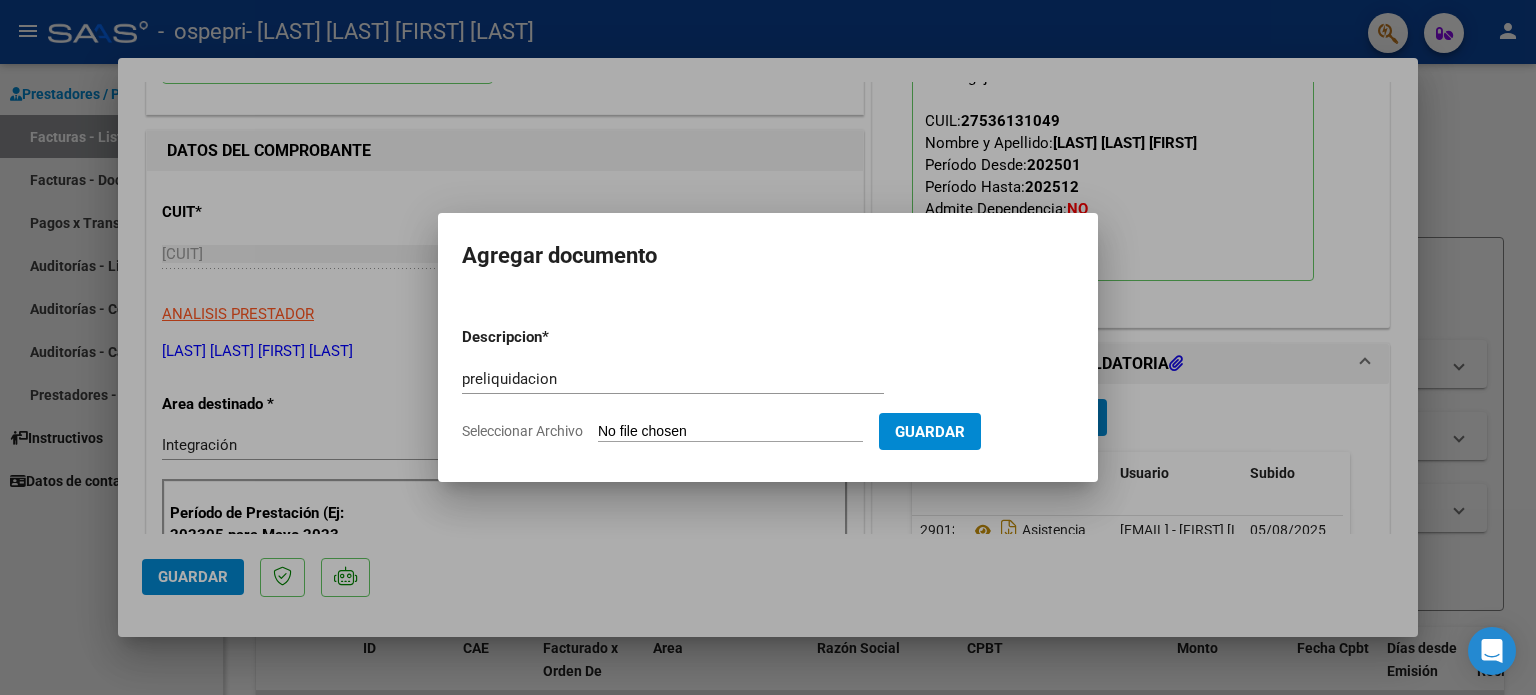 type on "C:\fakepath\apfmimpresionpreliq_[LAST].pdf" 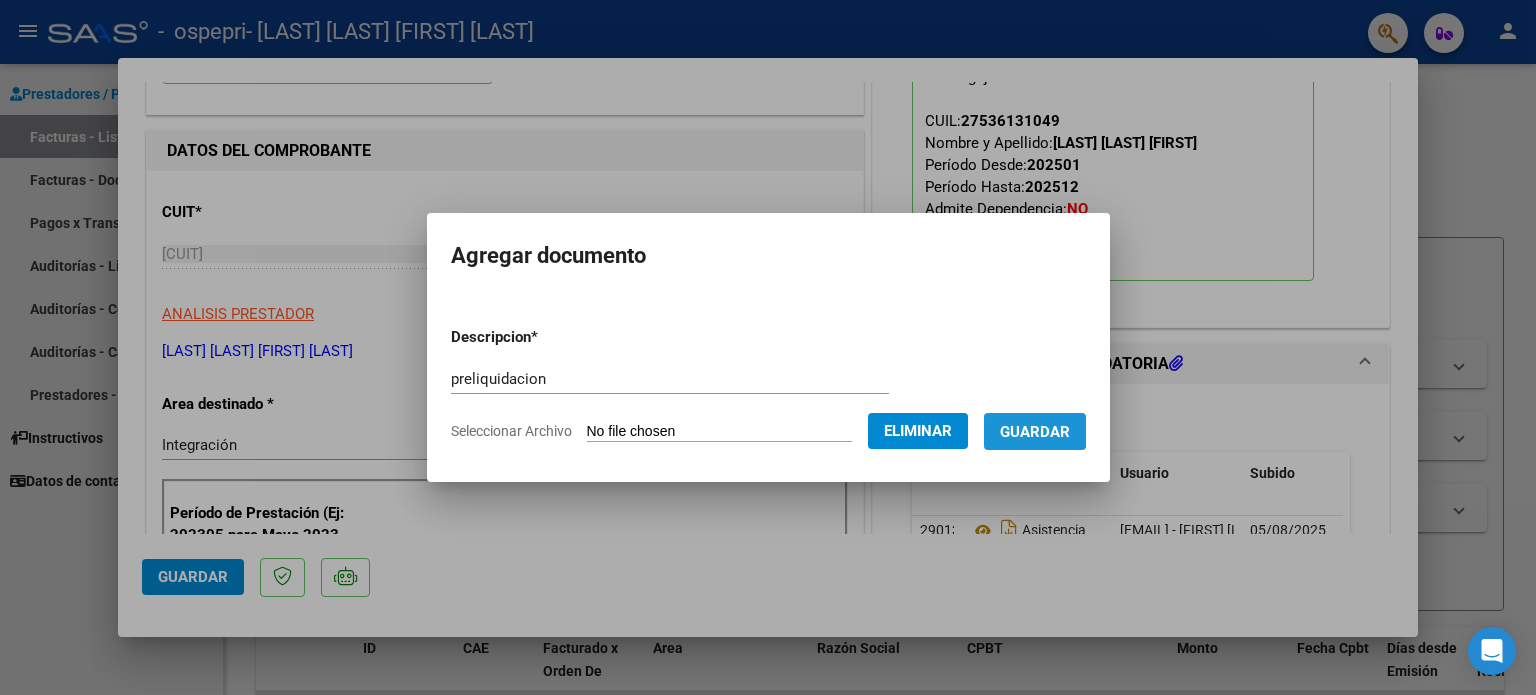 click on "Guardar" at bounding box center (1035, 432) 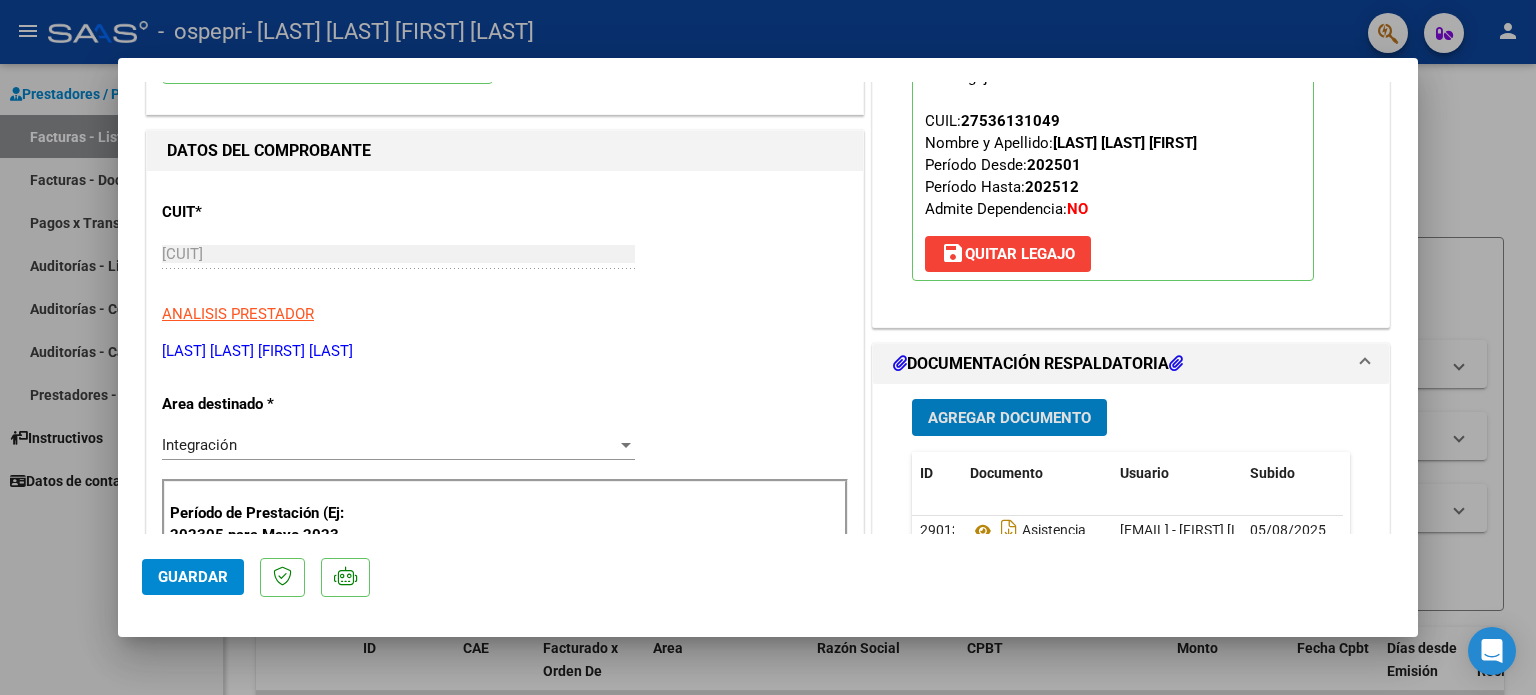 click on "Guardar" 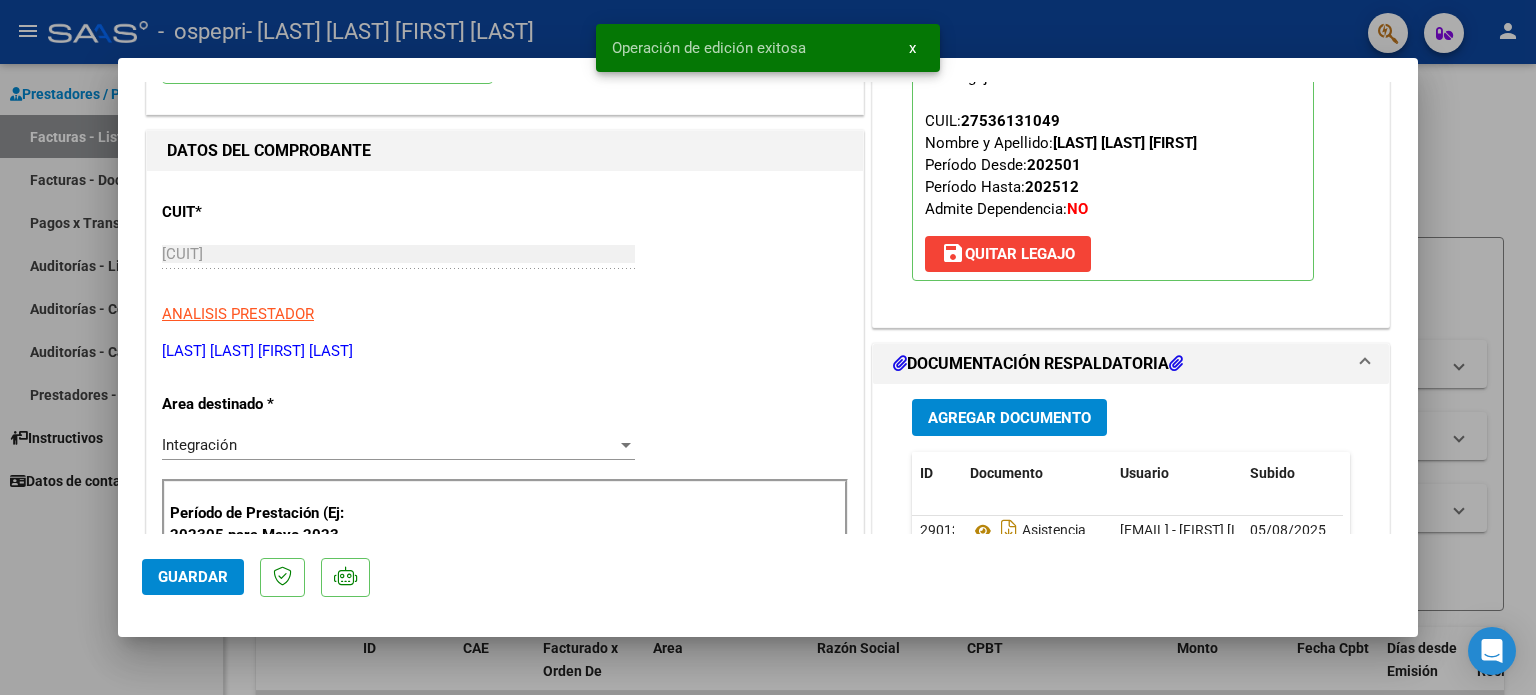 click at bounding box center [768, 347] 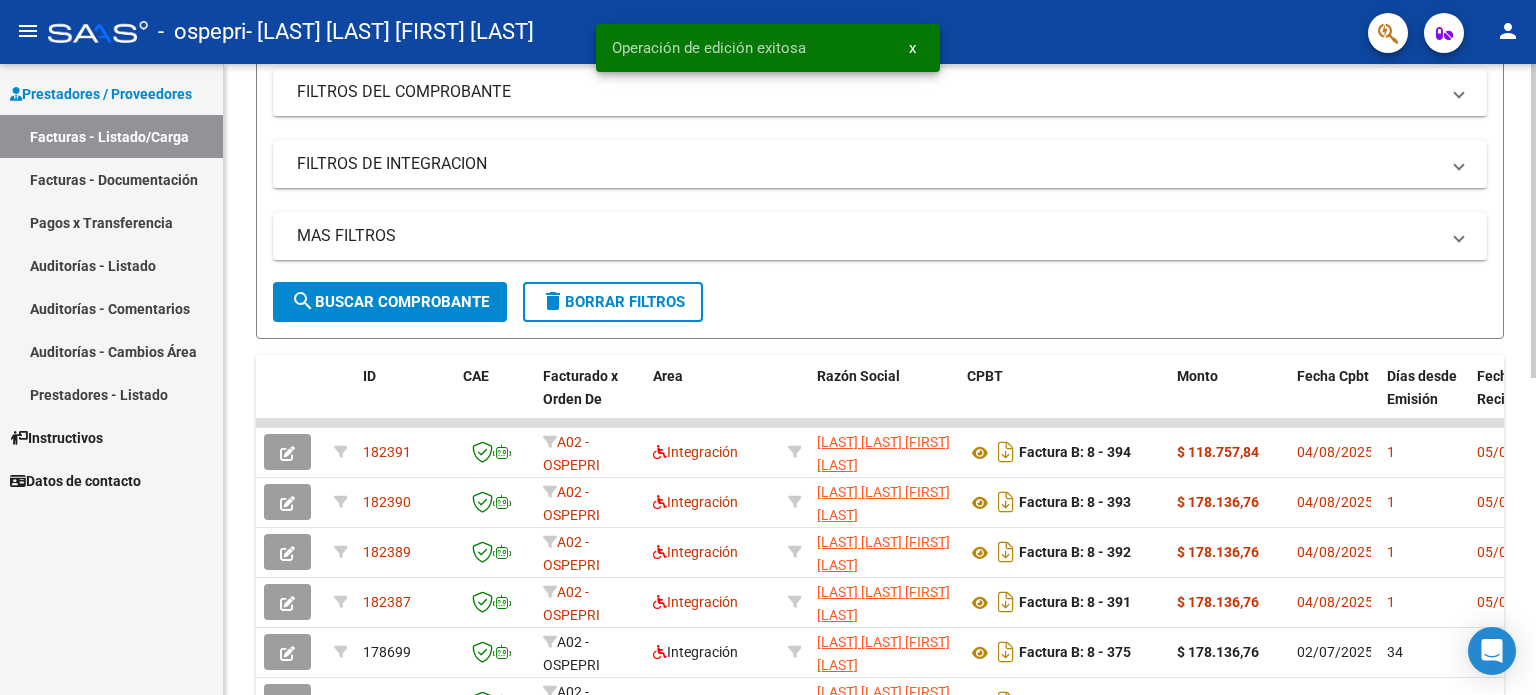 scroll, scrollTop: 400, scrollLeft: 0, axis: vertical 